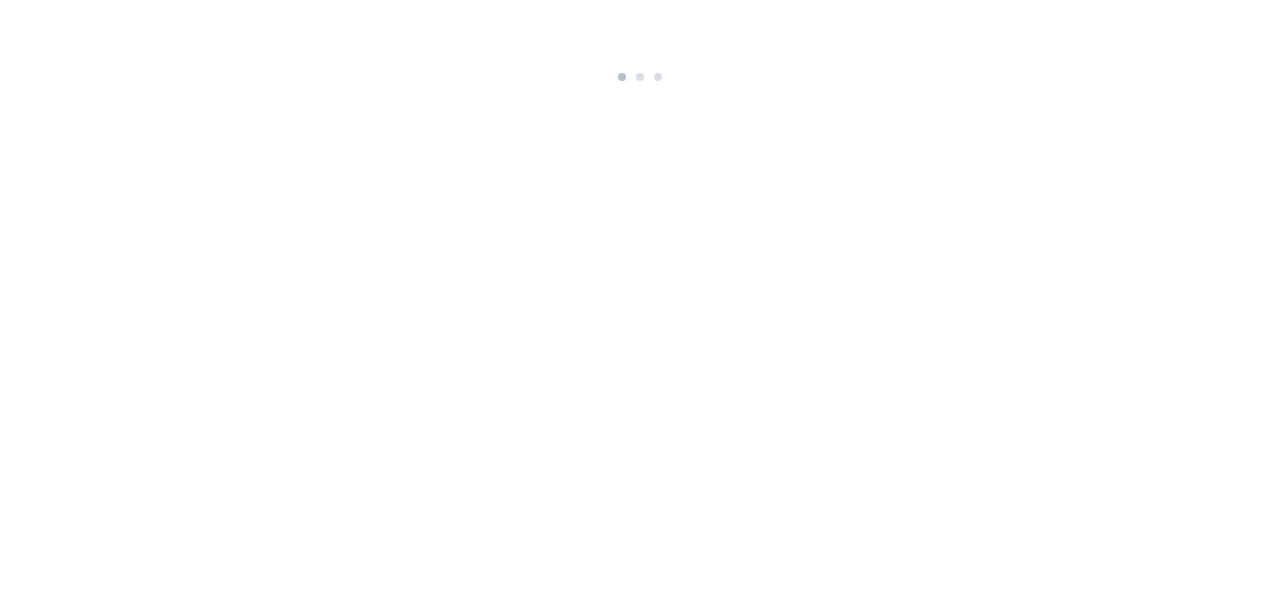 scroll, scrollTop: 0, scrollLeft: 0, axis: both 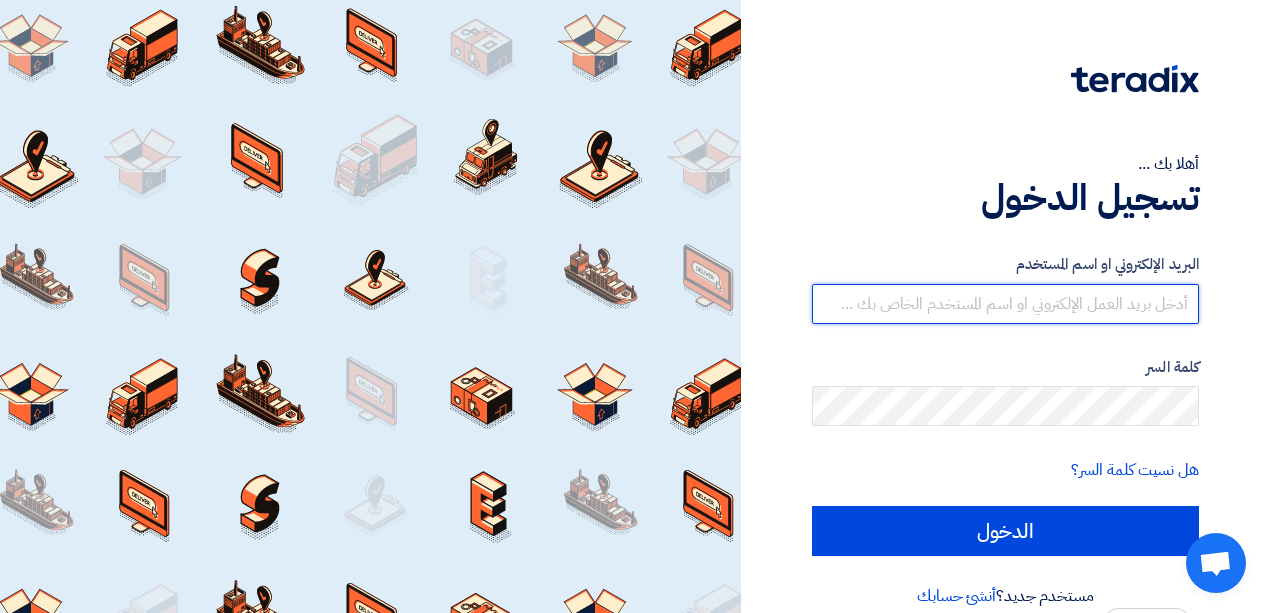 type on "[EMAIL_ADDRESS][DOMAIN_NAME]" 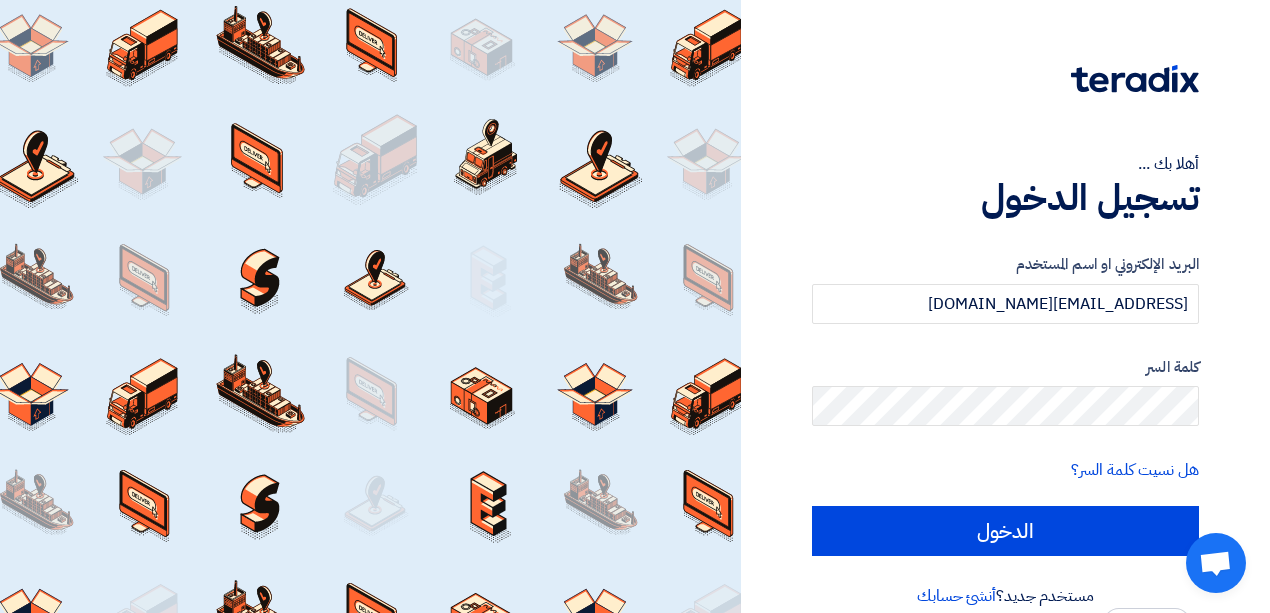 click 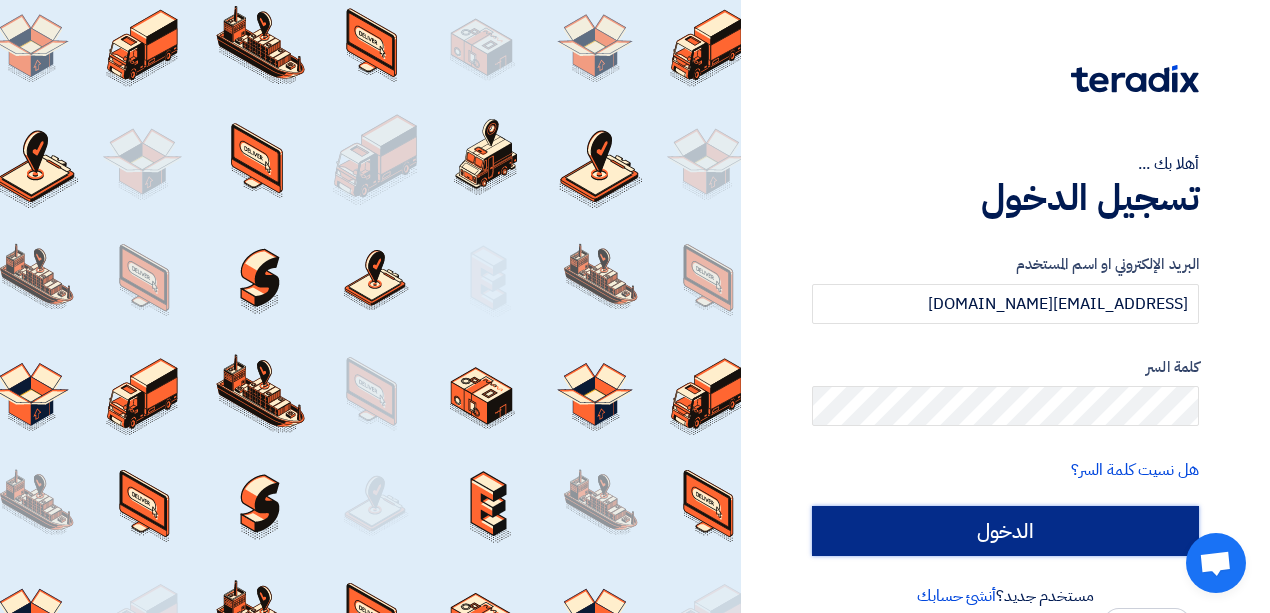 click on "الدخول" 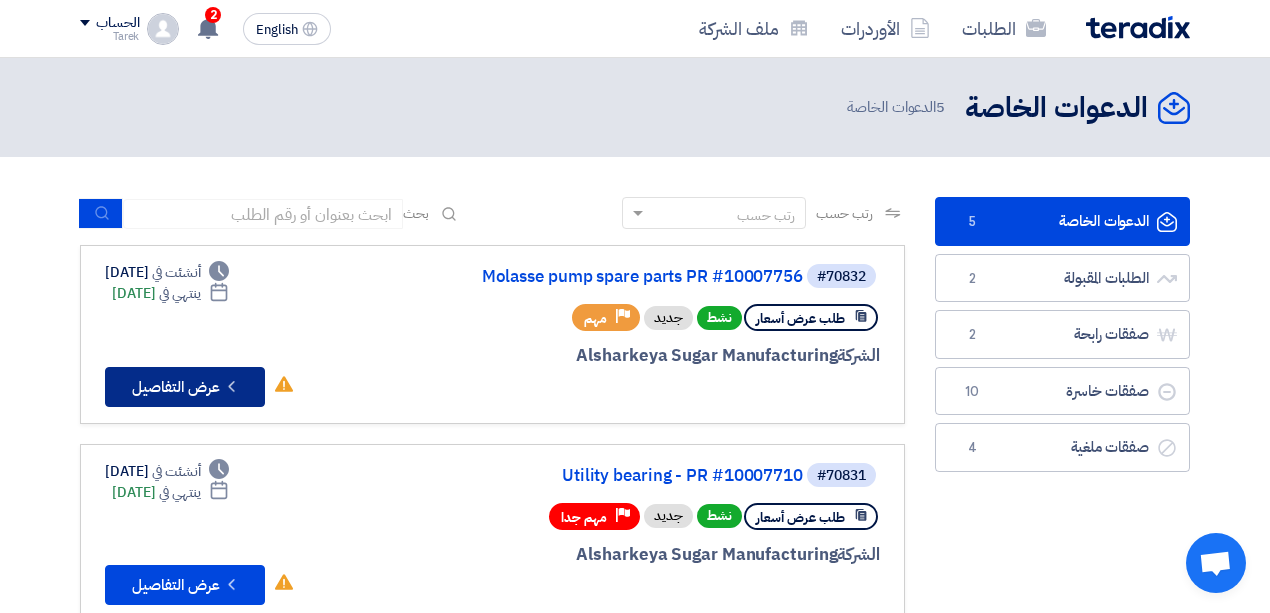 click on "Check details
عرض التفاصيل" 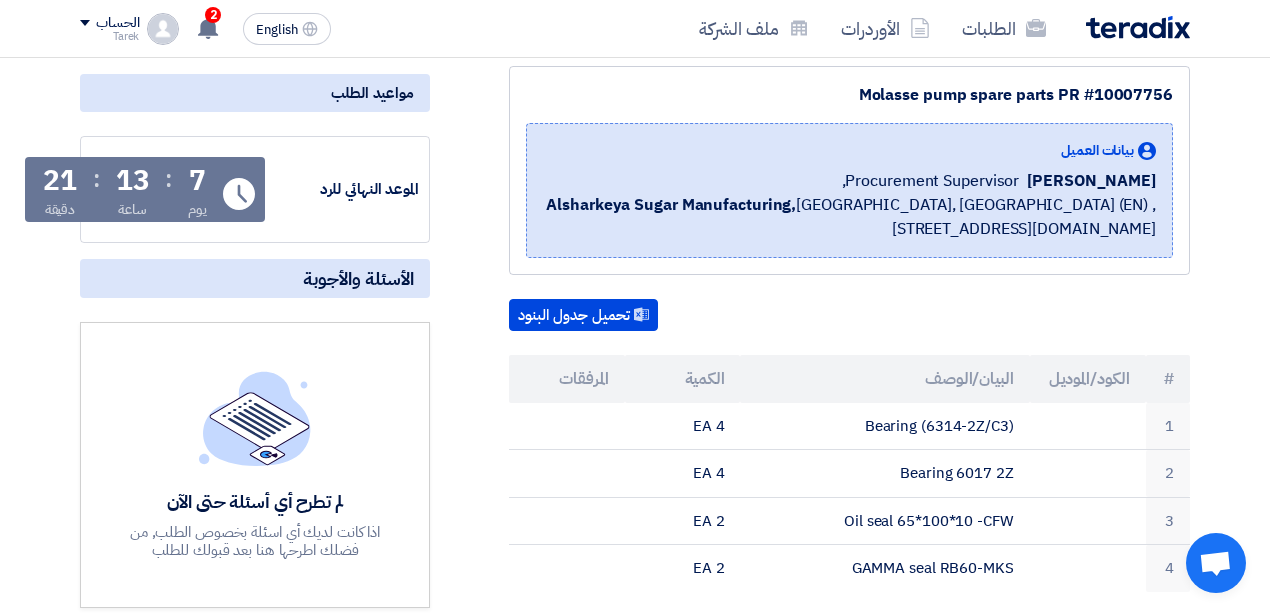 scroll, scrollTop: 0, scrollLeft: 0, axis: both 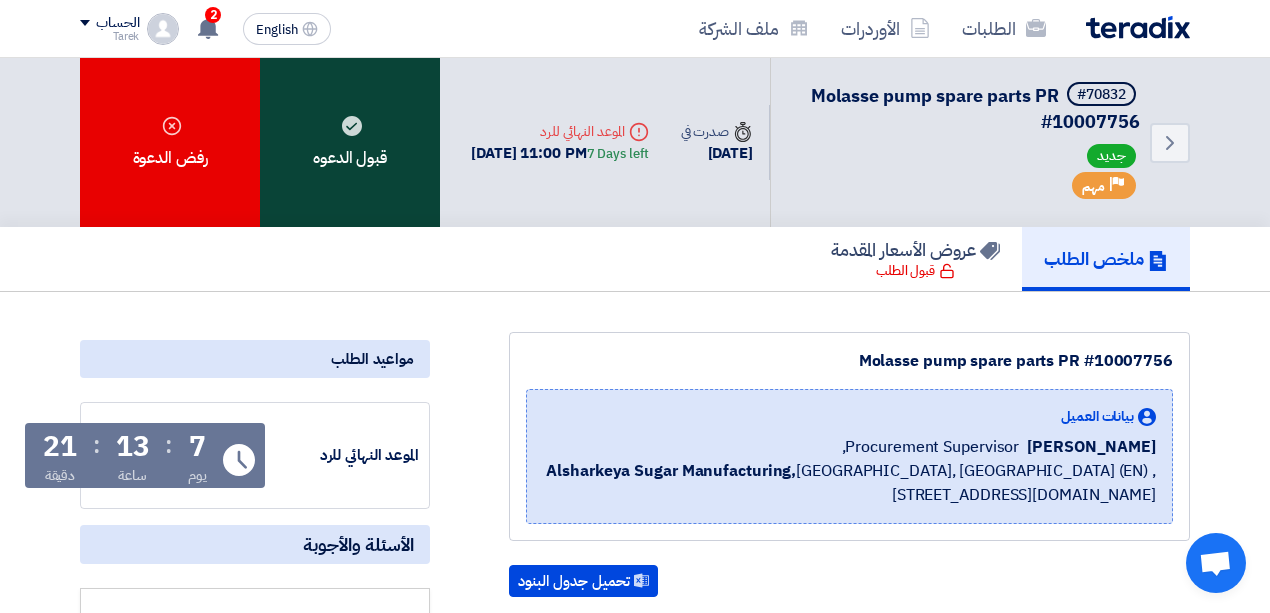 click on "قبول الدعوه" 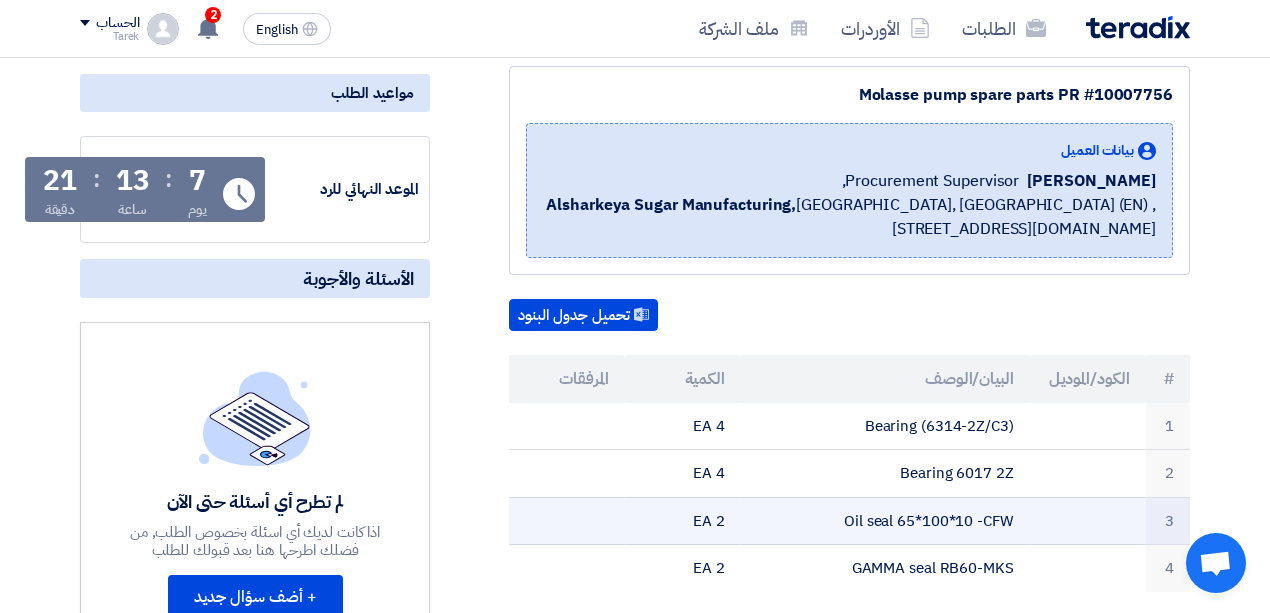scroll, scrollTop: 0, scrollLeft: 0, axis: both 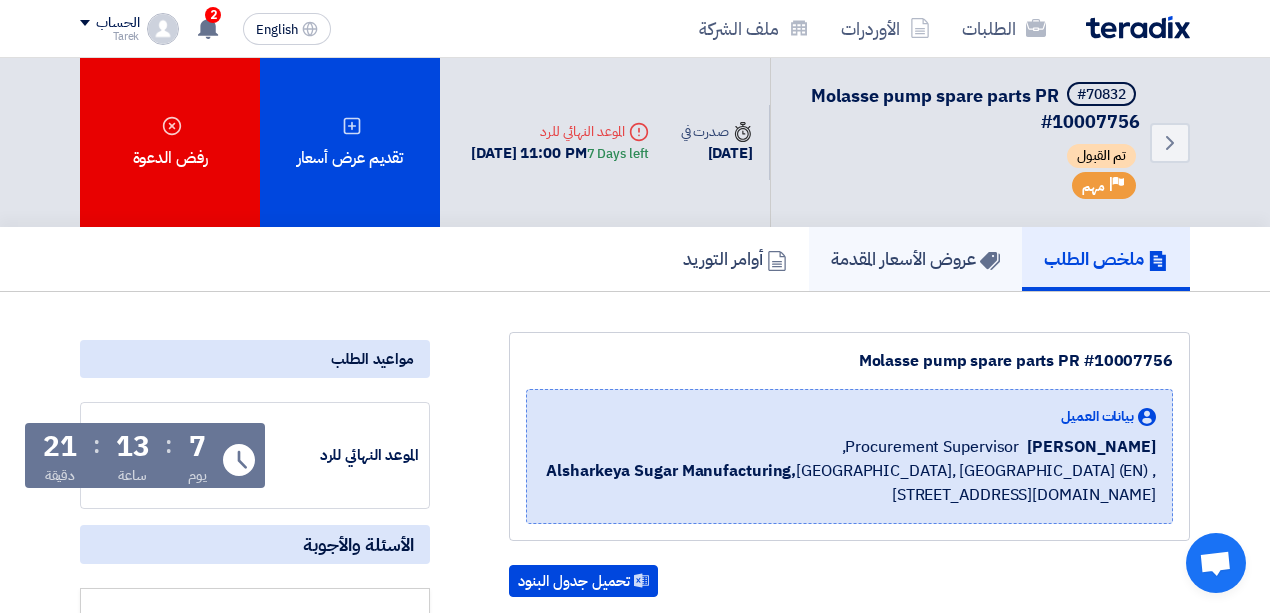 click on "عروض الأسعار المقدمة" 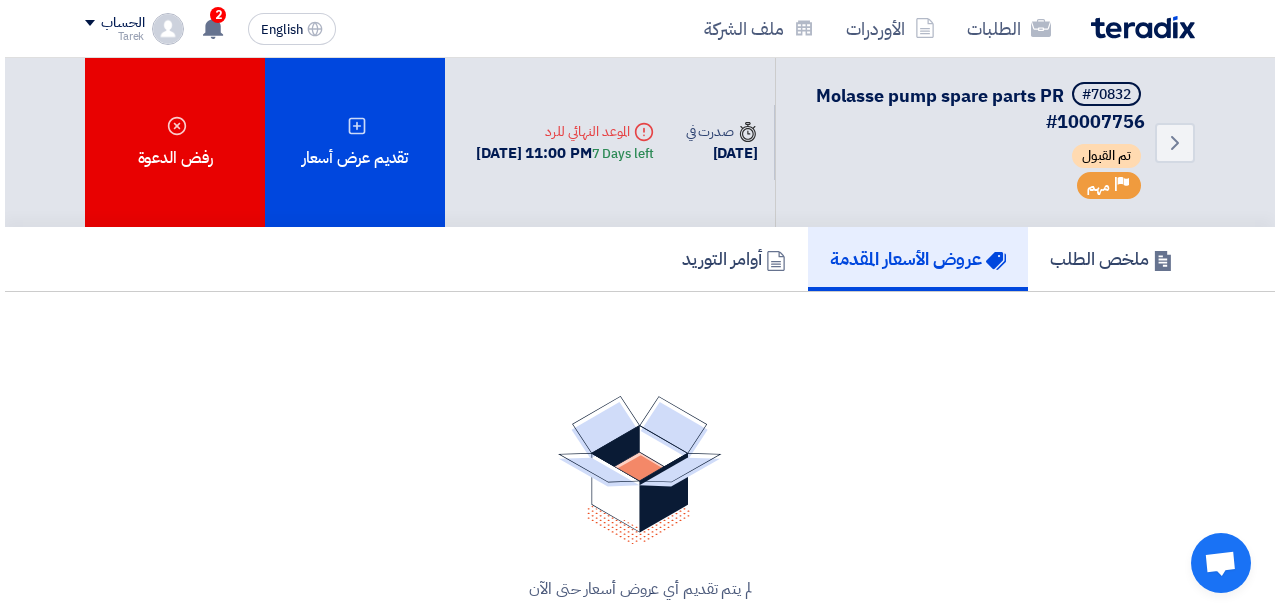 scroll, scrollTop: 400, scrollLeft: 0, axis: vertical 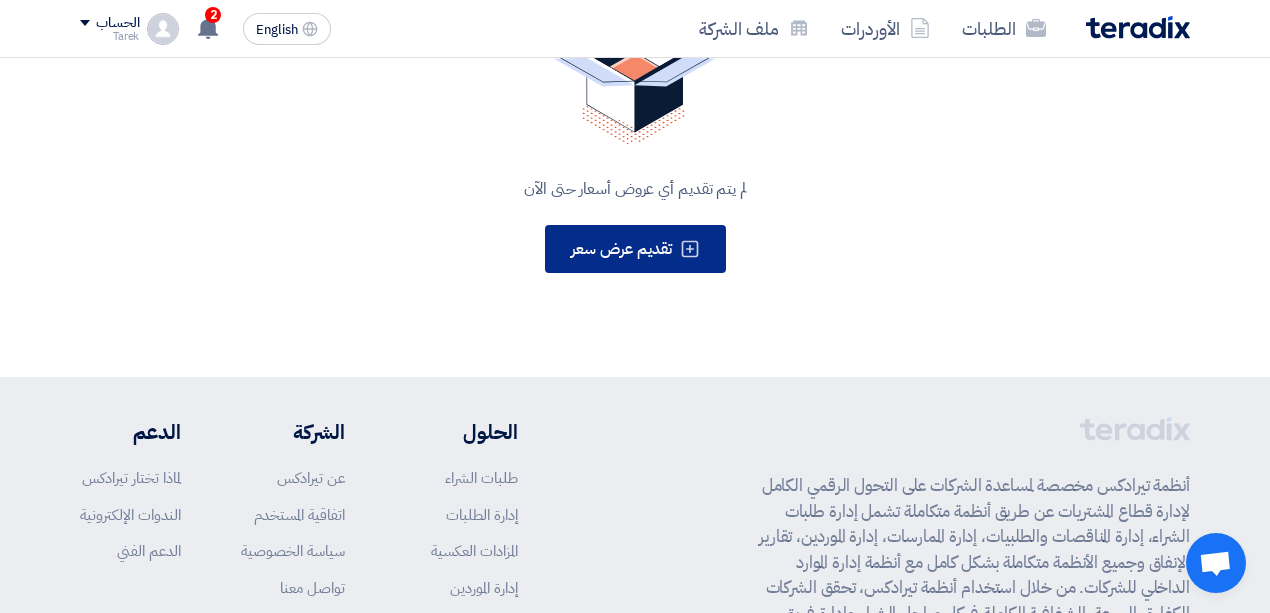 click on "تقديم عرض سعر" 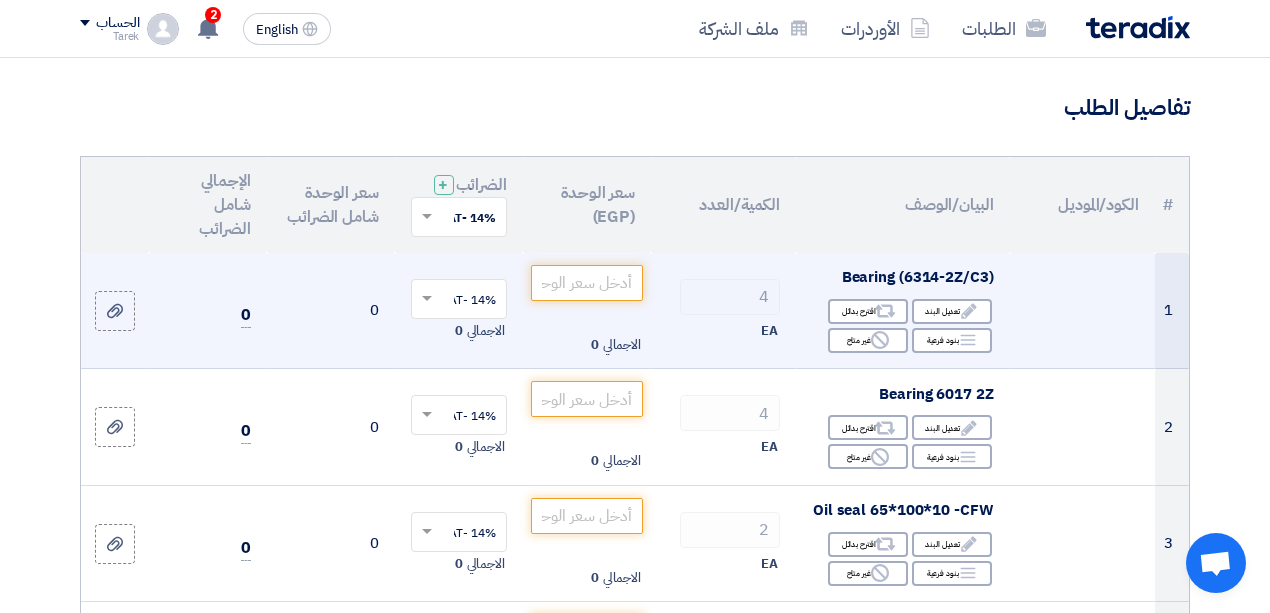 scroll, scrollTop: 66, scrollLeft: 0, axis: vertical 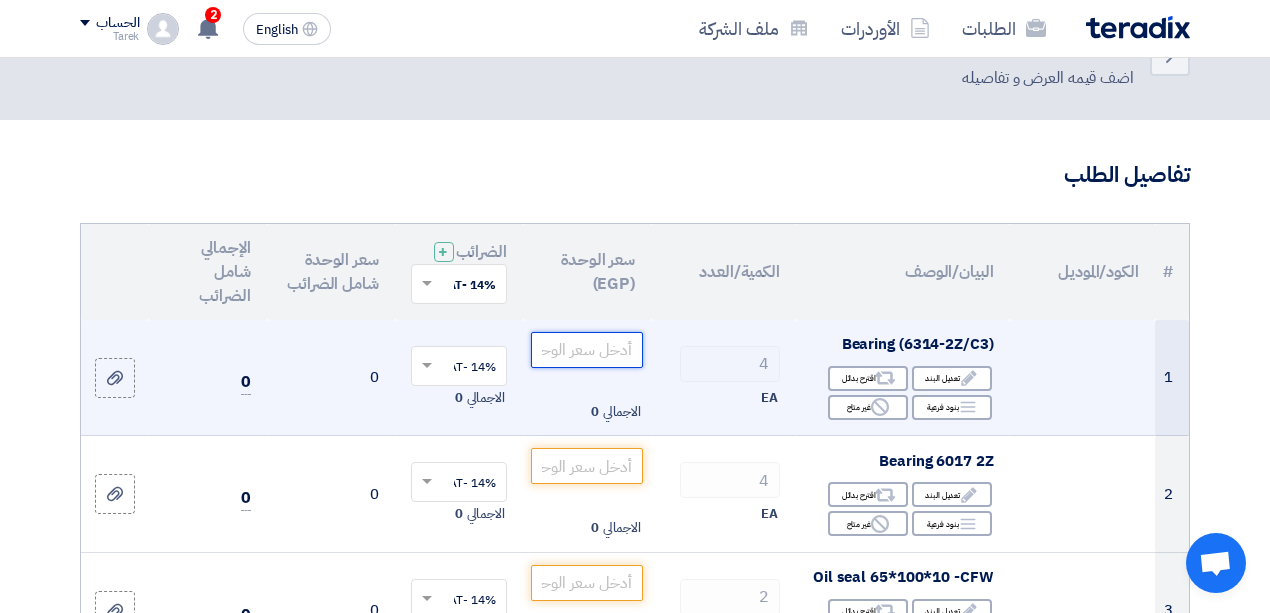click 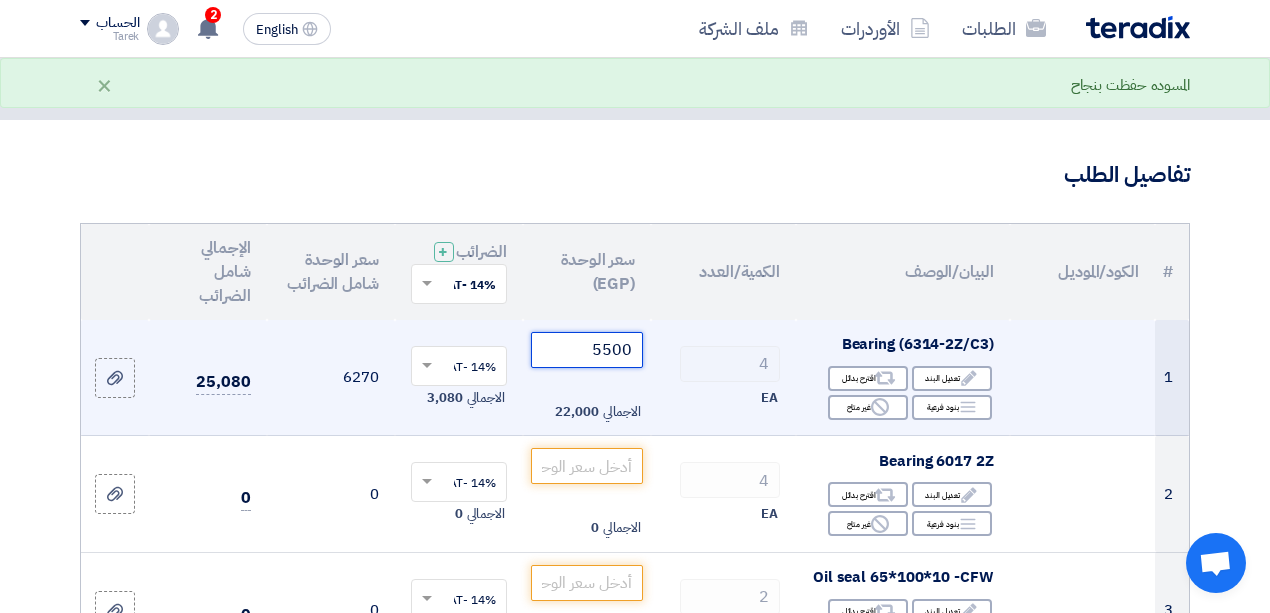 type on "5500" 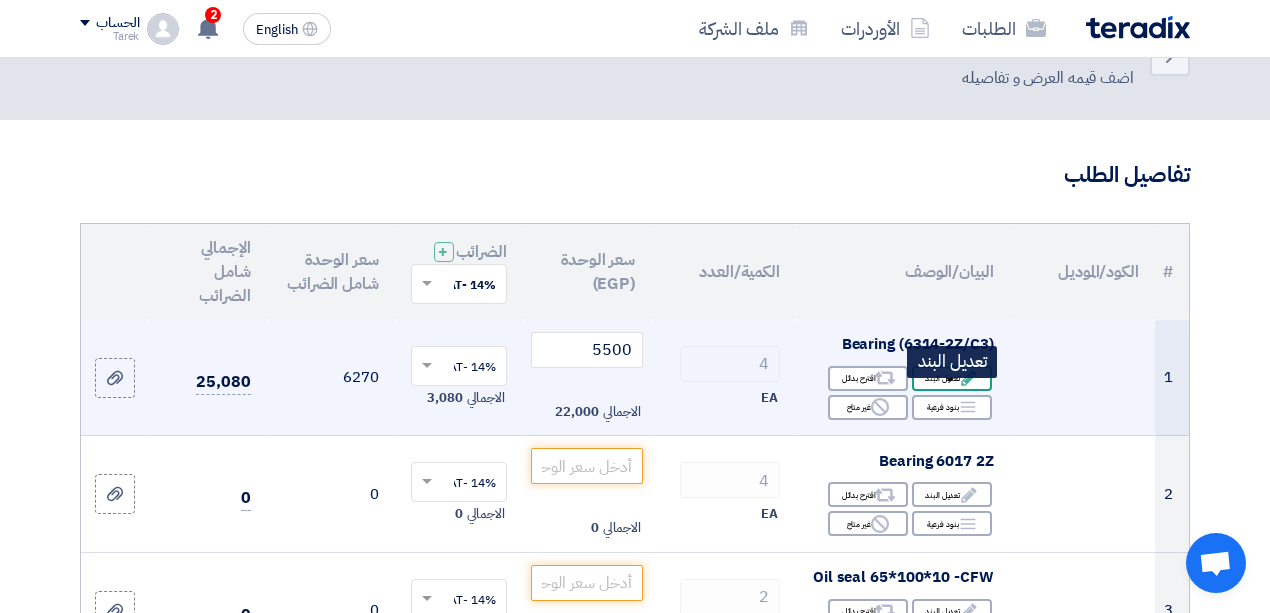 click on "Edit" 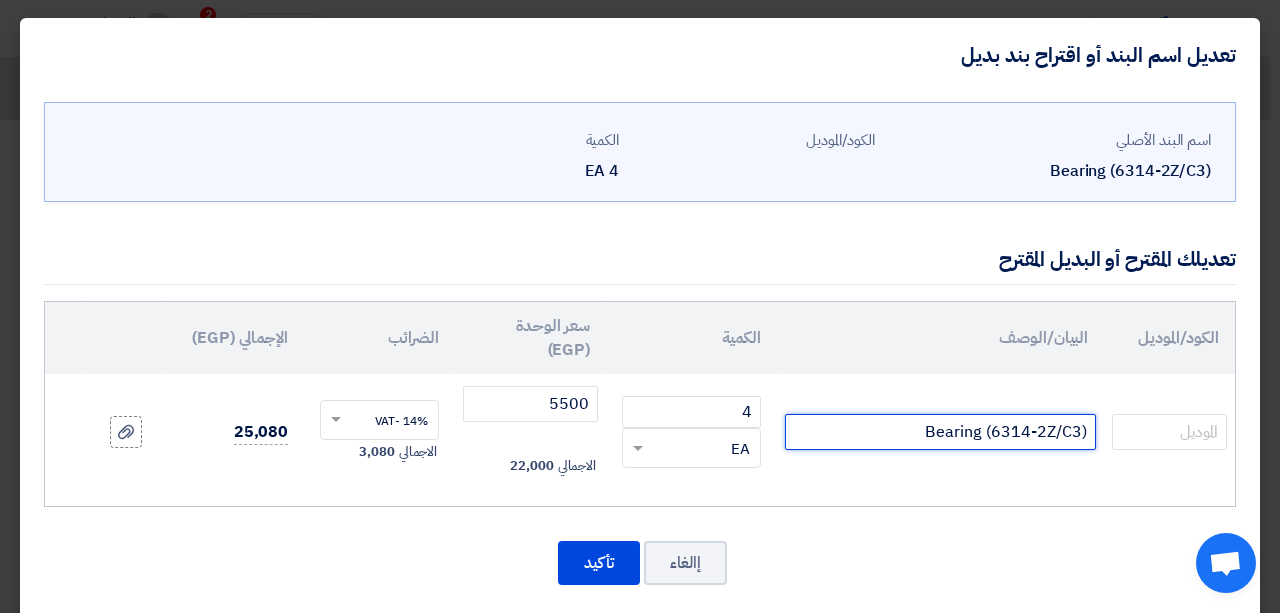 click on "Bearing (6314-2Z/C3)" 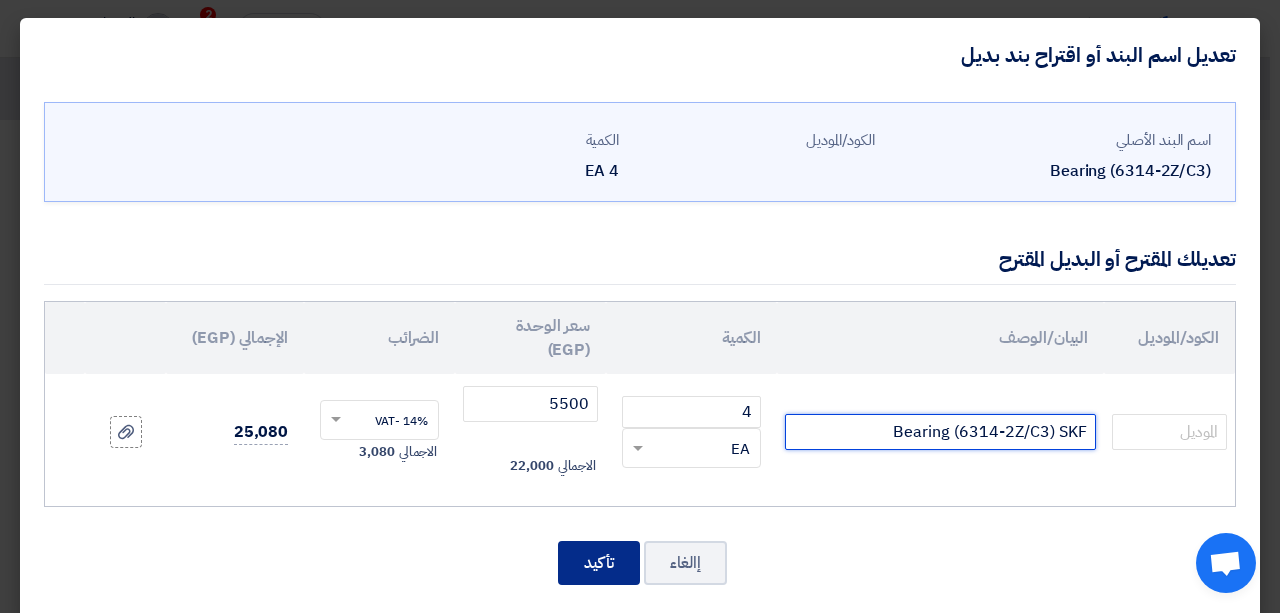type on "Bearing (6314-2Z/C3) SKF" 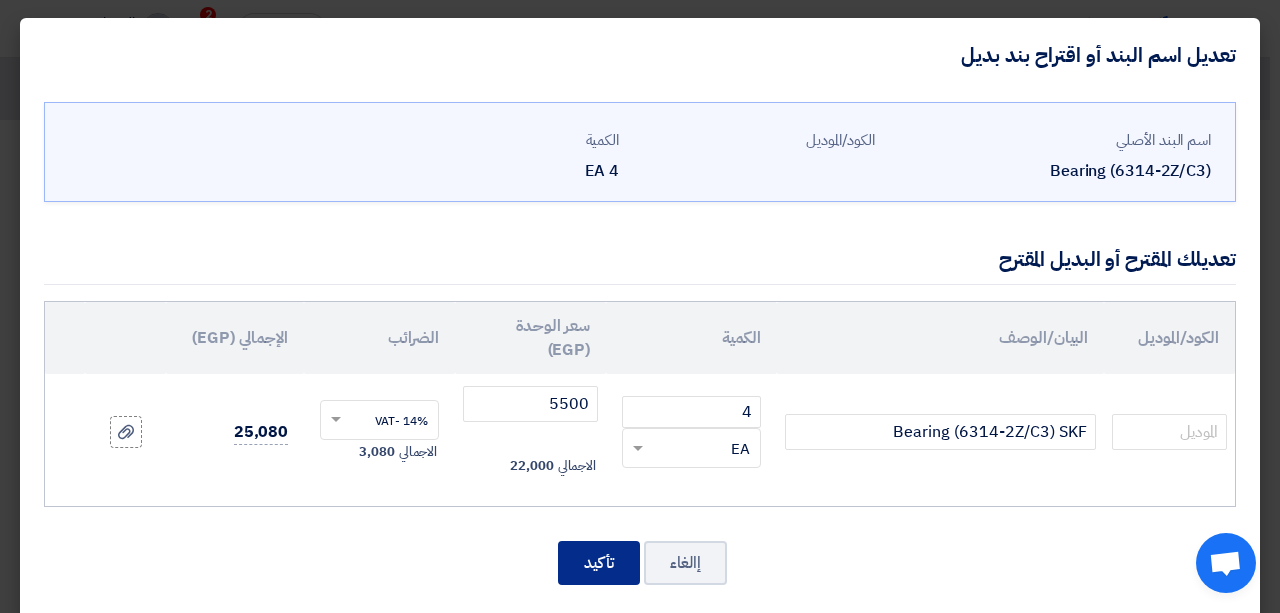 click on "تأكيد" 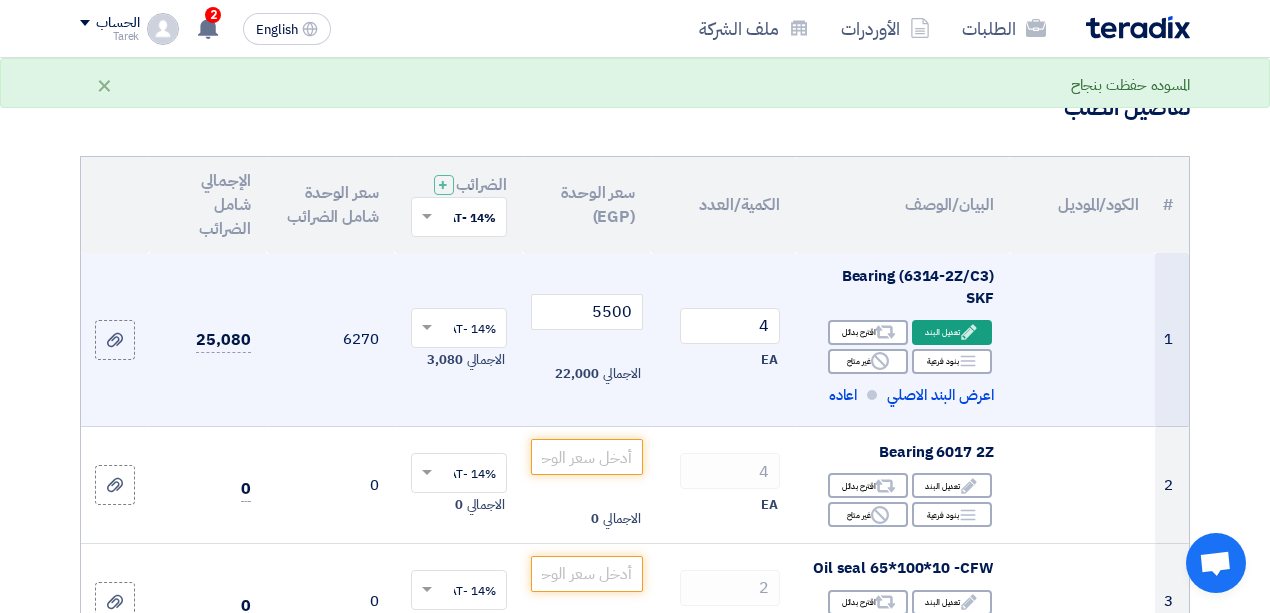 scroll, scrollTop: 266, scrollLeft: 0, axis: vertical 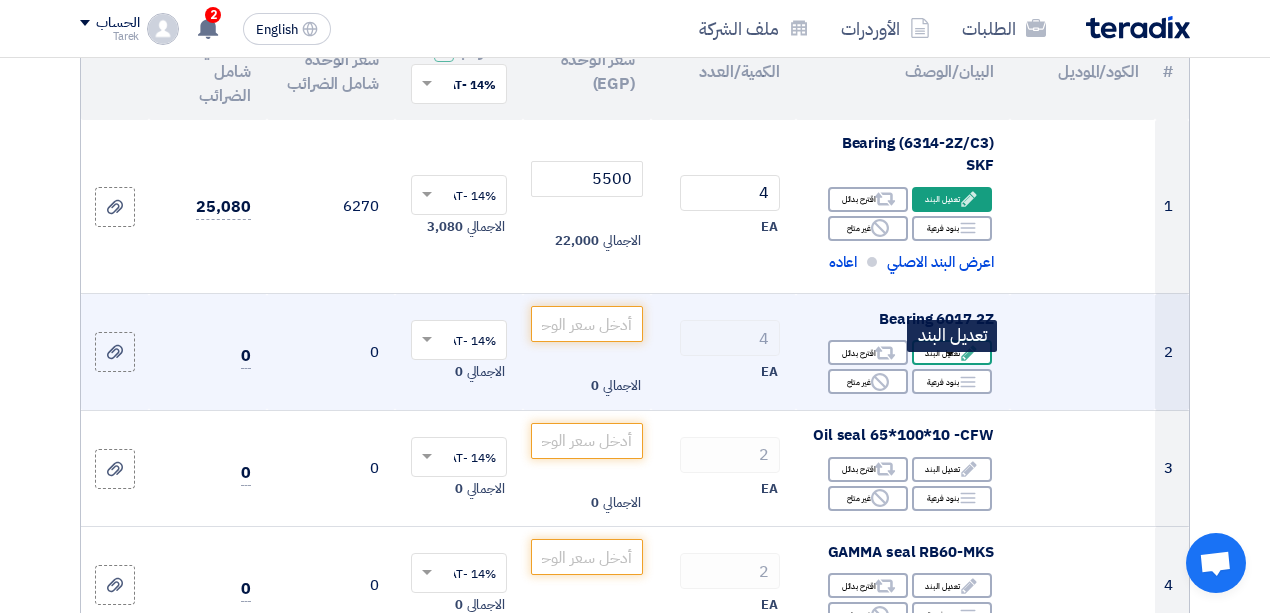 click on "Edit
تعديل البند" 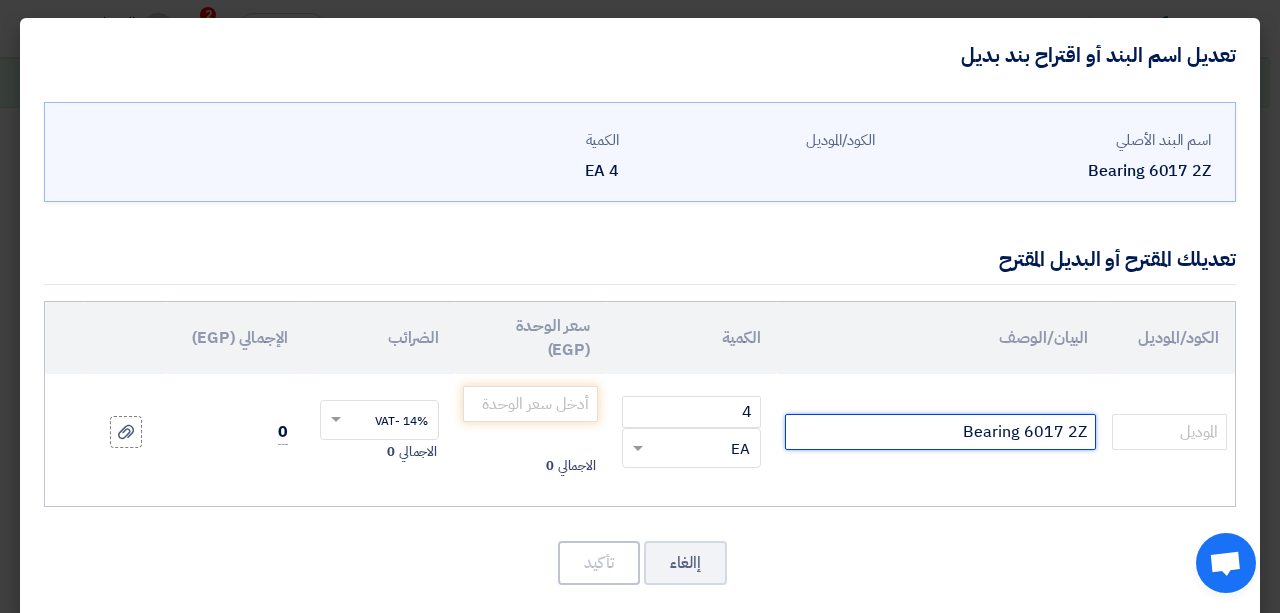 click on "Bearing 6017 2Z" 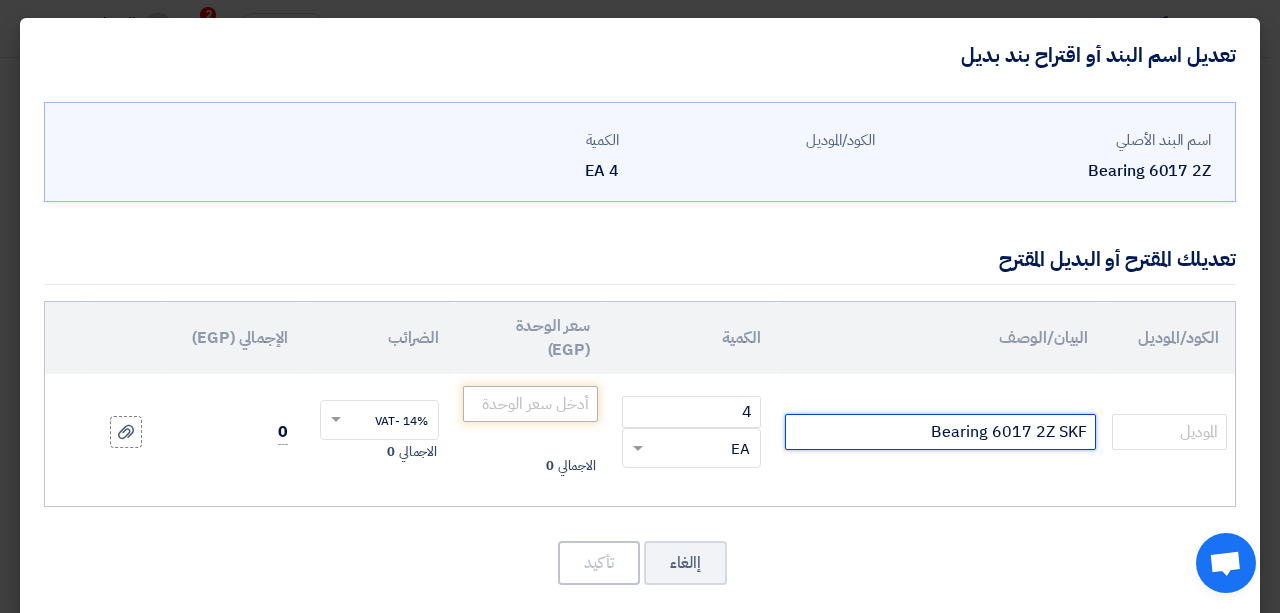 type on "Bearing 6017 2Z SKF" 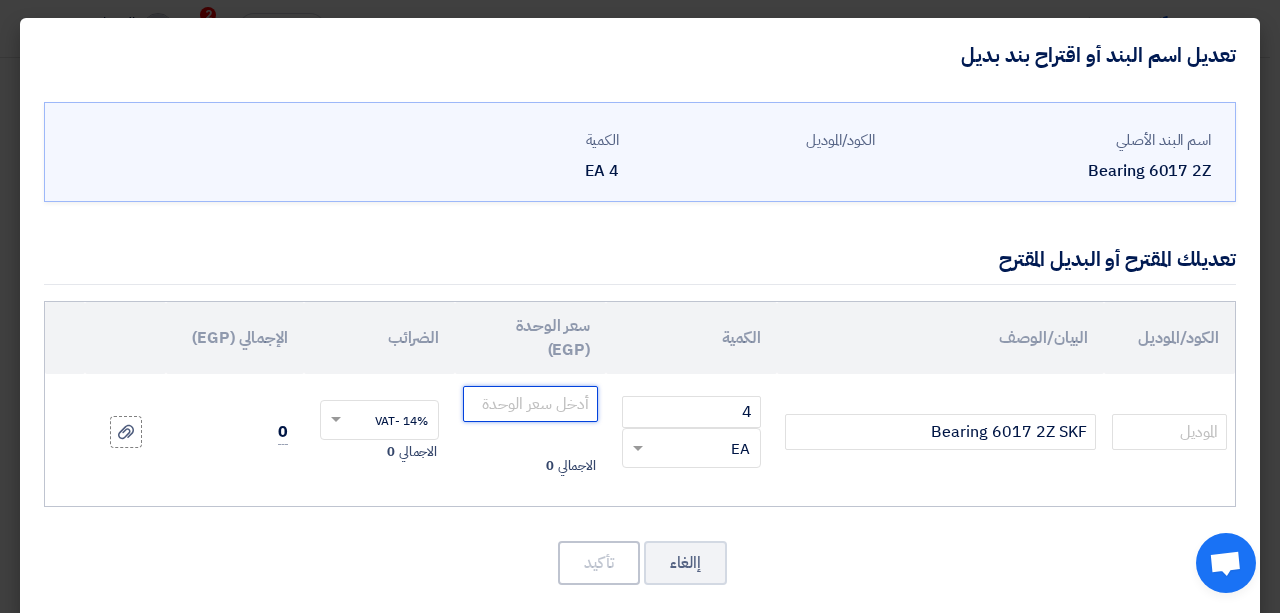 click 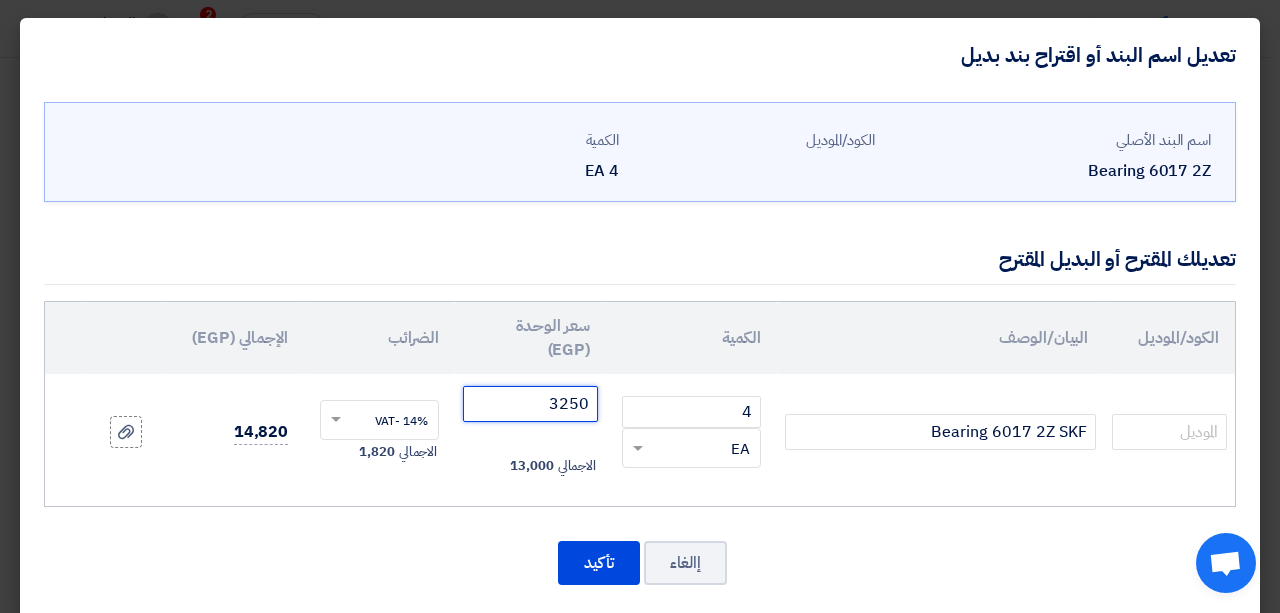 type on "3250" 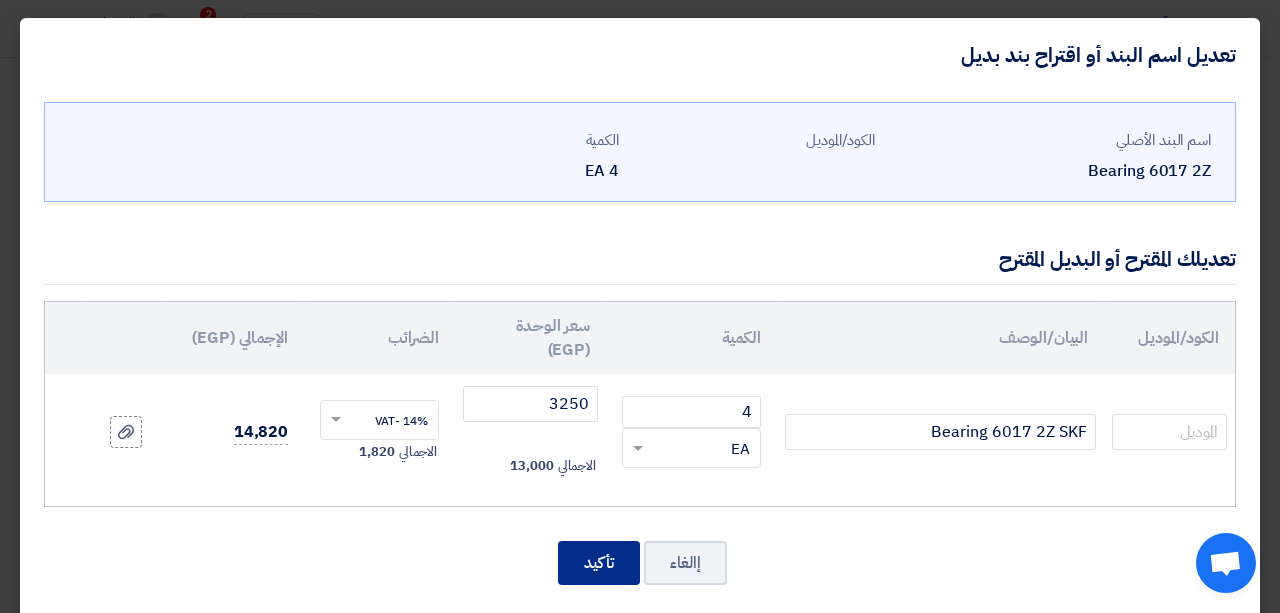 click on "تأكيد" 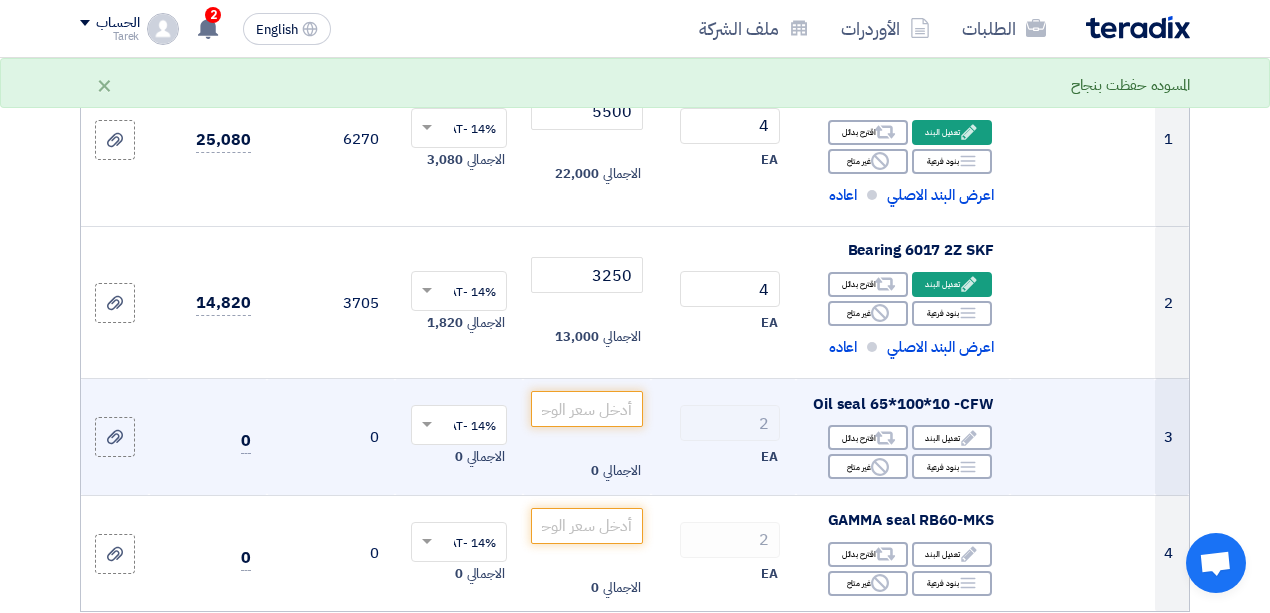 scroll, scrollTop: 400, scrollLeft: 0, axis: vertical 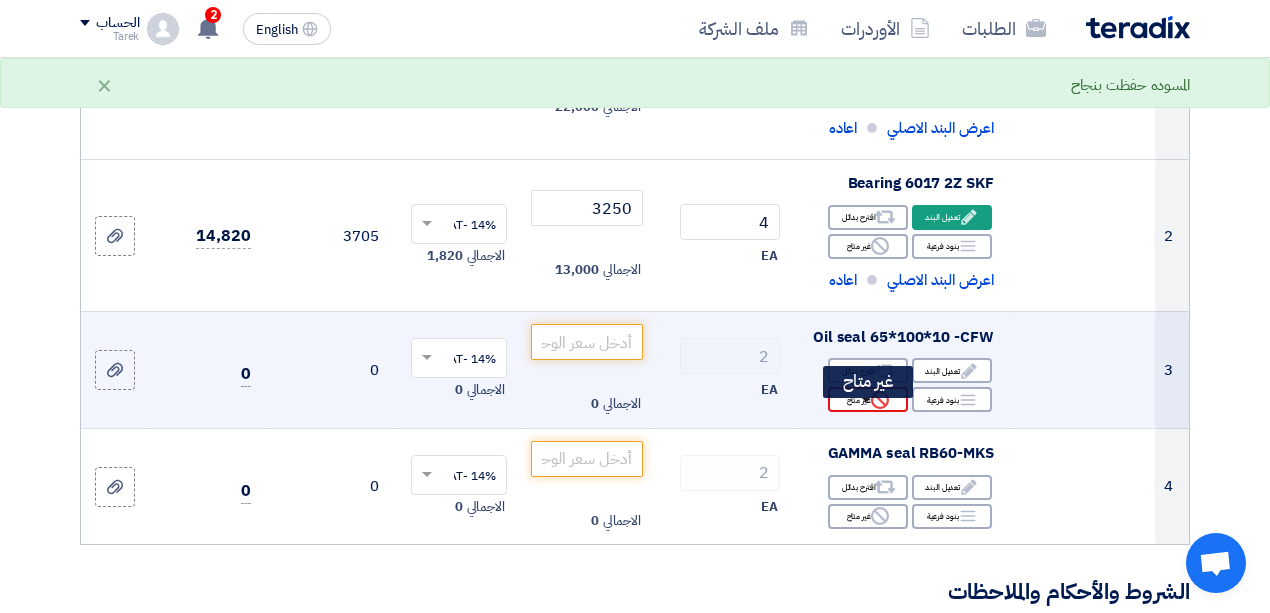 click on "Reject
غير متاح" 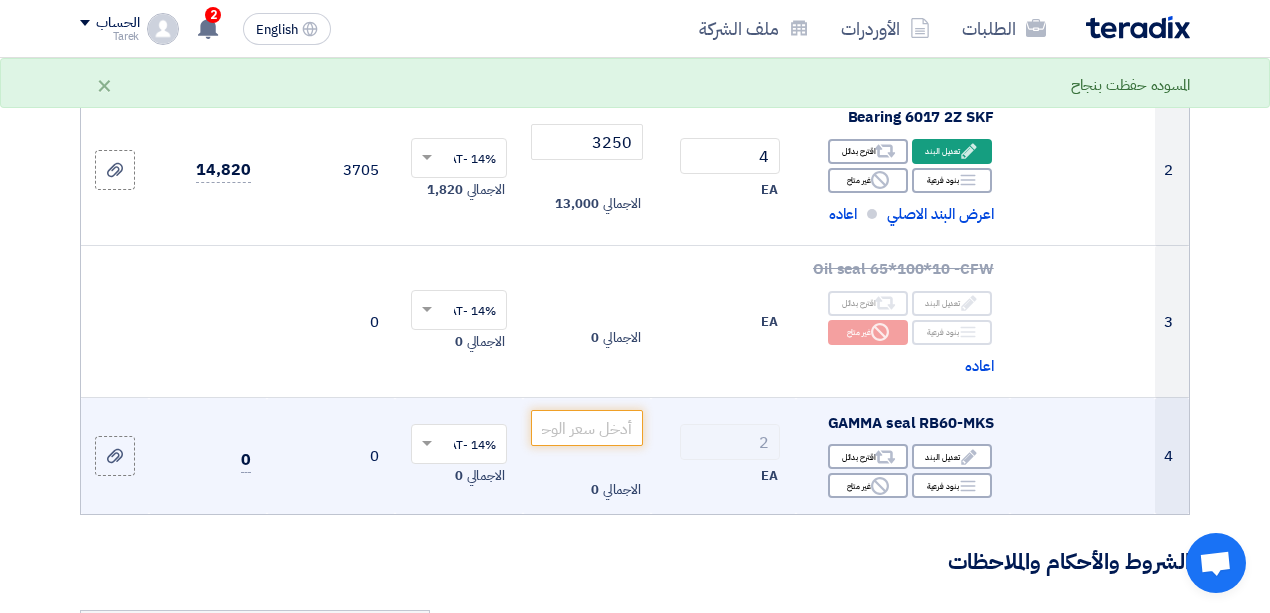 scroll, scrollTop: 533, scrollLeft: 0, axis: vertical 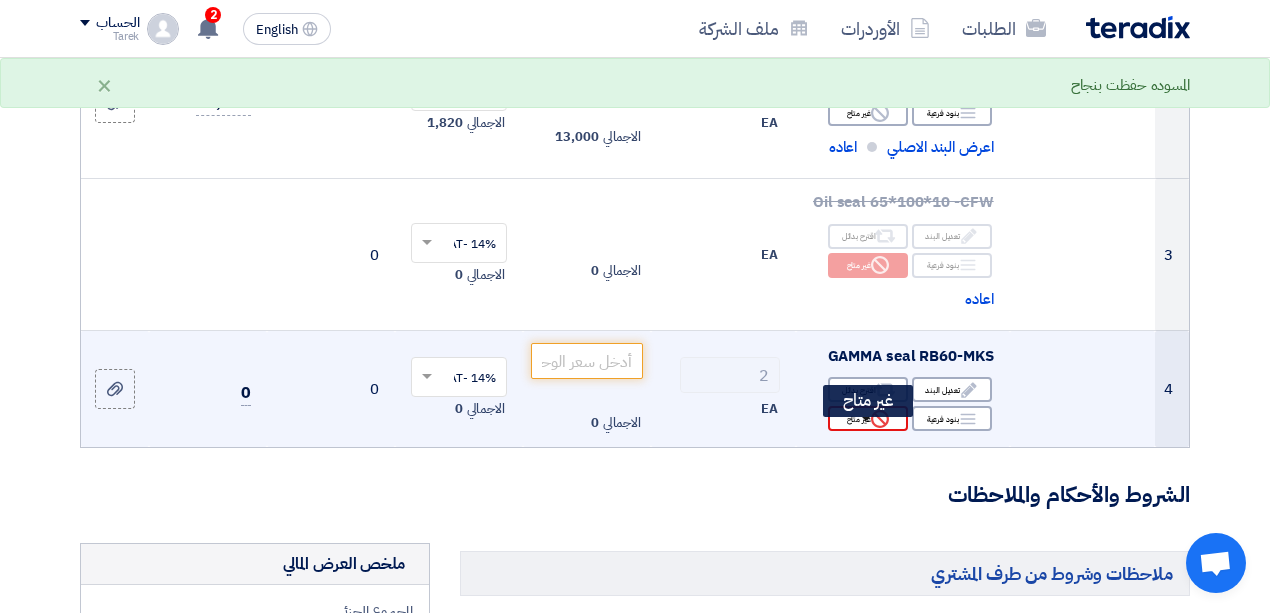 click on "Reject" 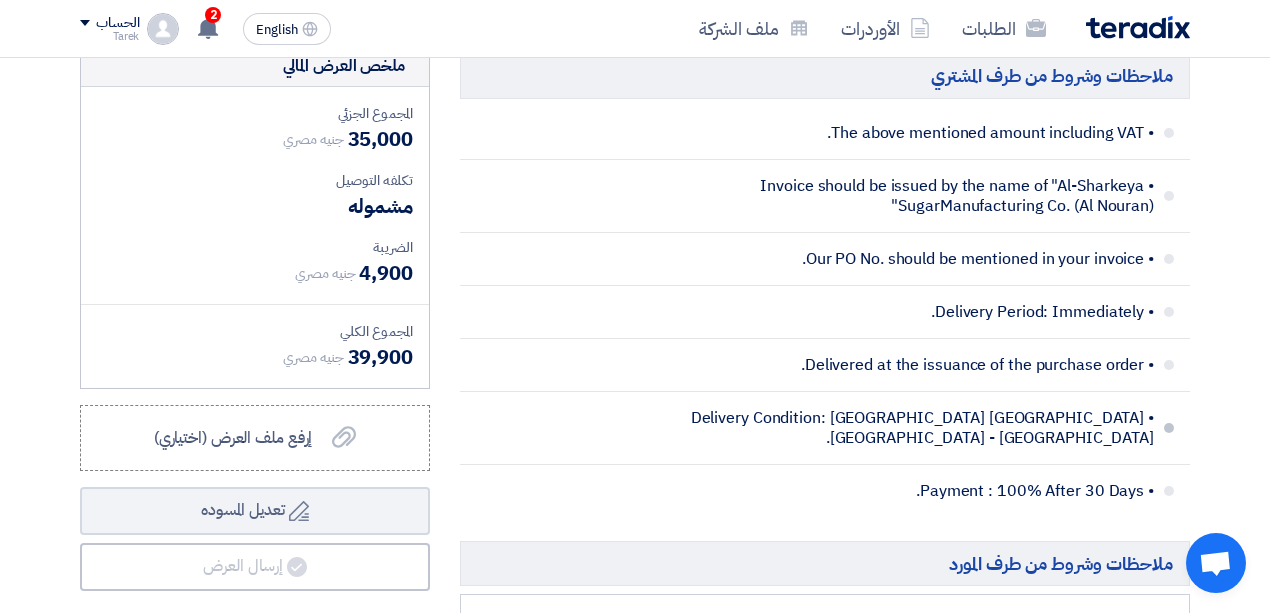 scroll, scrollTop: 1200, scrollLeft: 0, axis: vertical 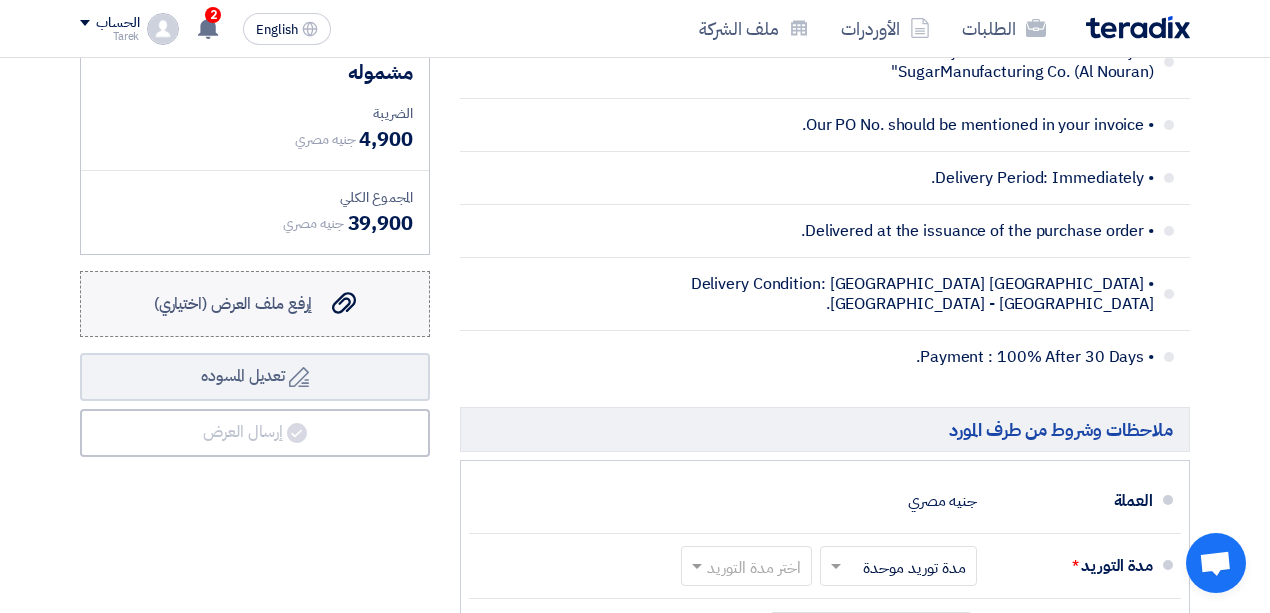 click on "إرفع ملف العرض (اختياري)
إرفع ملف العرض (اختياري)" 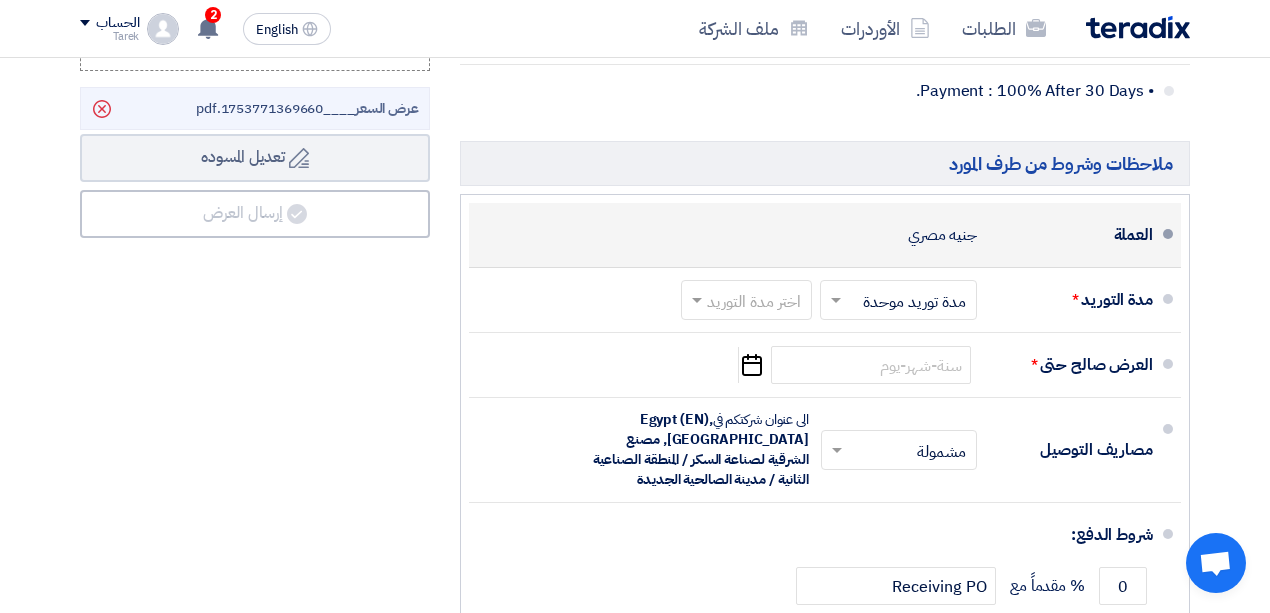 scroll, scrollTop: 1533, scrollLeft: 0, axis: vertical 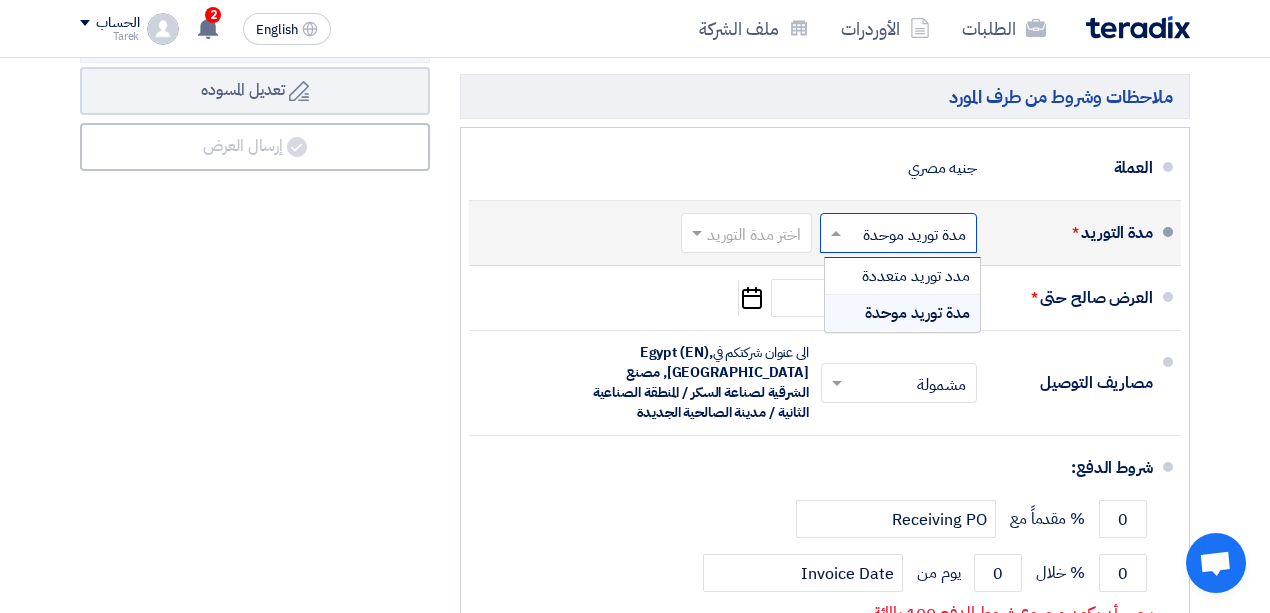 click 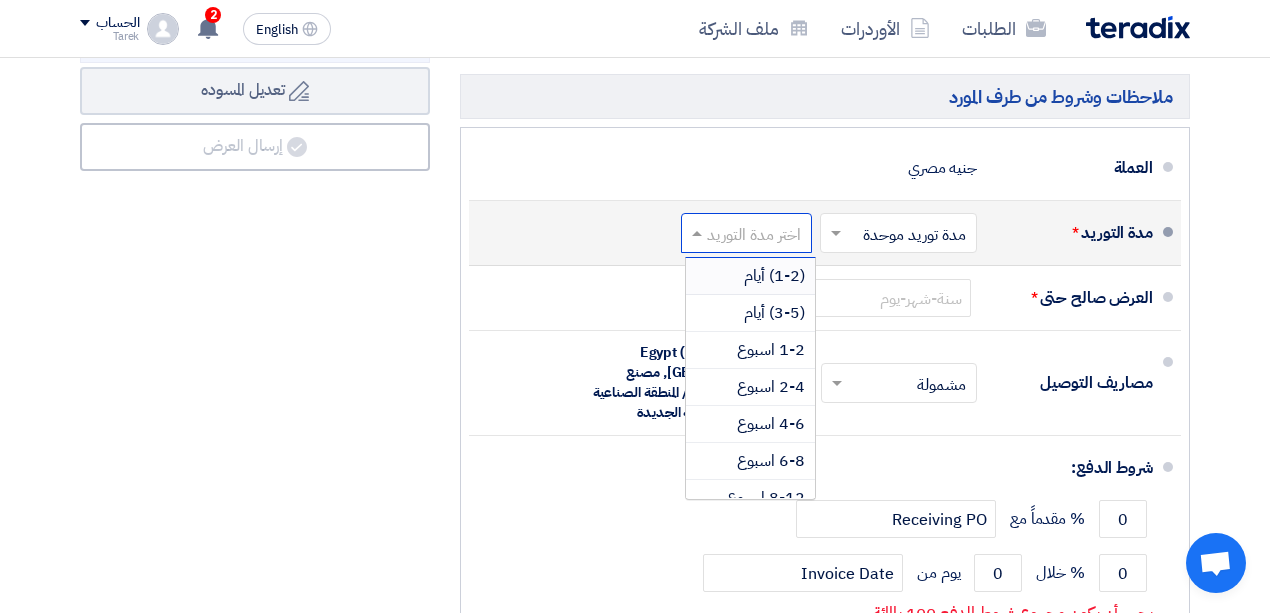 click 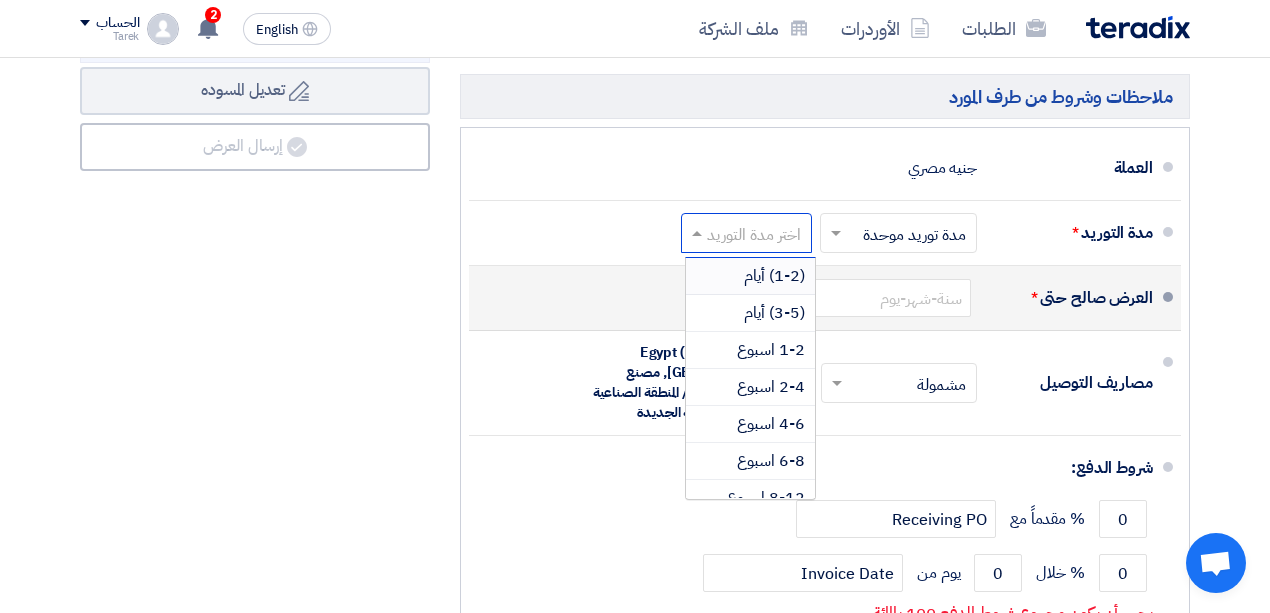 click on "(1-2) أيام" at bounding box center [750, 276] 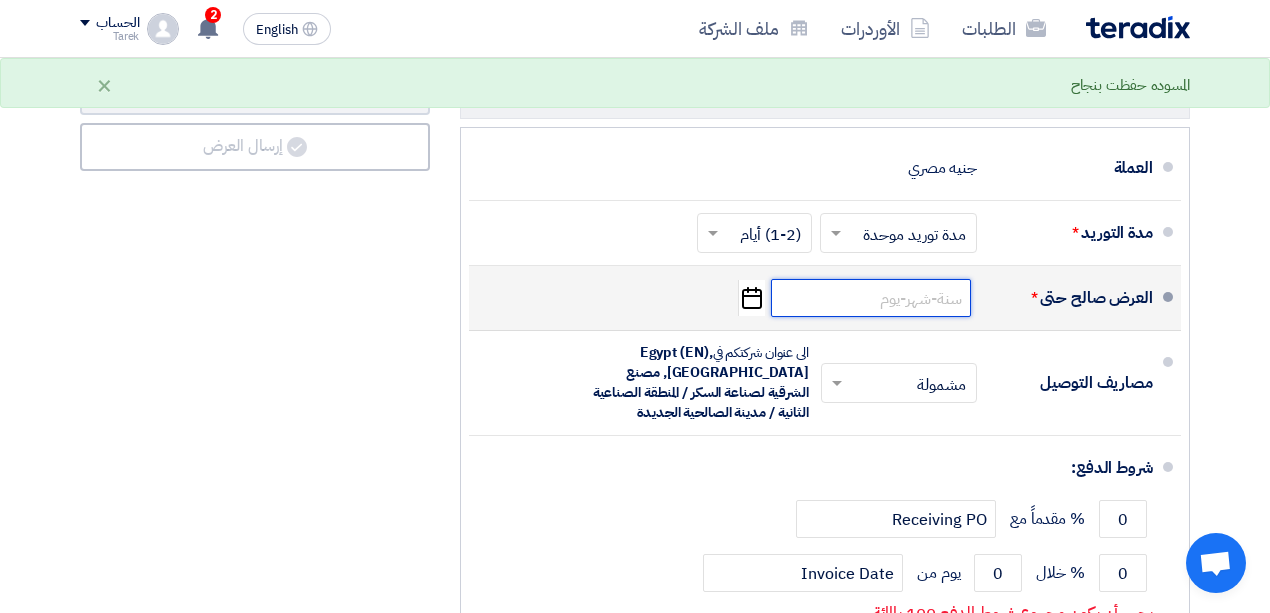 click 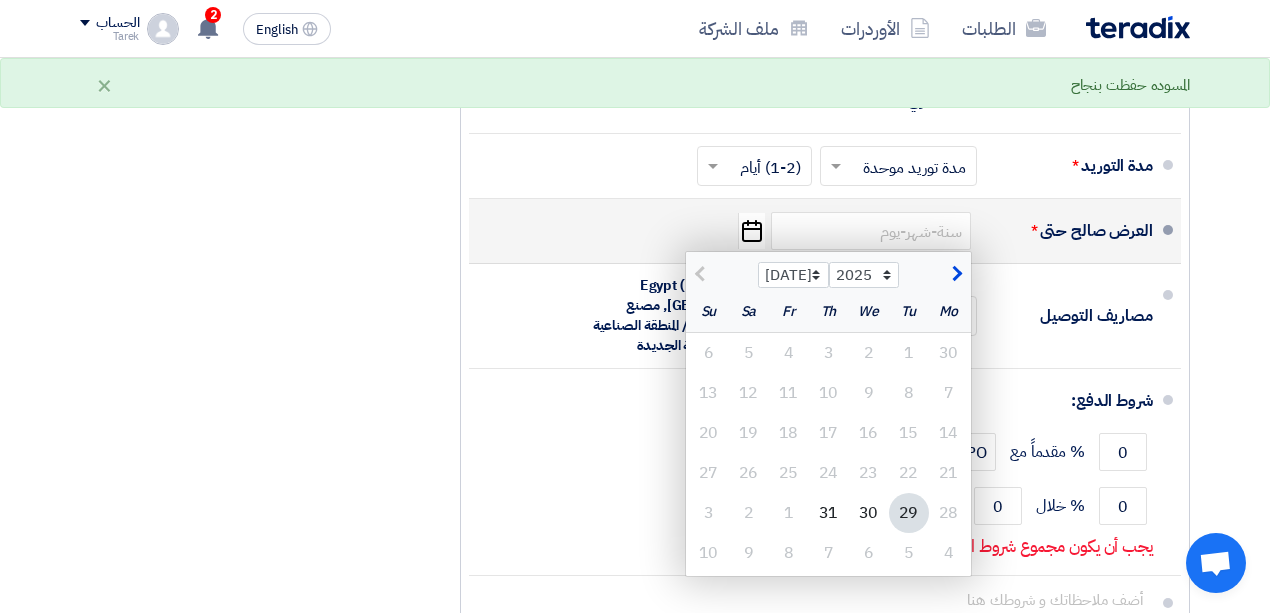 scroll, scrollTop: 1666, scrollLeft: 0, axis: vertical 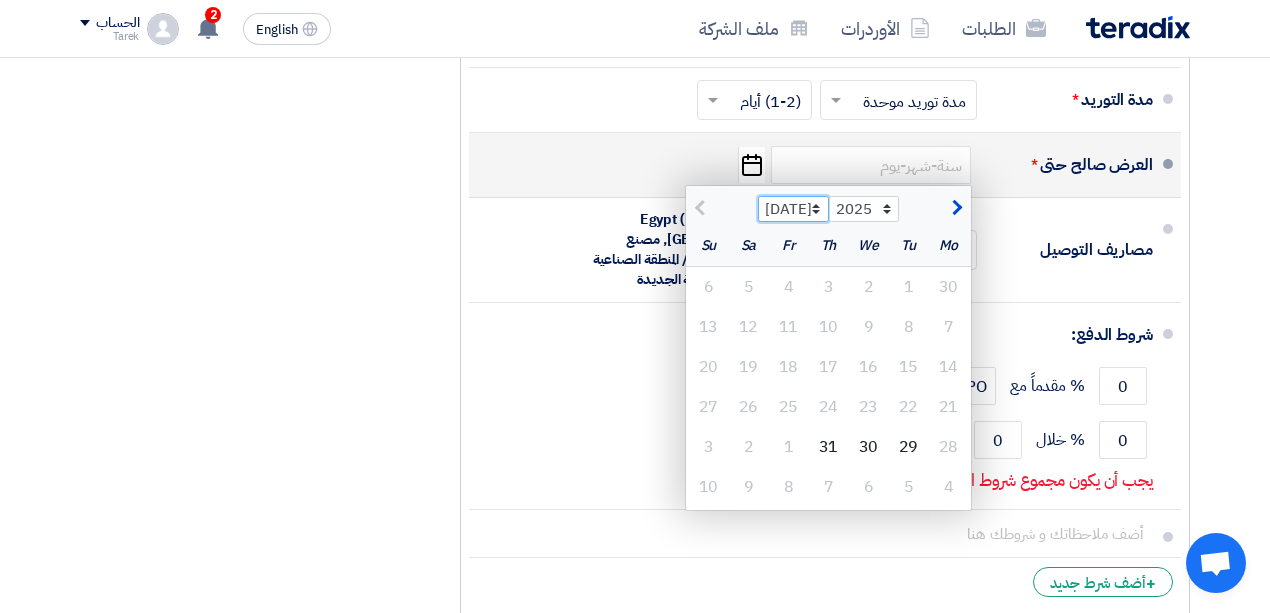 click on "Jul Aug Sep Oct Nov Dec" 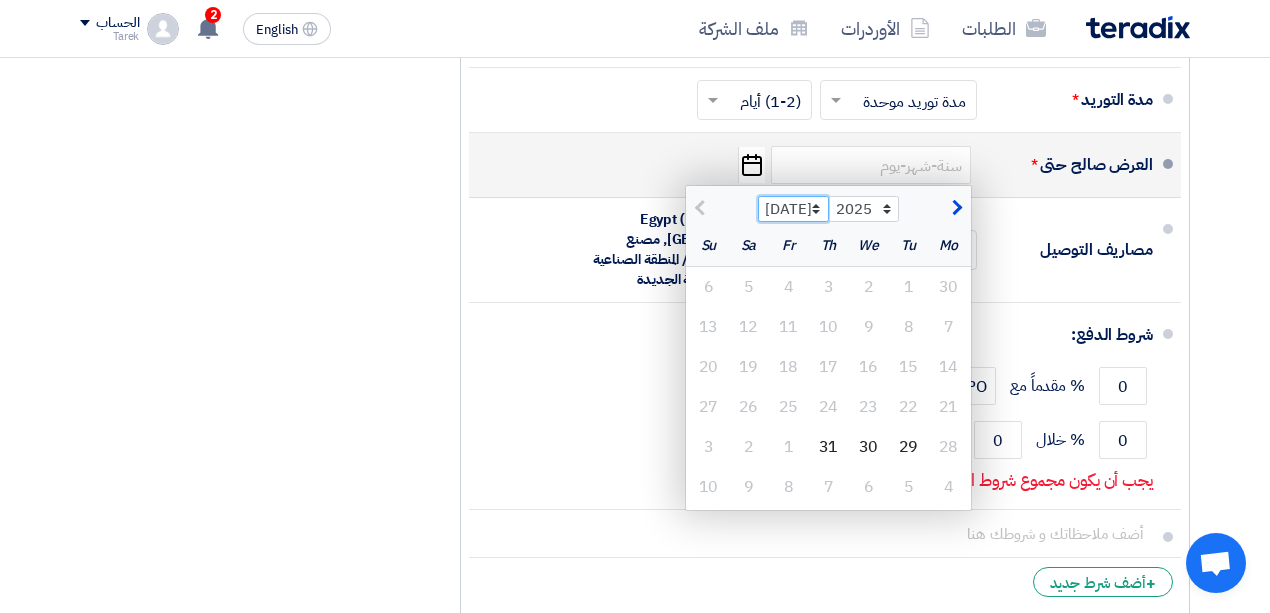 select on "8" 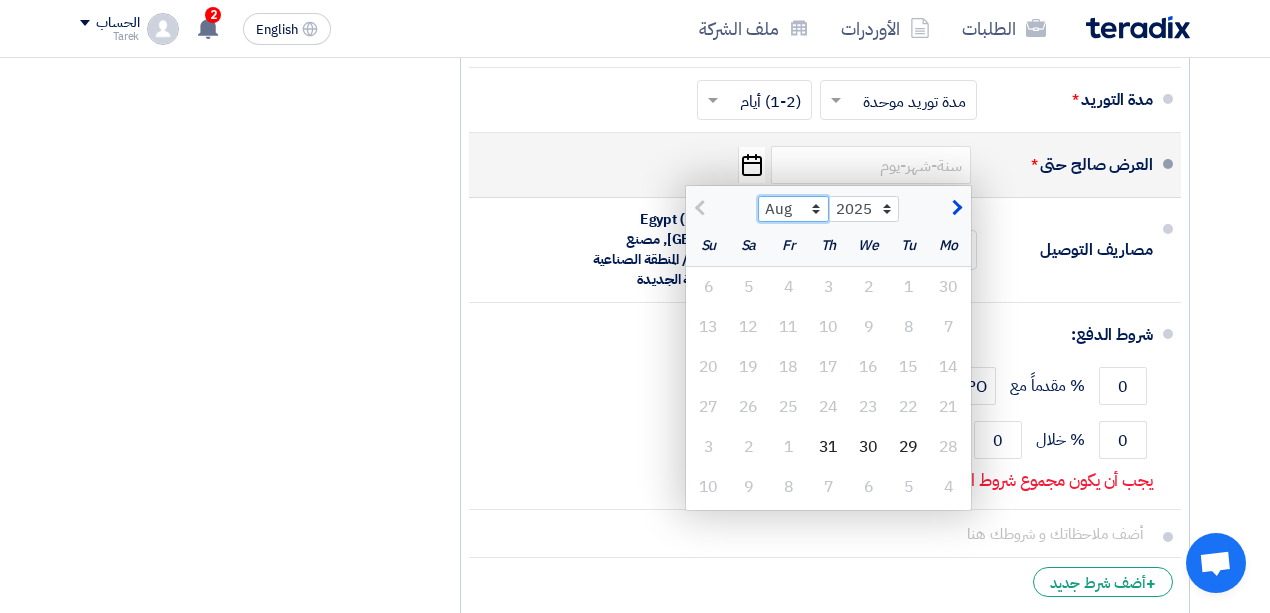 click on "Jul Aug Sep Oct Nov Dec" 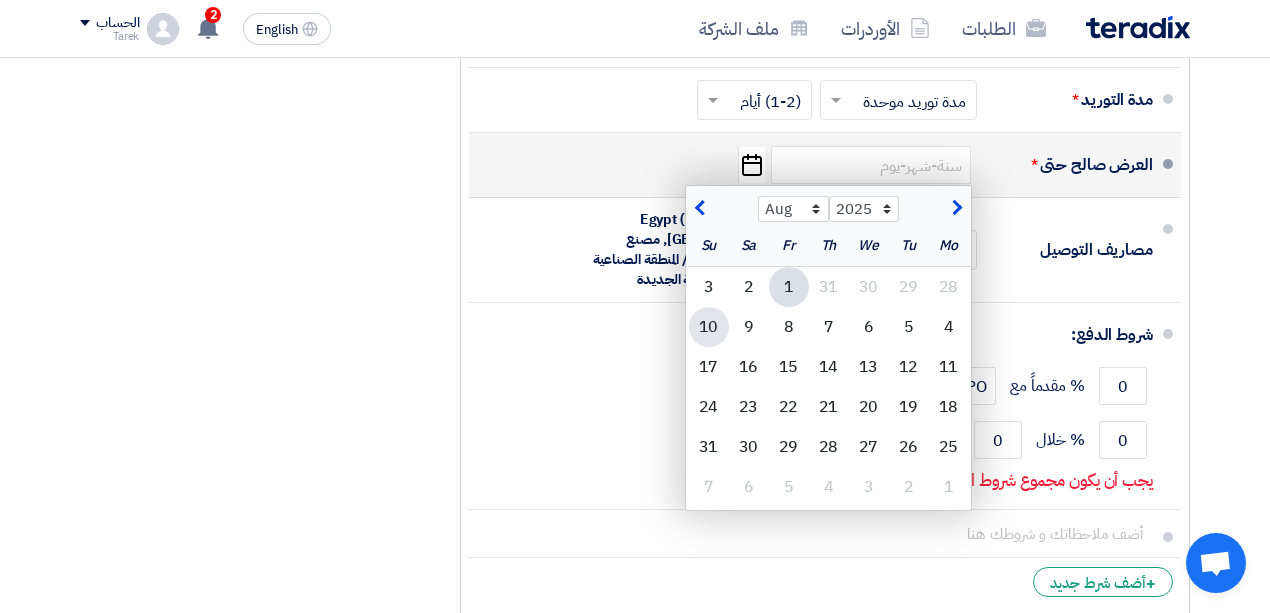 click on "10" 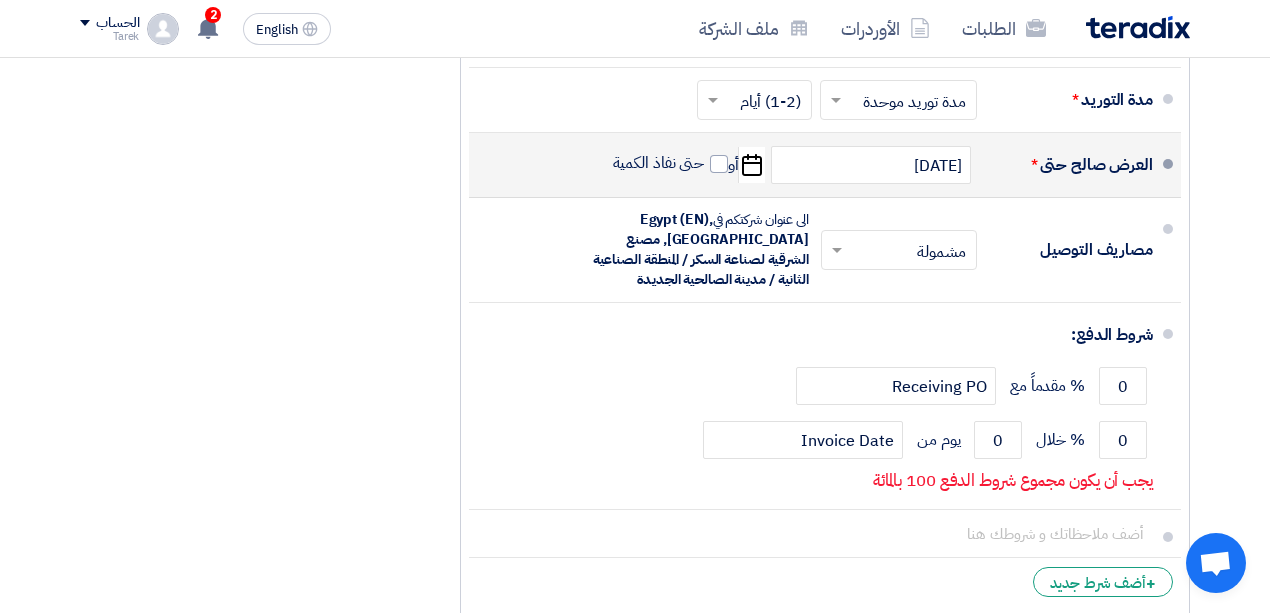 click on "Pick a date" 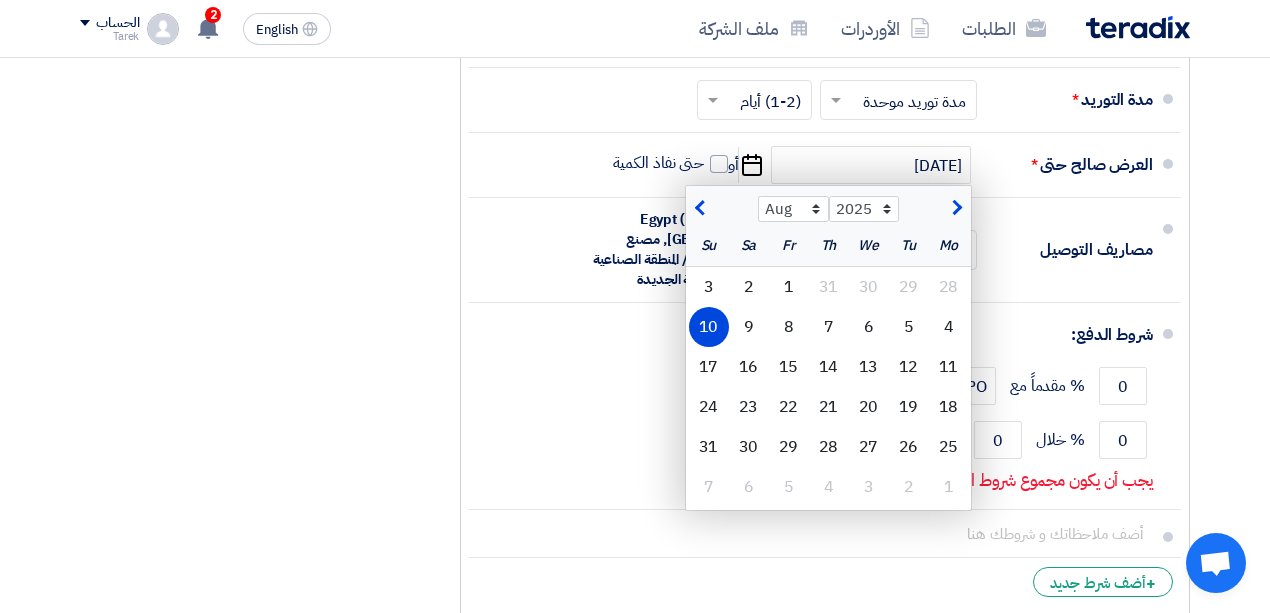 click on "ملاحظات وشروط من طرف المشتري
• The above mentioned amount including VAT.
• Invoice should be issued by the name of "Al-Sharkeya SugarManufacturing Co. (Al Nouran)"
• Our PO No. should be mentioned in your invoice.
• Delivery Period: Immediately." 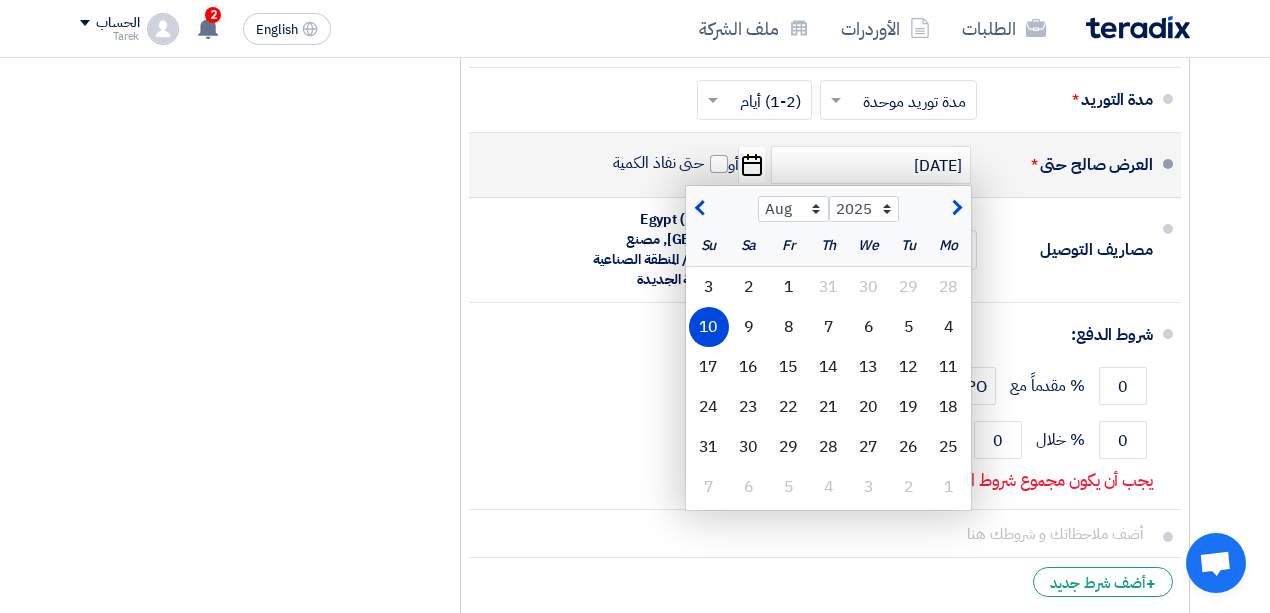 click on "10" 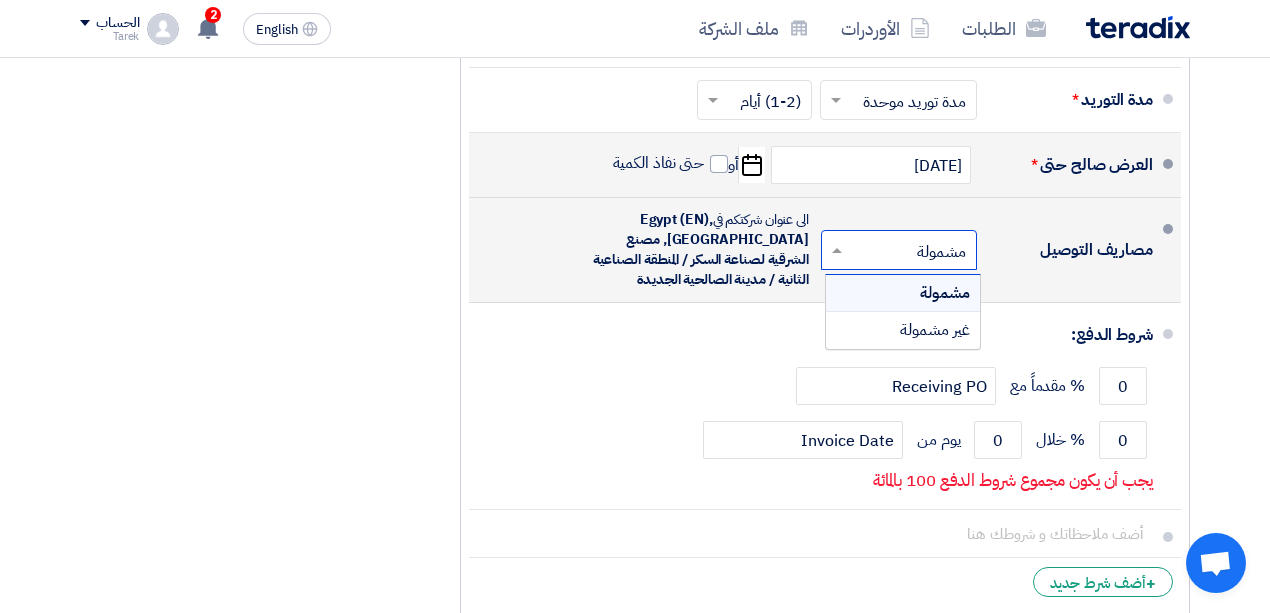 click 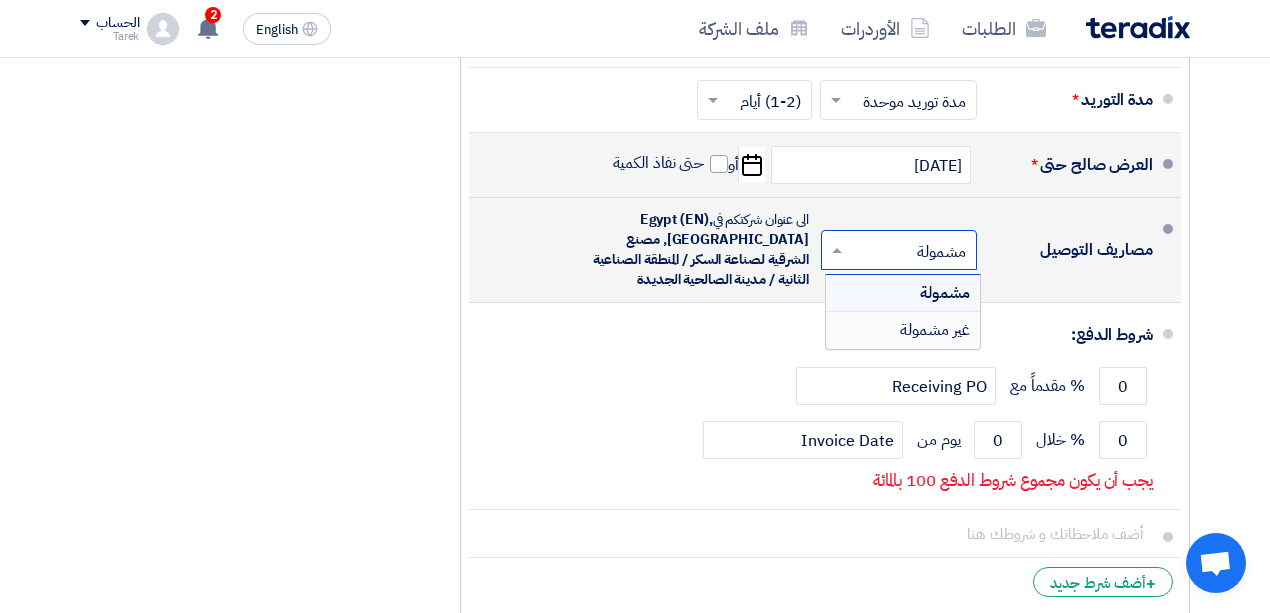 click on "غير مشمولة" at bounding box center (903, 330) 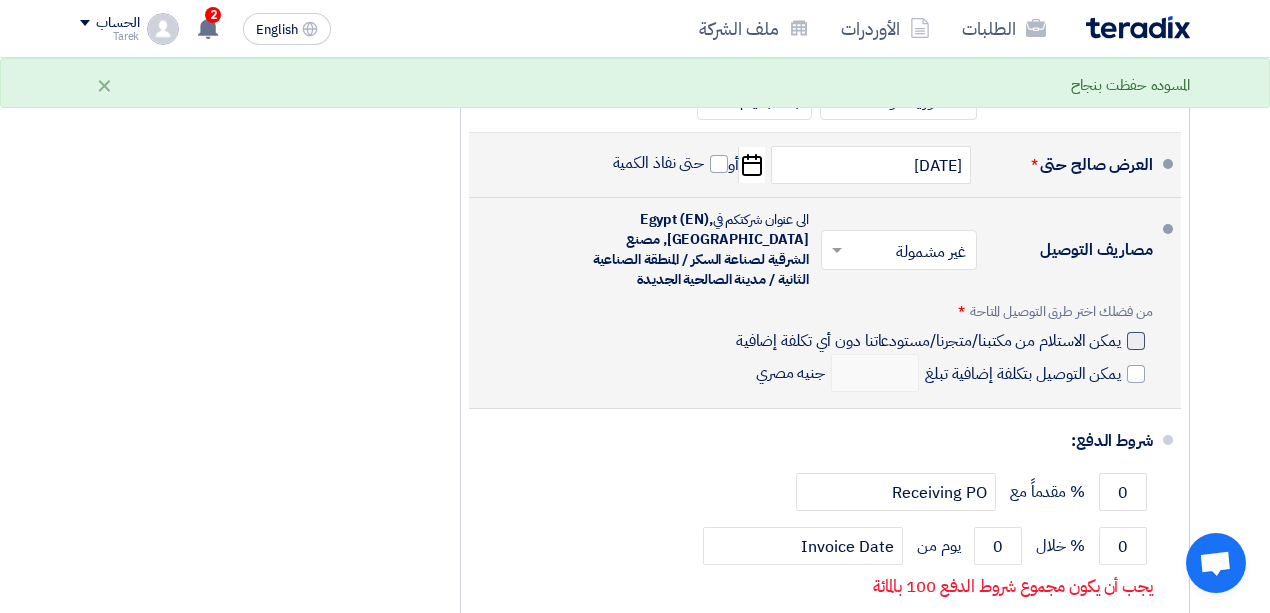 click 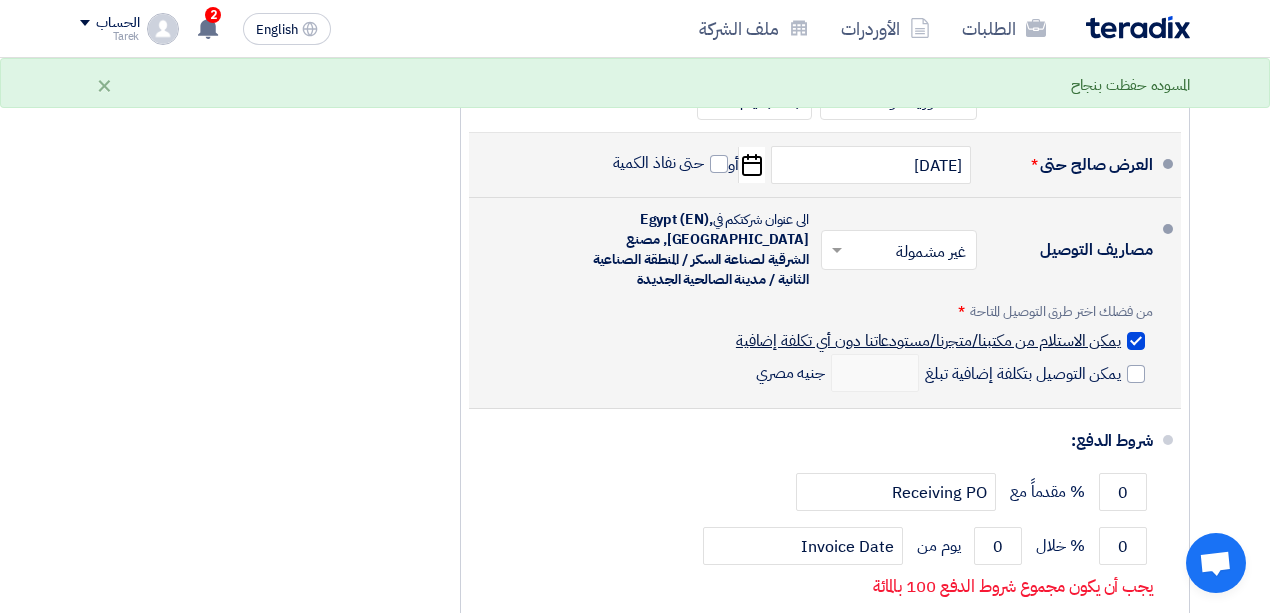 checkbox on "true" 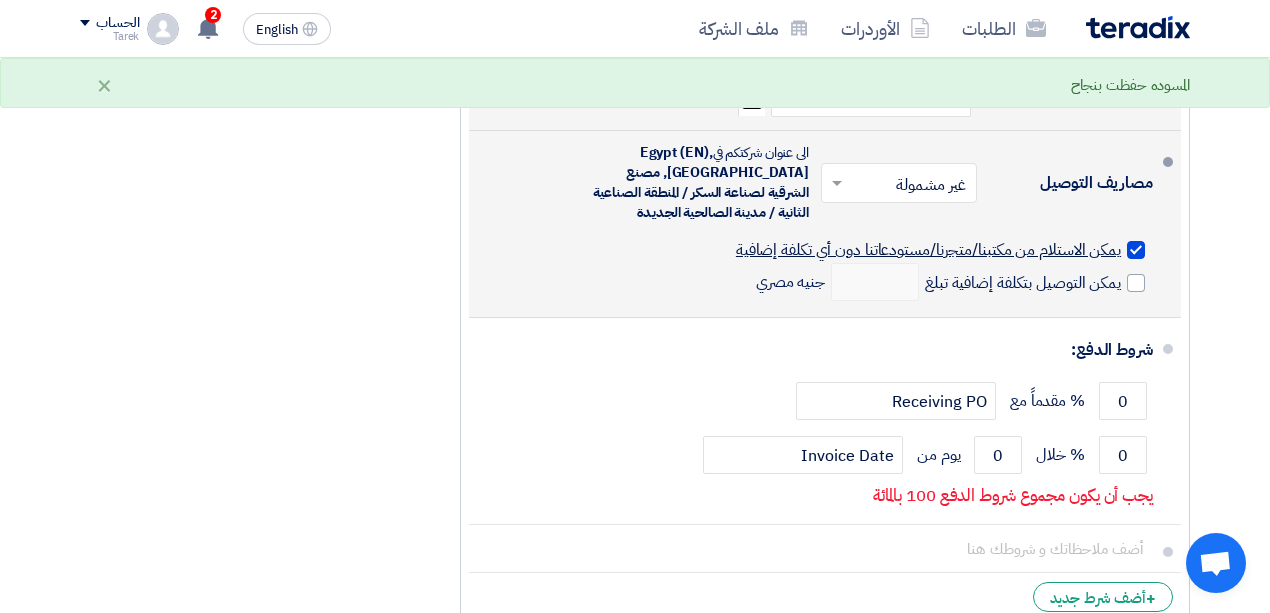 scroll, scrollTop: 1800, scrollLeft: 0, axis: vertical 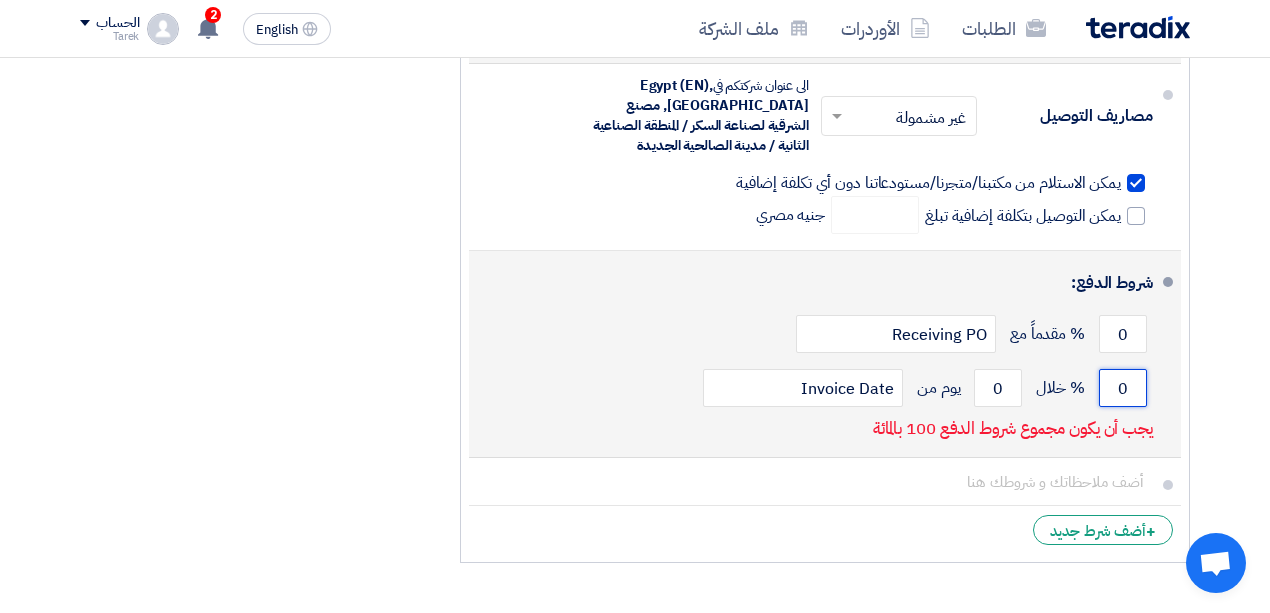 click on "0" 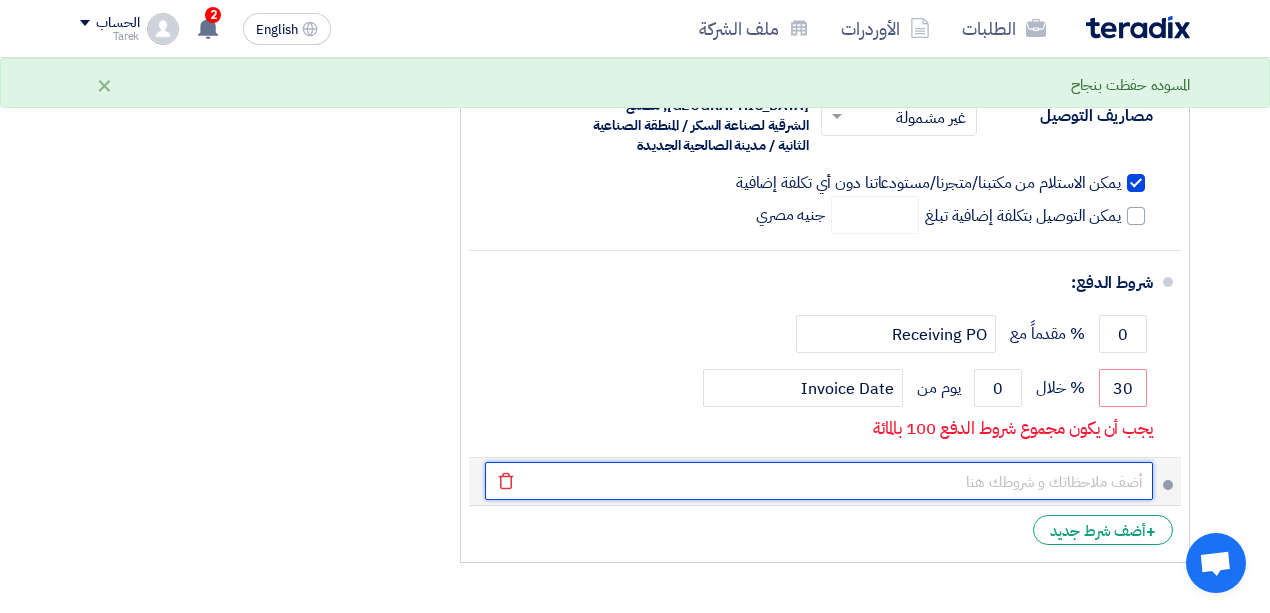 click 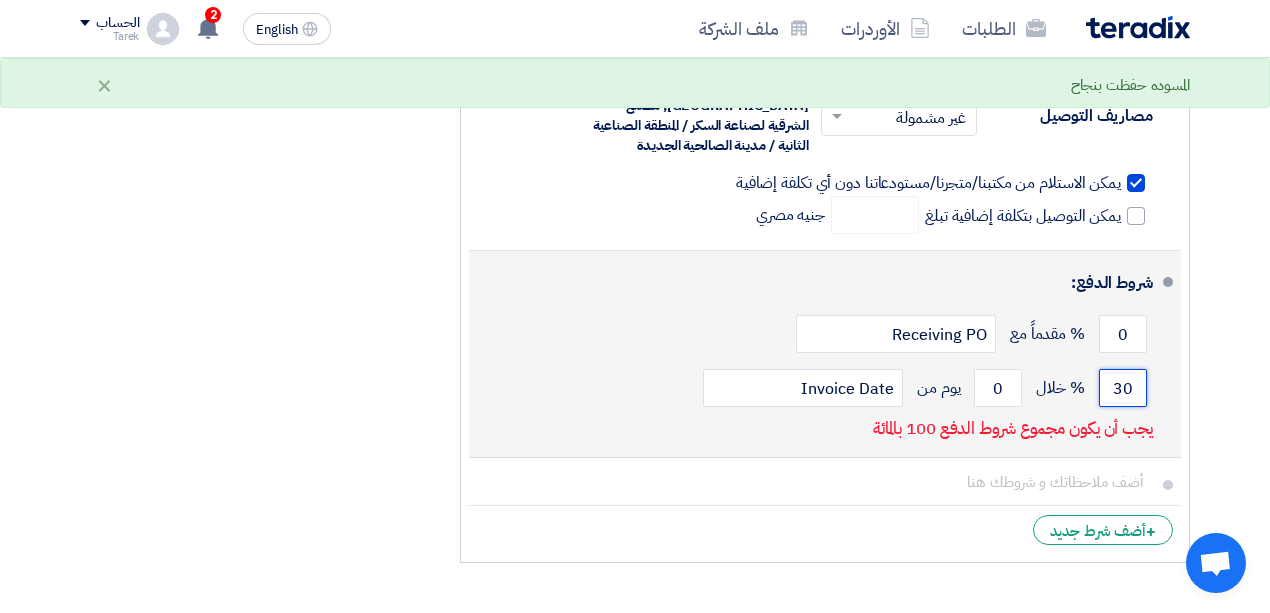 click on "30" 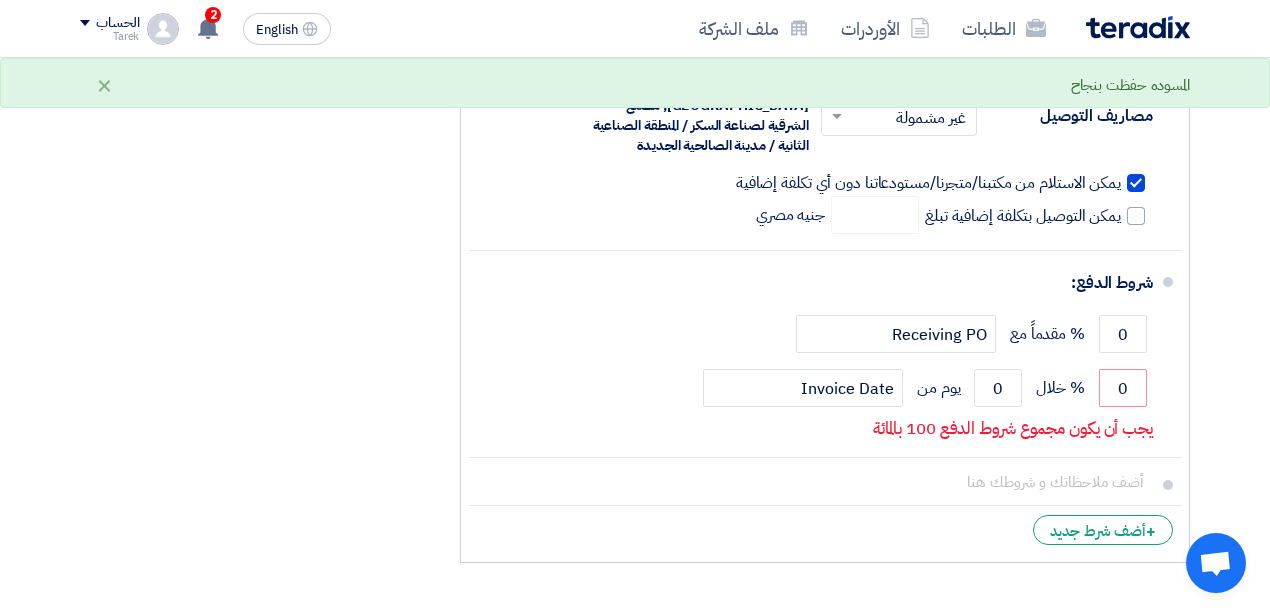 click on "ملاحظات وشروط من طرف المشتري
• The above mentioned amount including VAT.
• Invoice should be issued by the name of "Al-Sharkeya SugarManufacturing Co. (Al Nouran)"
• Our PO No. should be mentioned in your invoice.
• Delivery Period: Immediately." 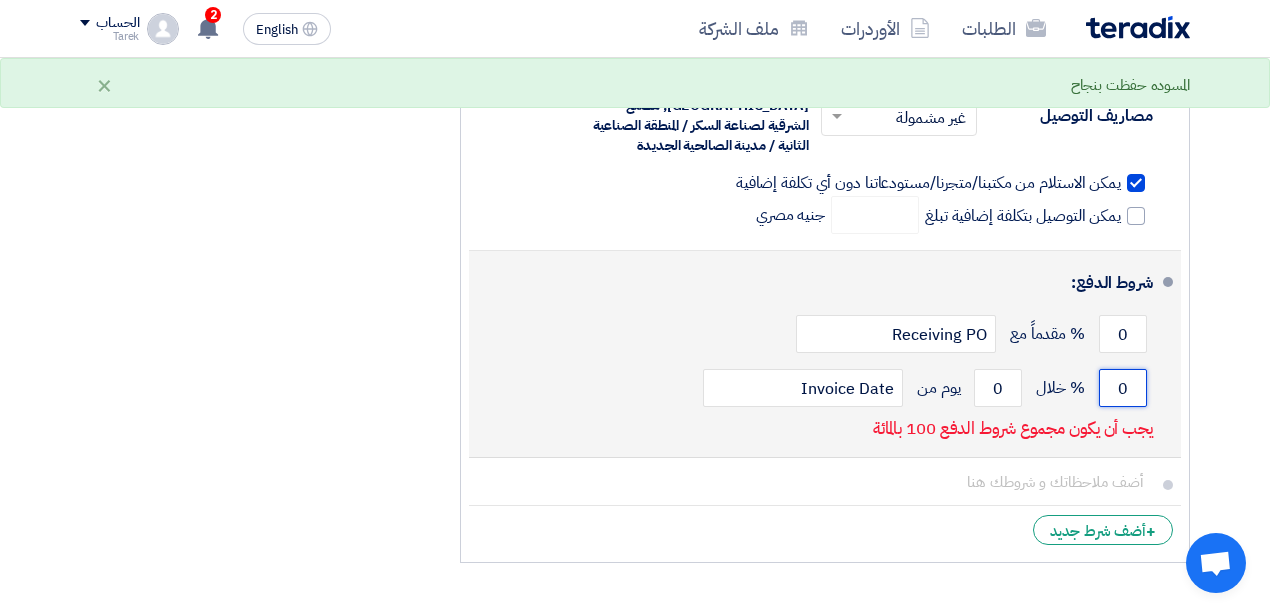 click on "0" 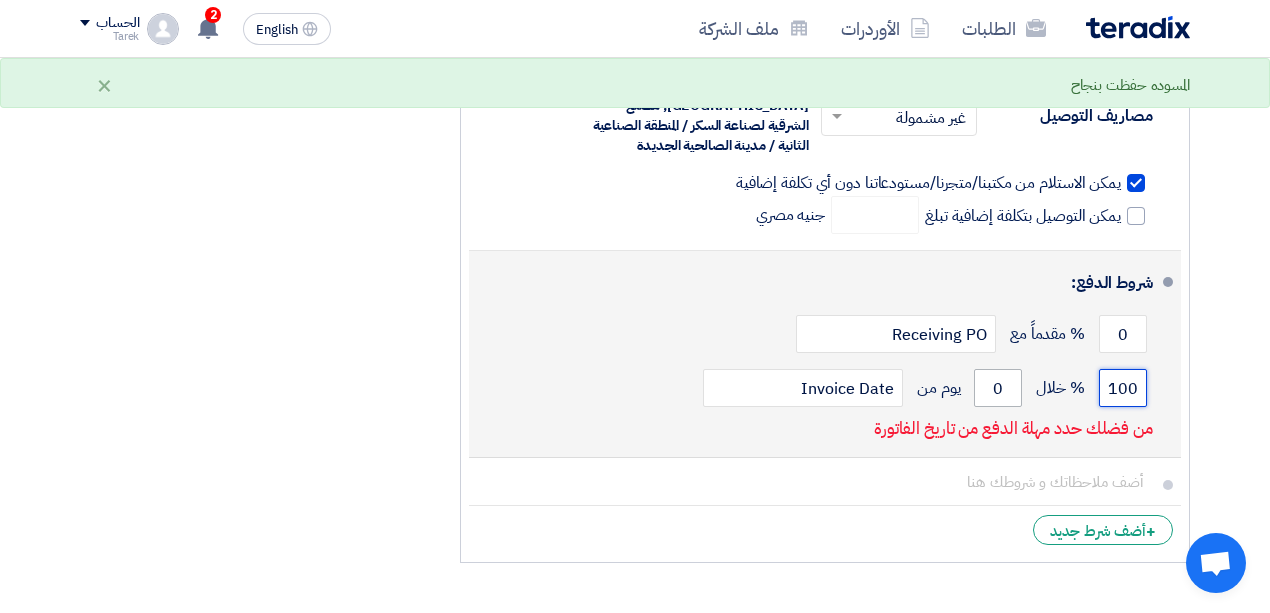 type on "100" 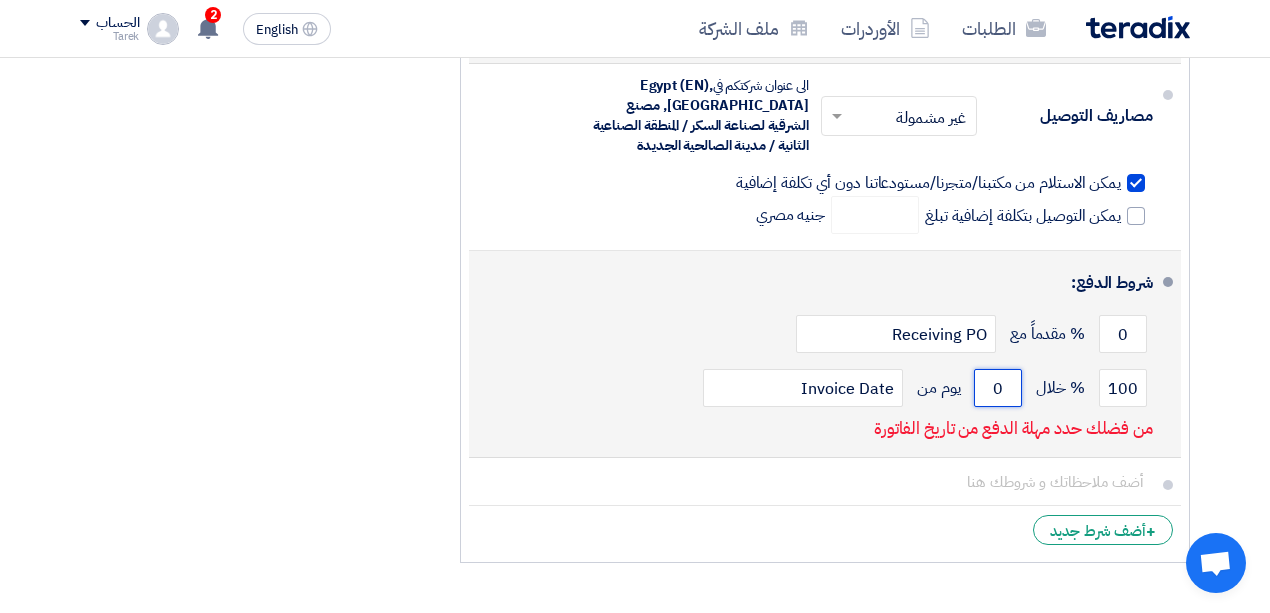click on "0" 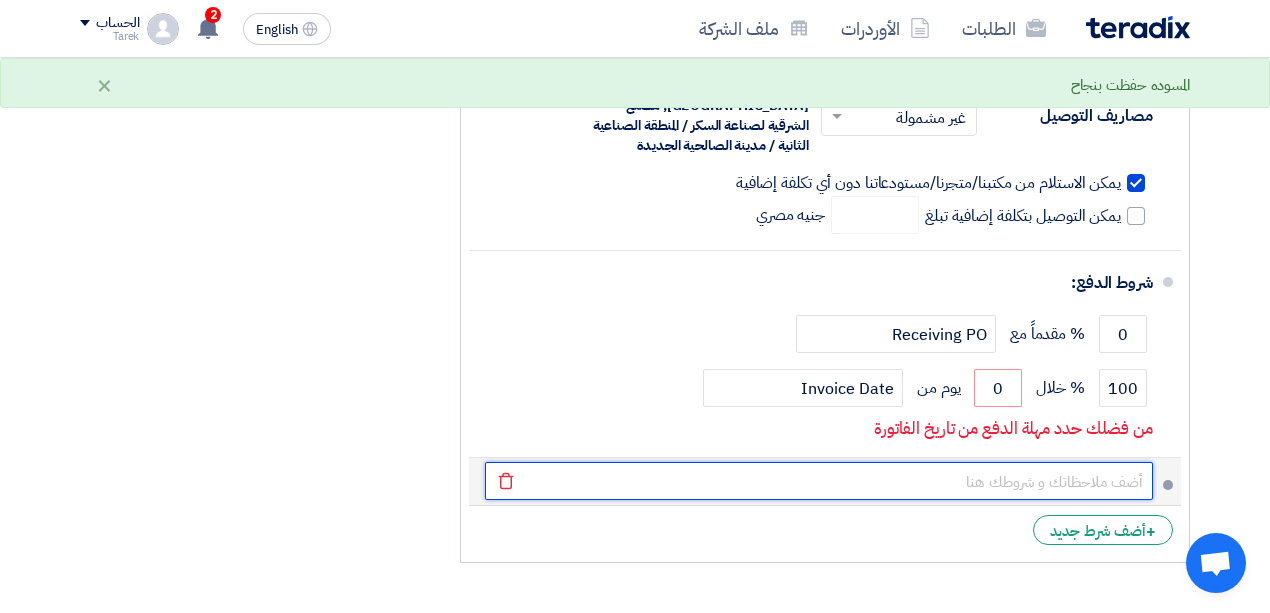 drag, startPoint x: 1002, startPoint y: 394, endPoint x: 699, endPoint y: 498, distance: 320.35138 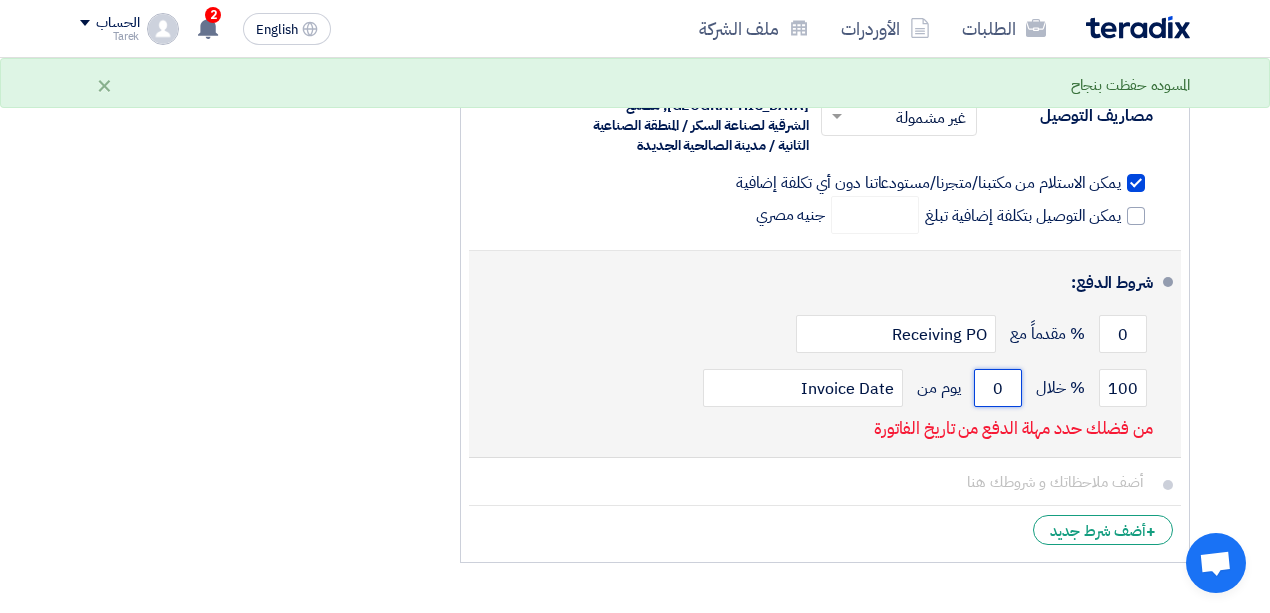 click on "0" 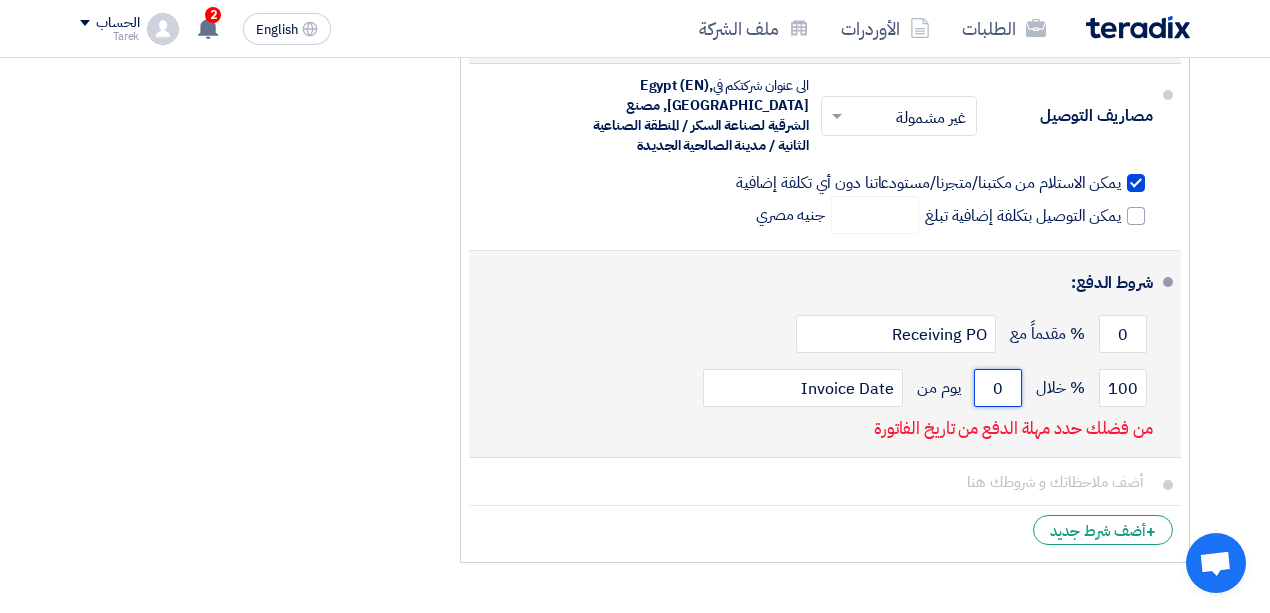 click on "0" 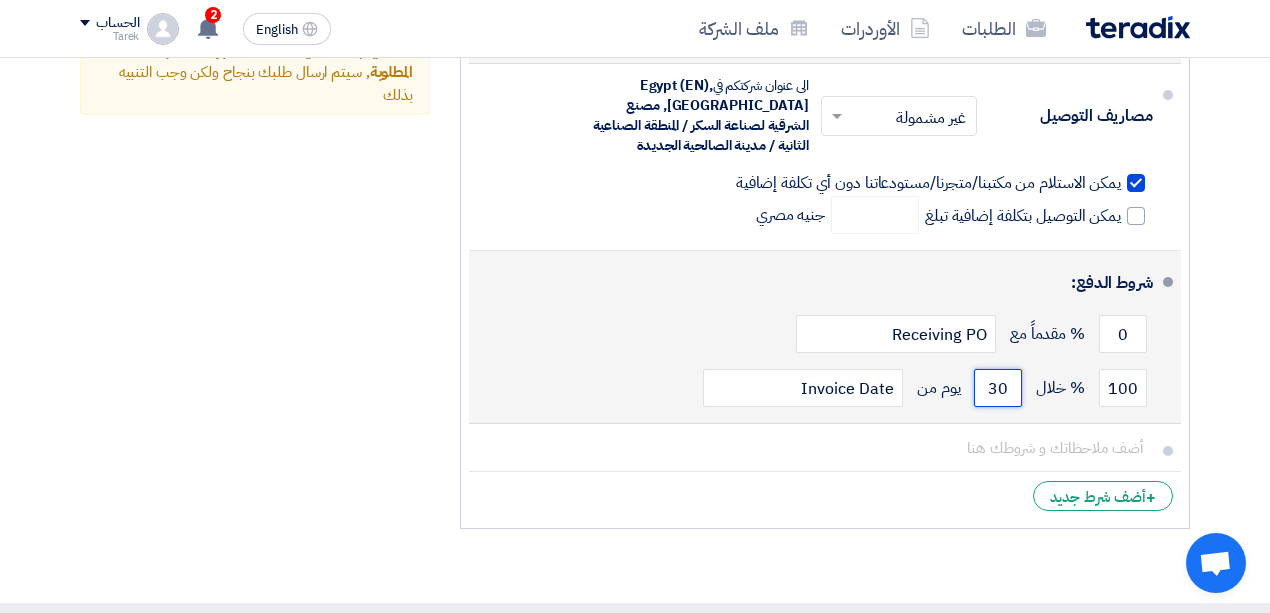 type on "30" 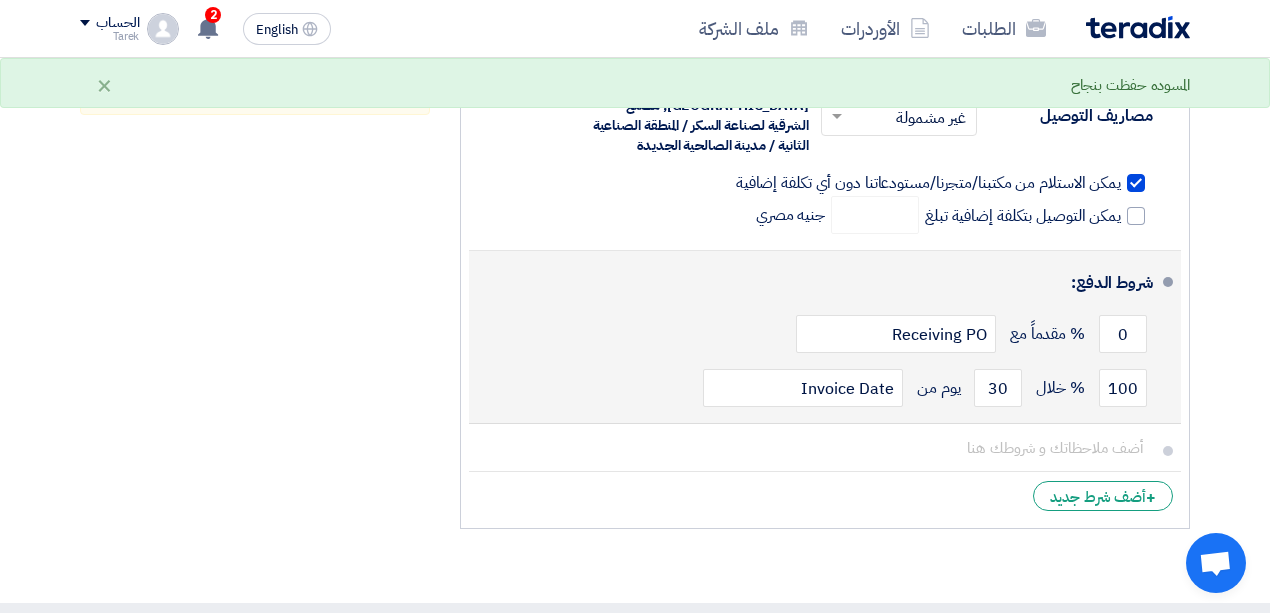 click on "0
% مقدماً مع
Receiving PO" 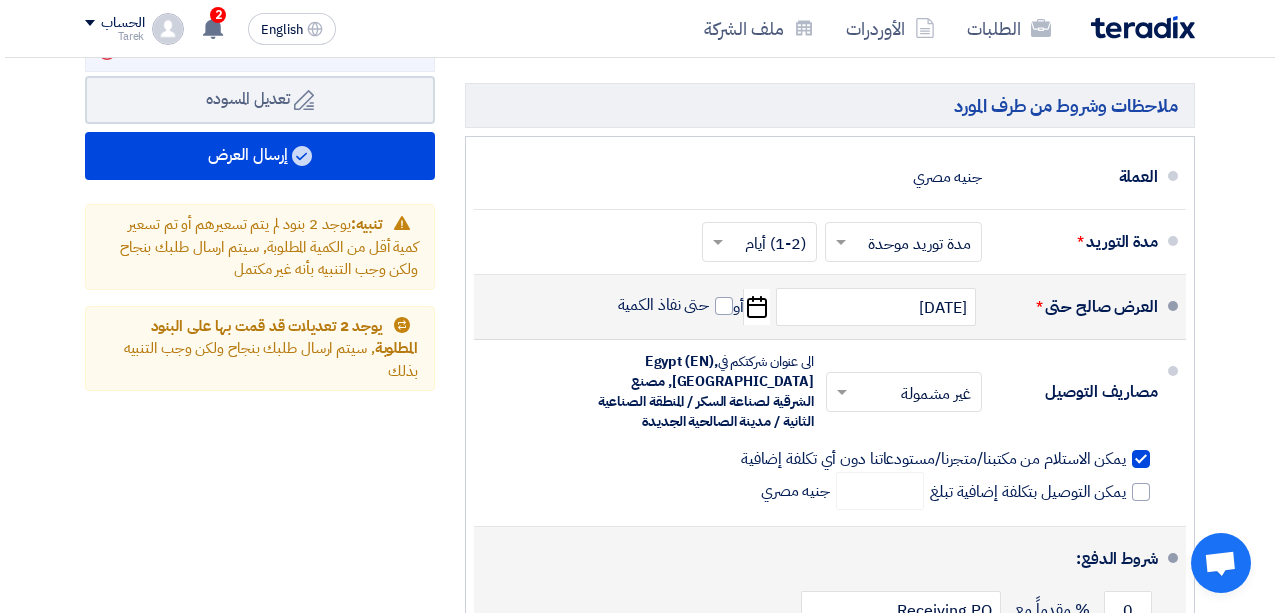 scroll, scrollTop: 1390, scrollLeft: 0, axis: vertical 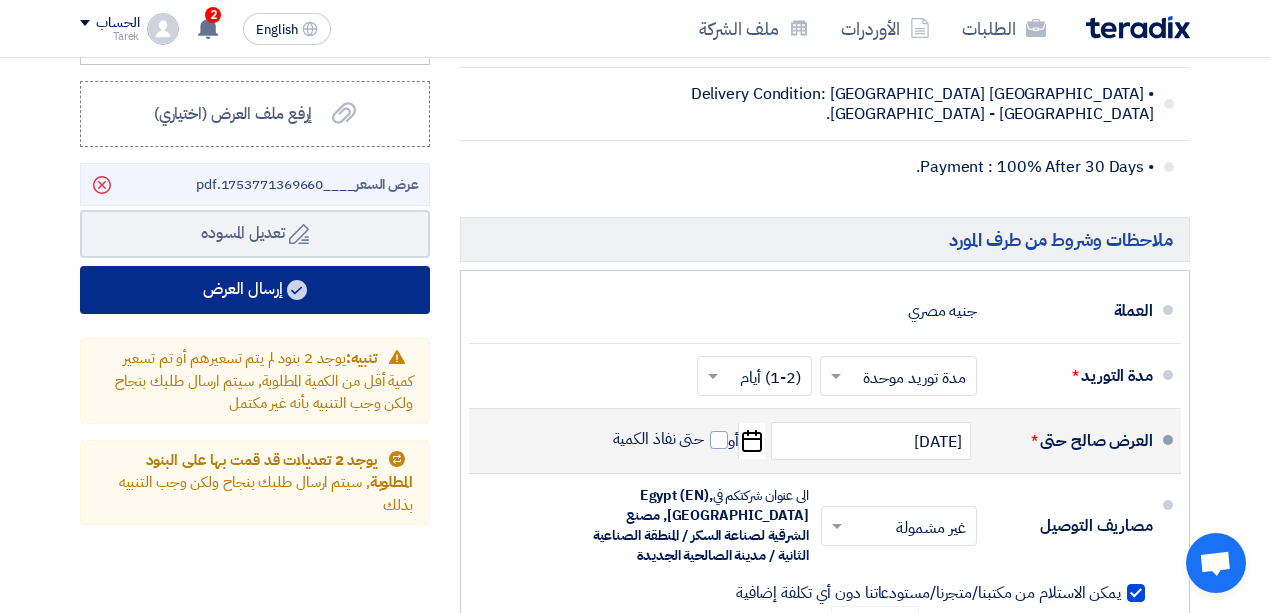 click on "إرسال العرض" 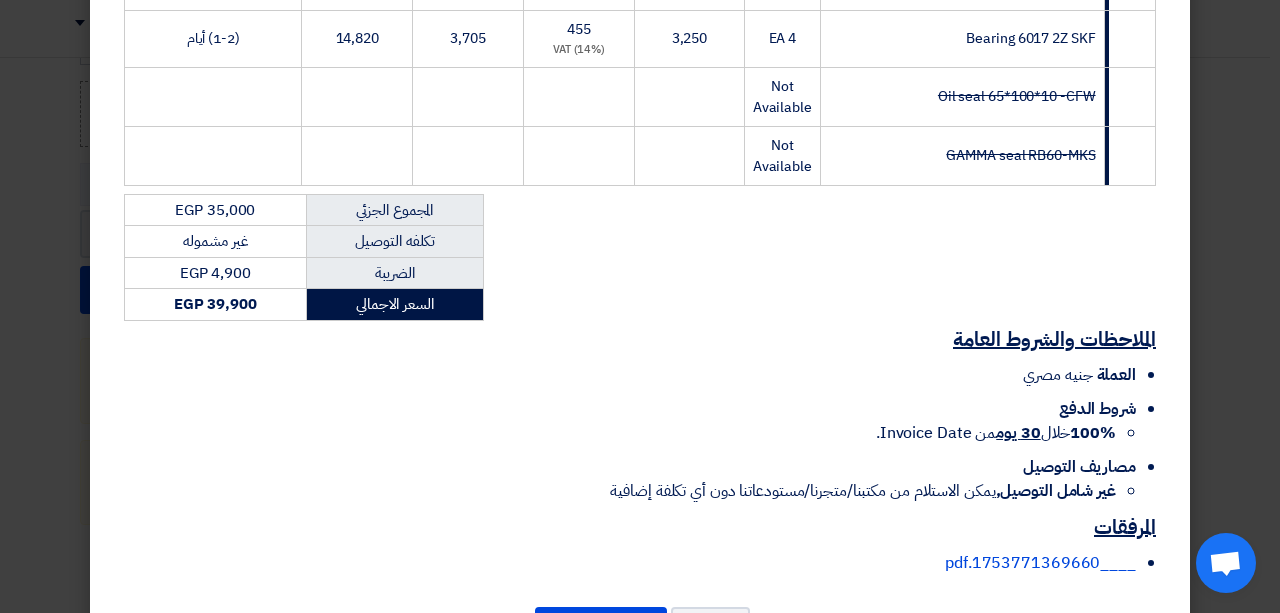 scroll, scrollTop: 552, scrollLeft: 0, axis: vertical 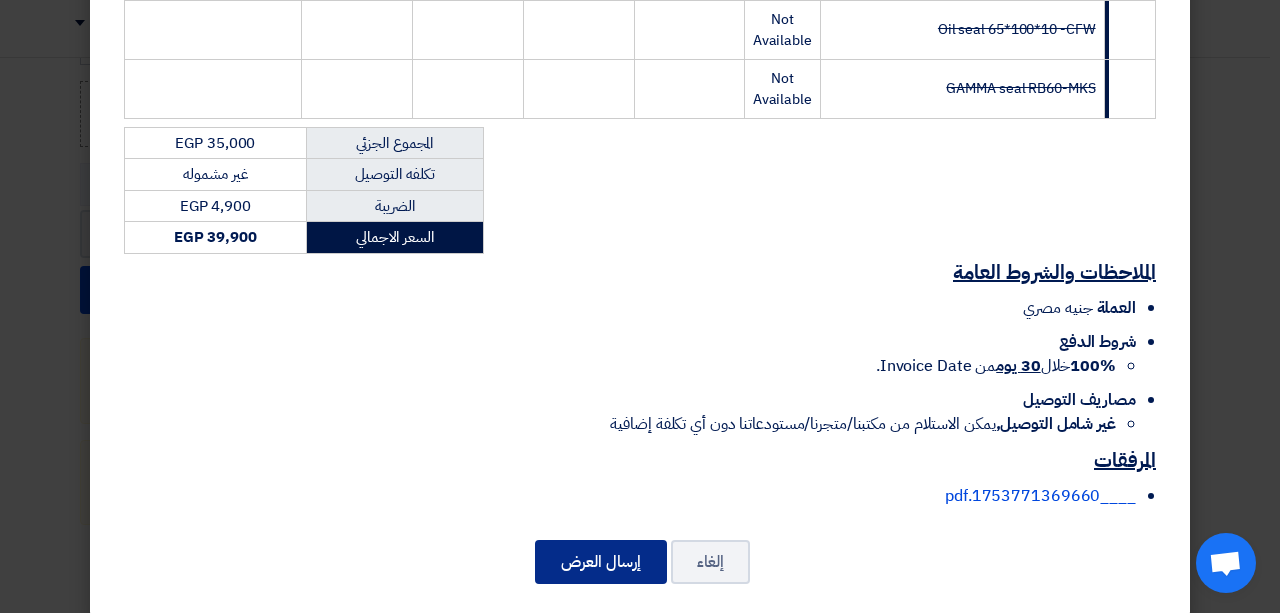 click on "إرسال العرض" 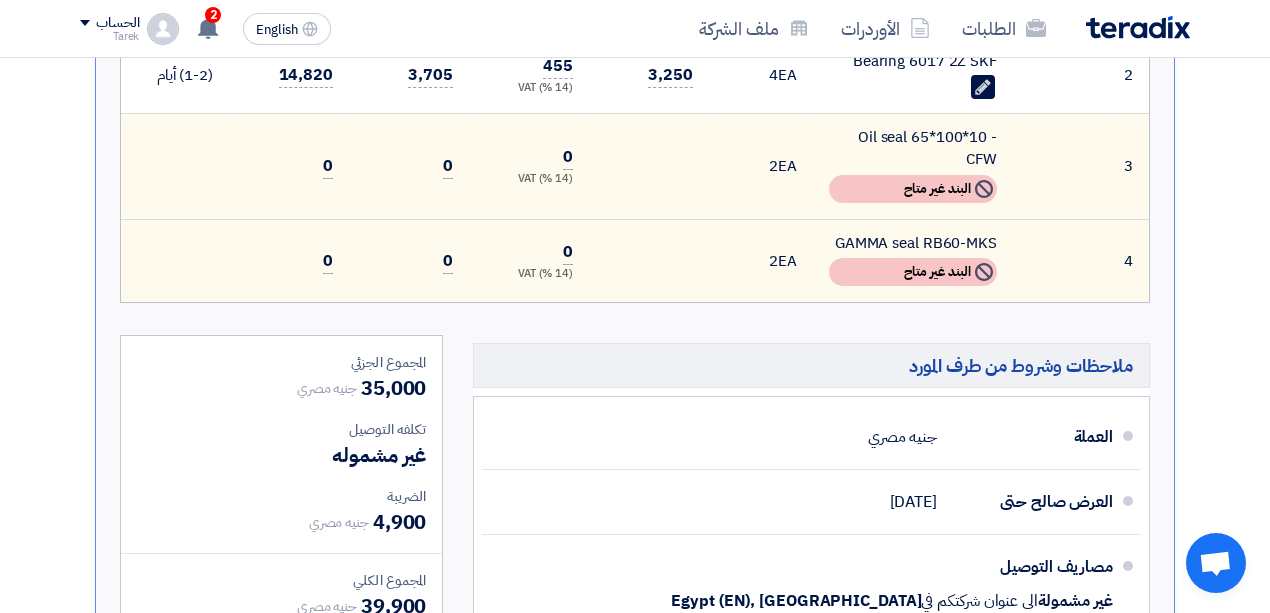 scroll, scrollTop: 1244, scrollLeft: 0, axis: vertical 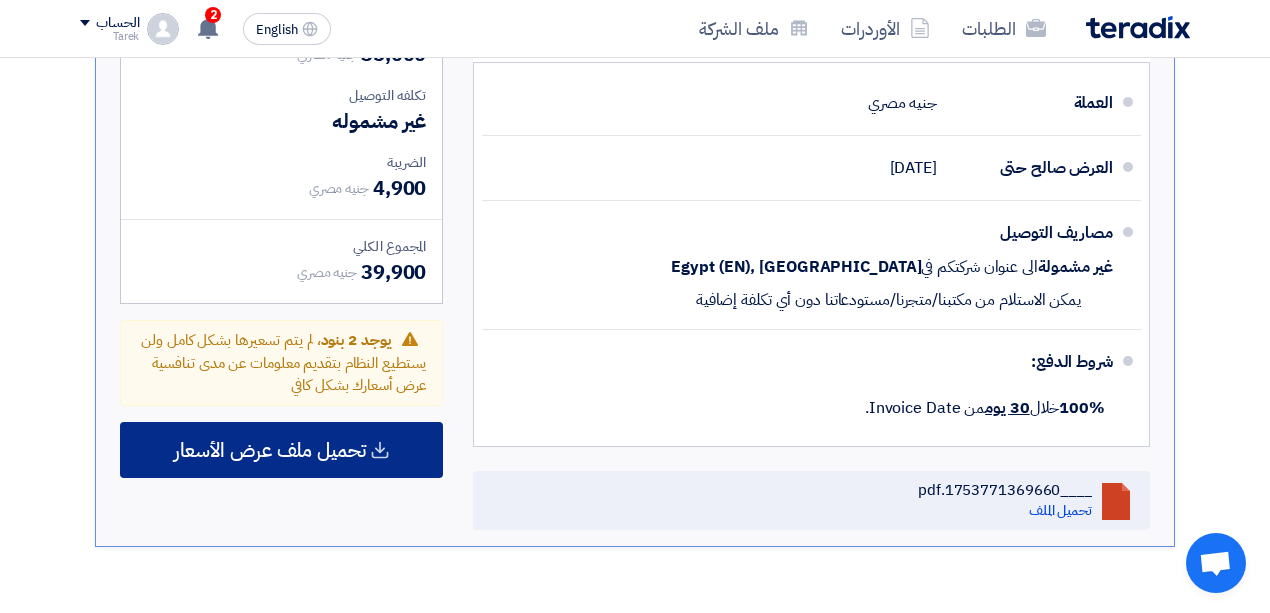 click on "تحميل ملف عرض الأسعار" at bounding box center [270, 450] 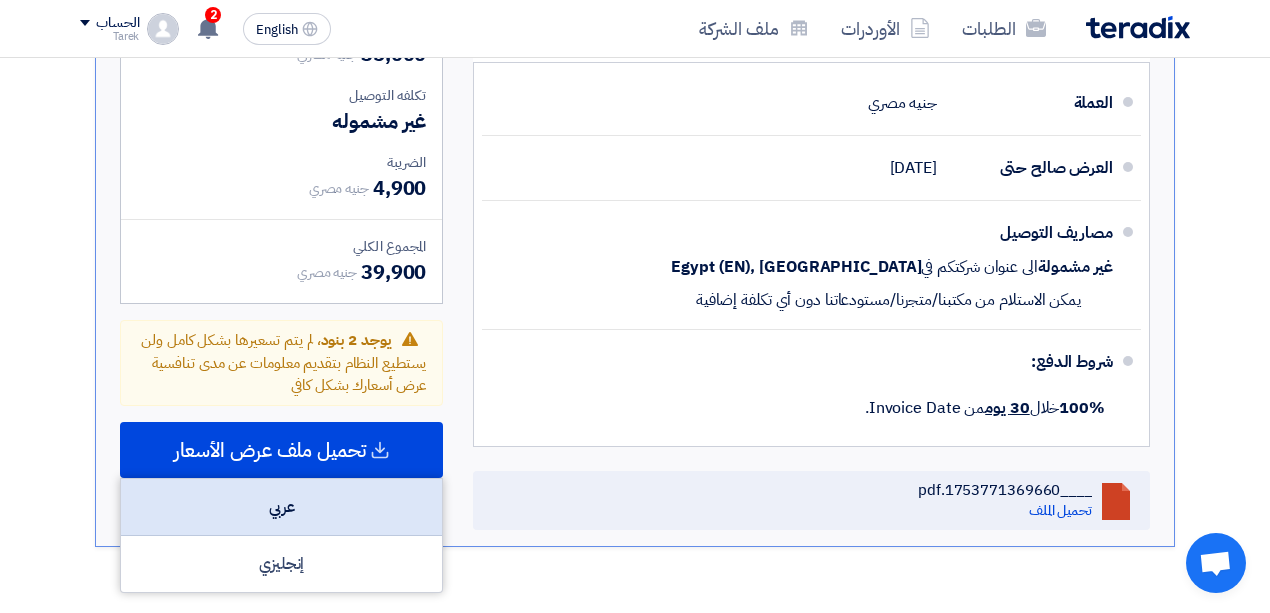 click on "عربي" at bounding box center (281, 507) 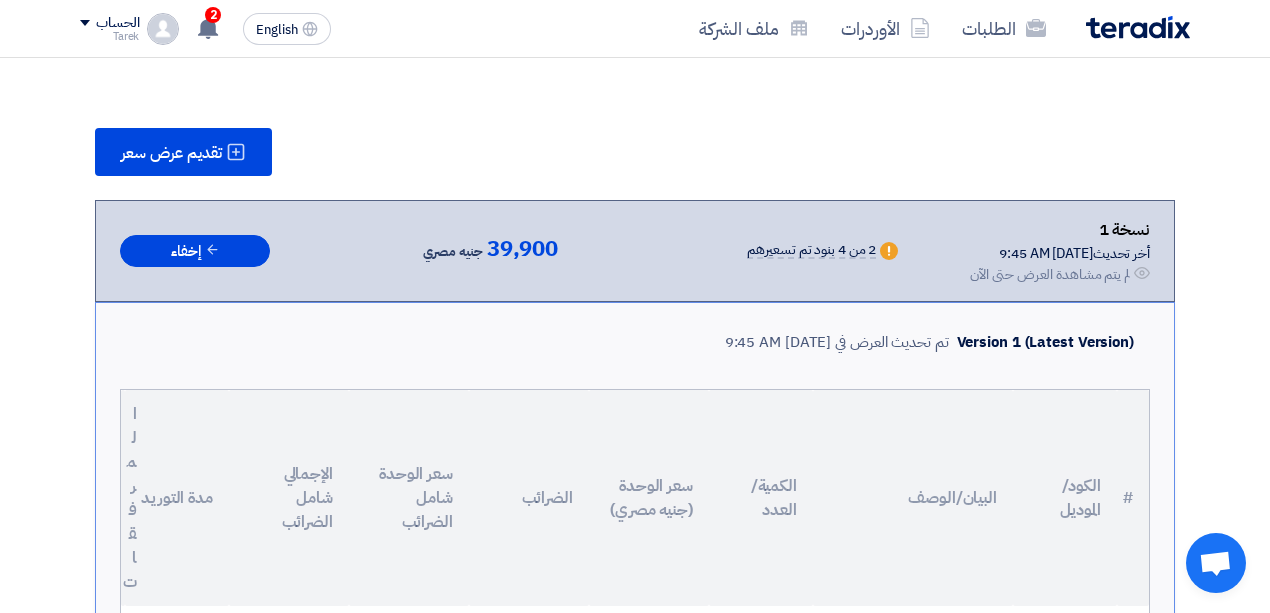 scroll, scrollTop: 0, scrollLeft: 0, axis: both 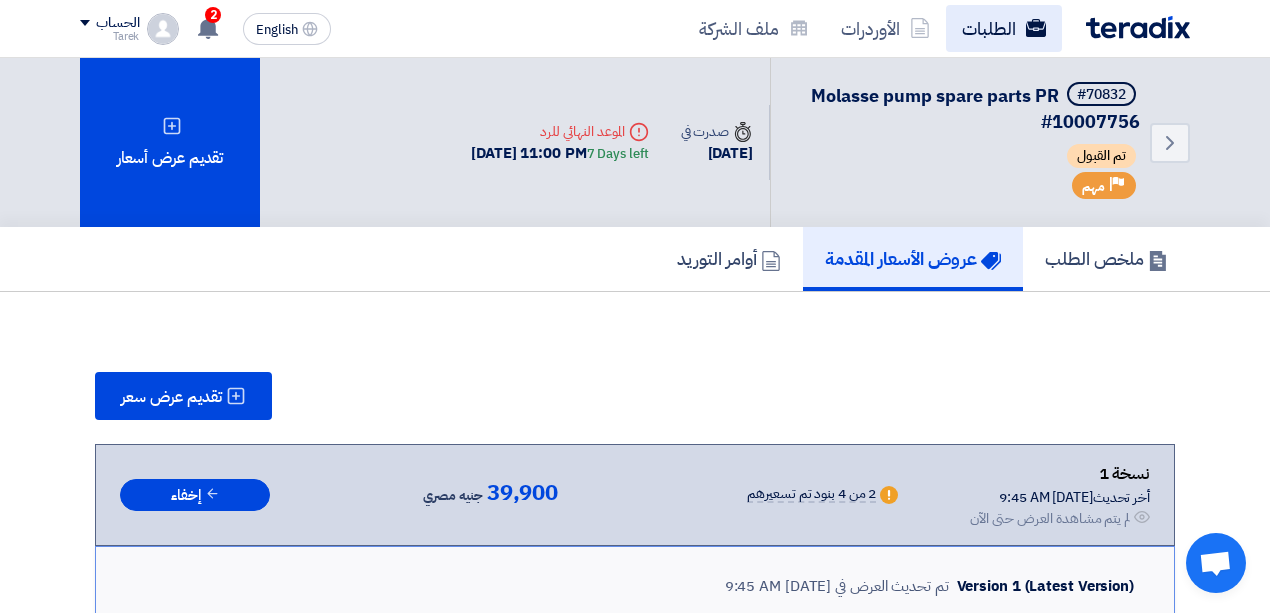 click on "الطلبات" 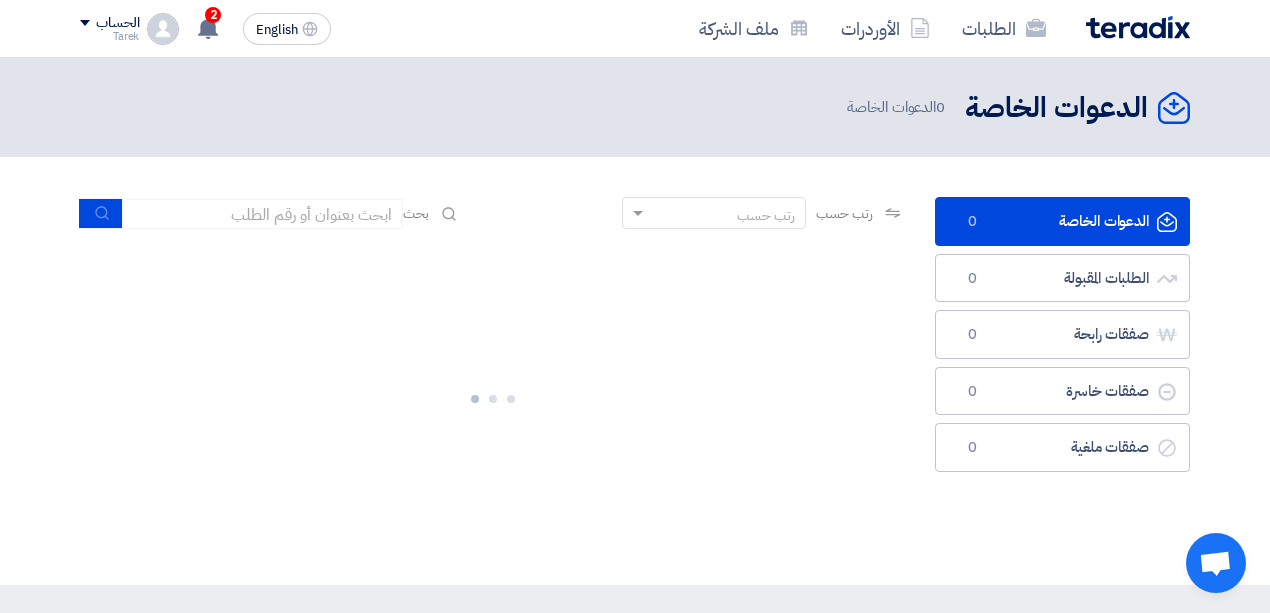 click on "الدعوات الخاصة
الدعوات الخاصة
0" 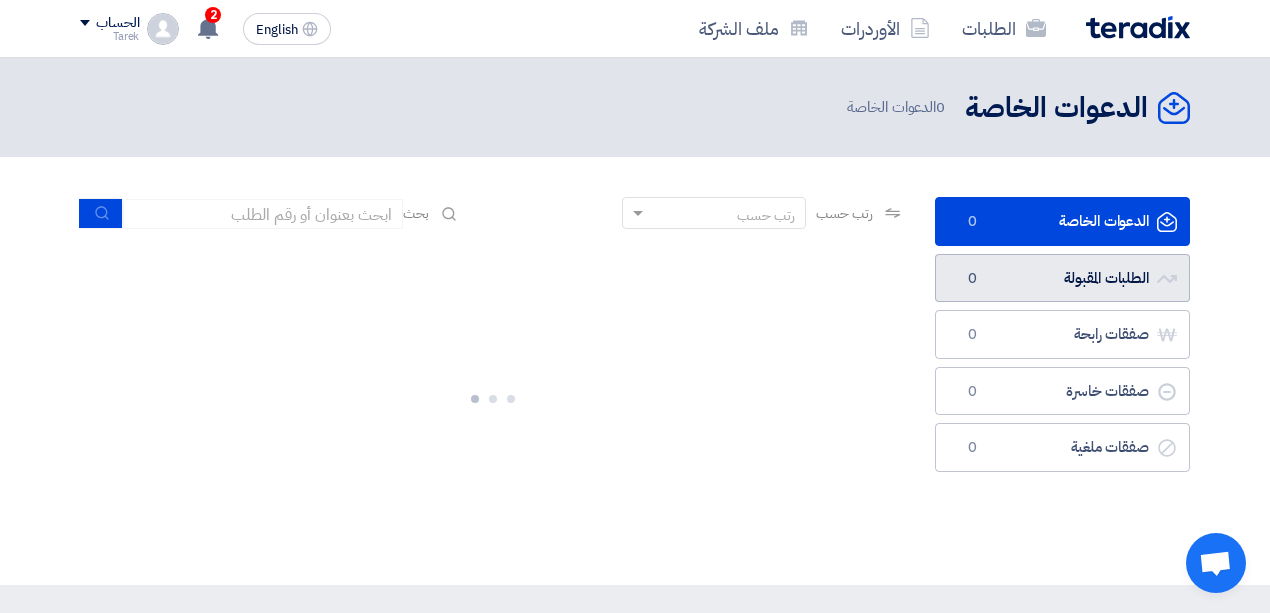 click on "الطلبات المقبولة
الطلبات المقبولة
0" 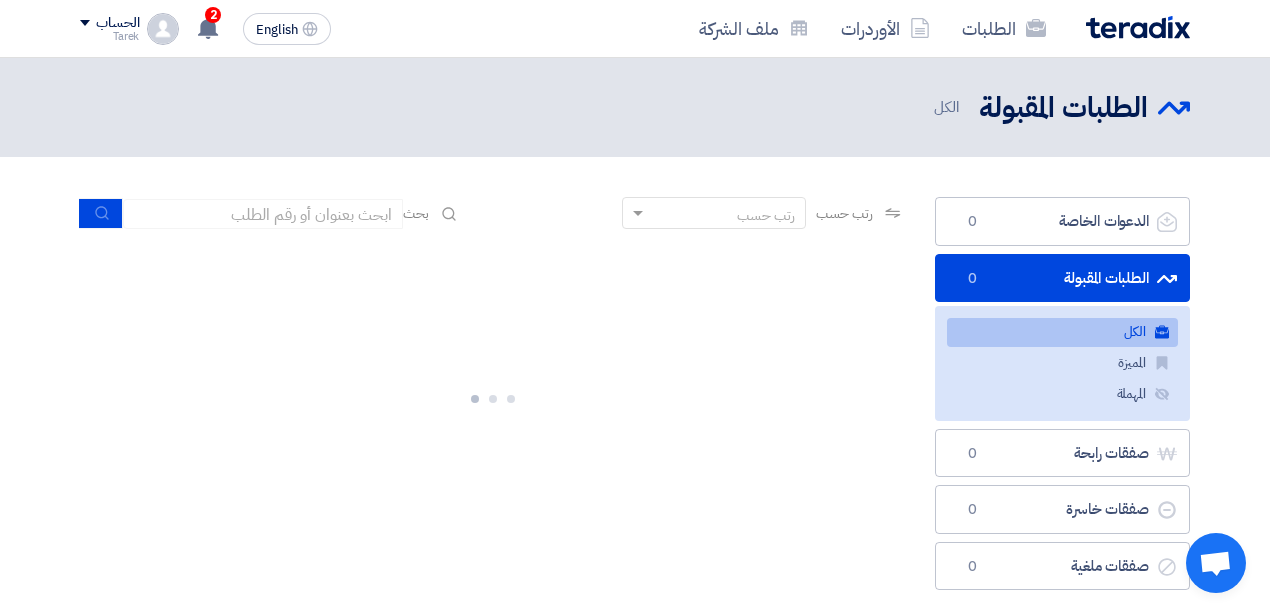 click on "الطلبات المقبولة
الطلبات المقبولة
0" 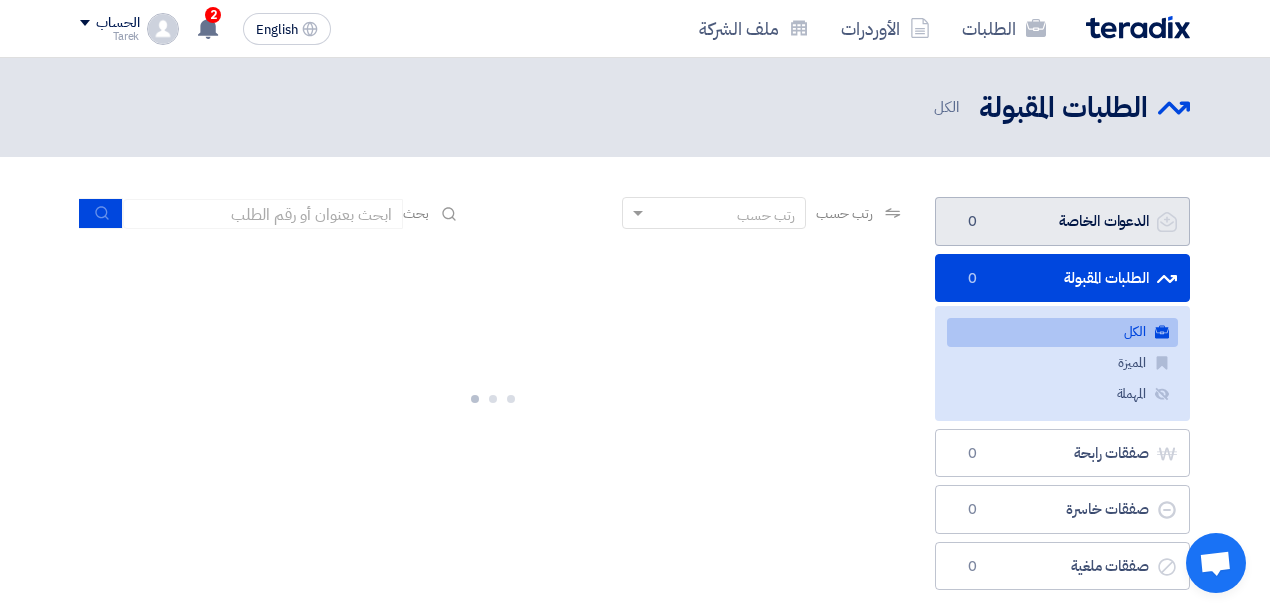 click on "الدعوات الخاصة
الدعوات الخاصة
0" 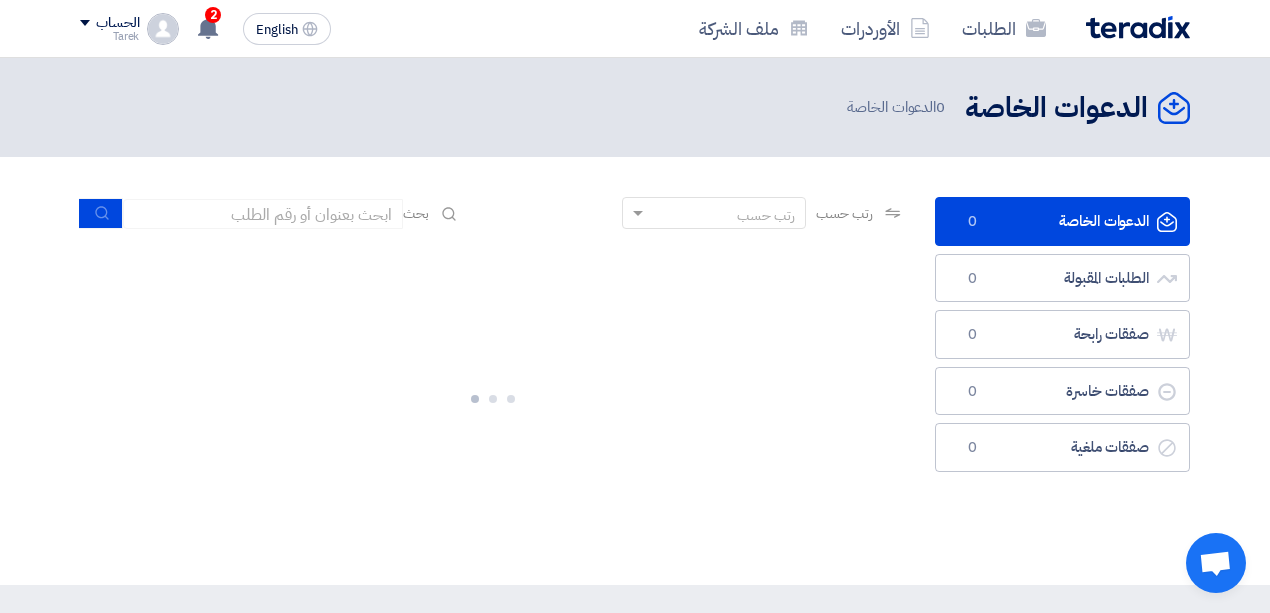 click on "الدعوات الخاصة
الدعوات الخاصة
0" 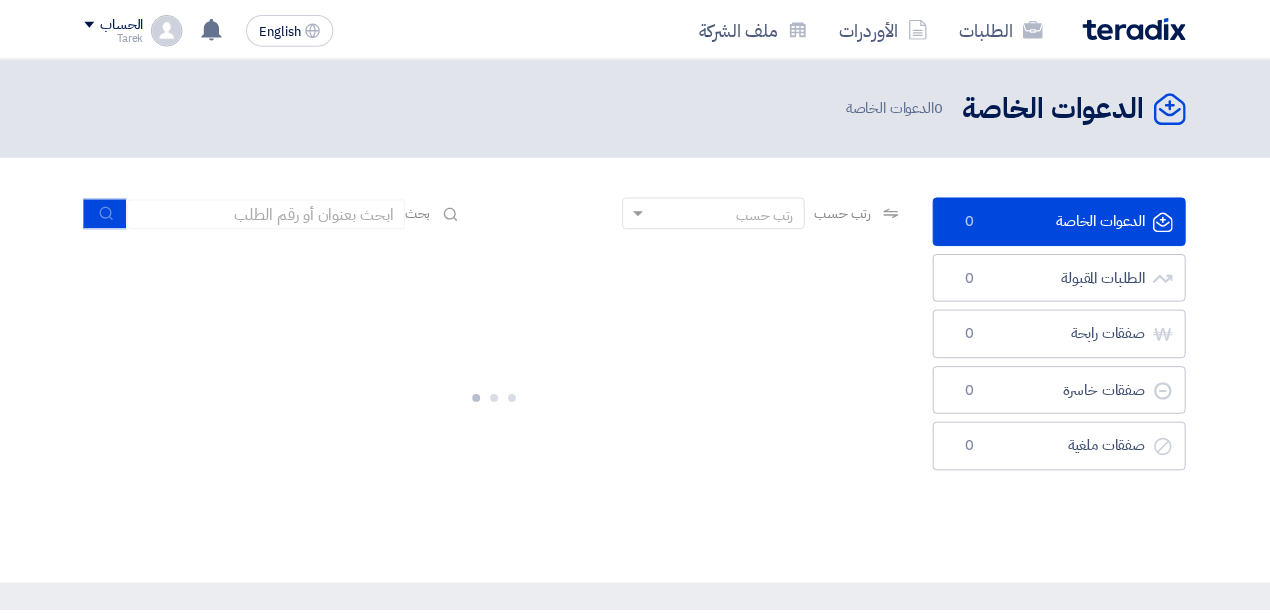 scroll, scrollTop: 0, scrollLeft: 0, axis: both 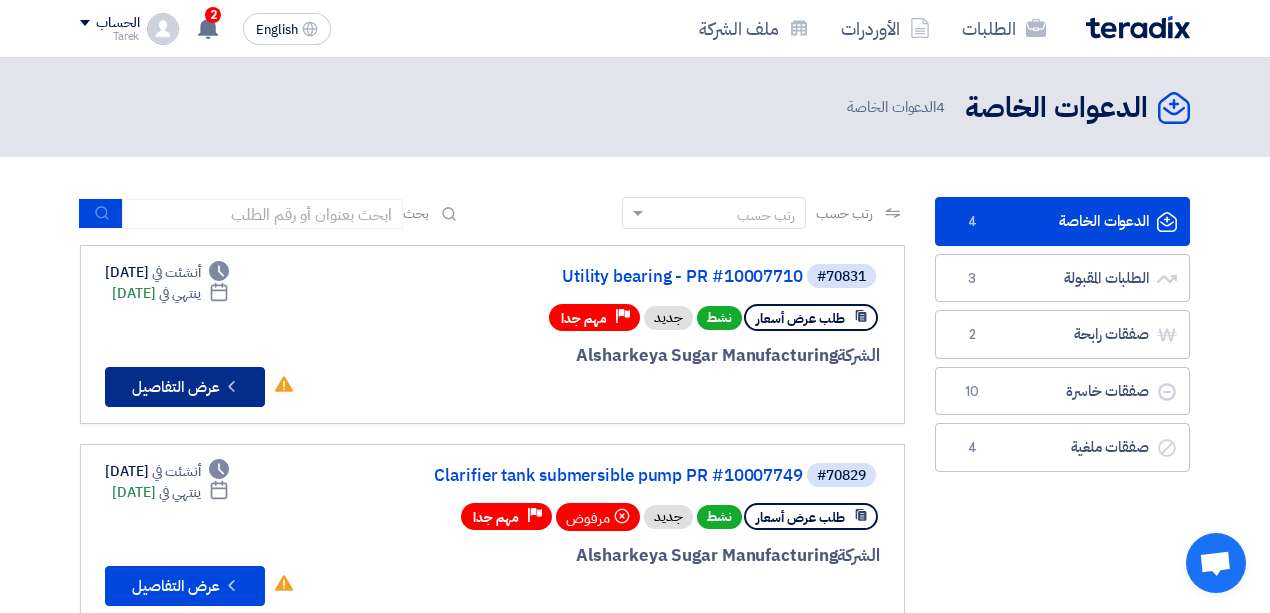 click on "Check details
عرض التفاصيل" 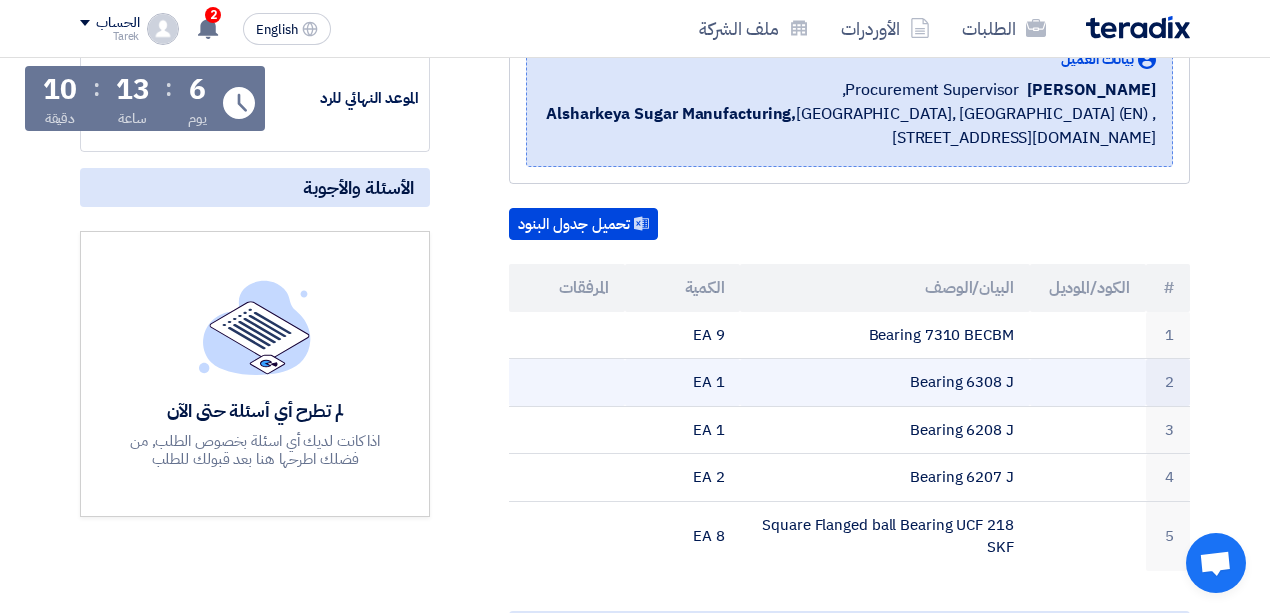 scroll, scrollTop: 0, scrollLeft: 0, axis: both 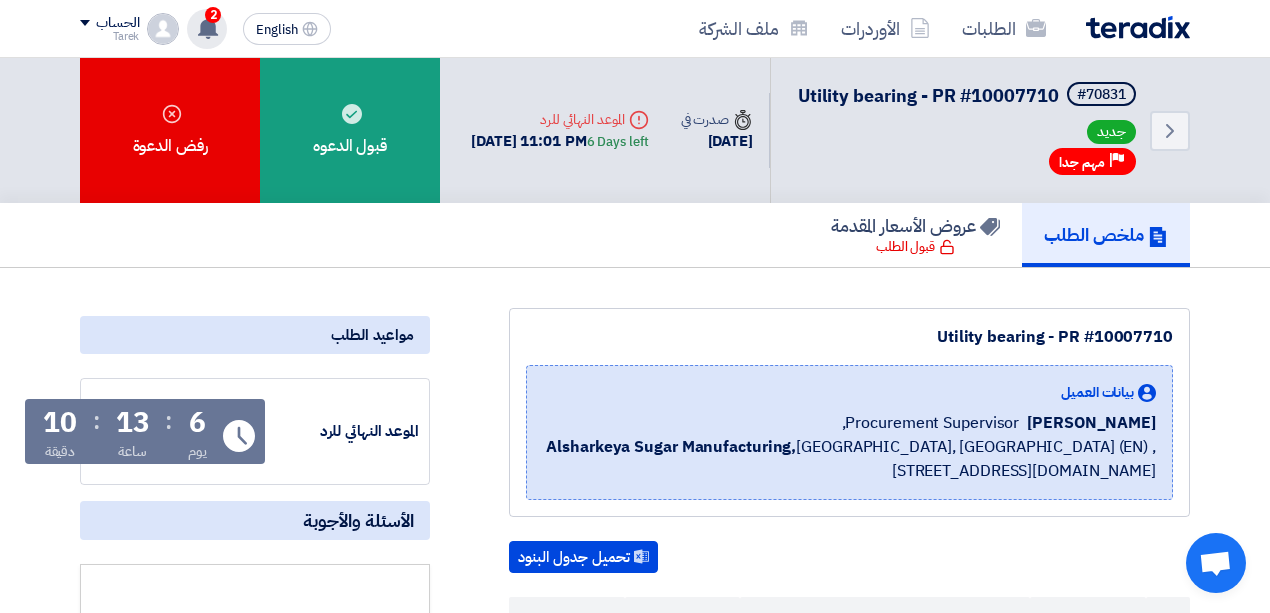 click 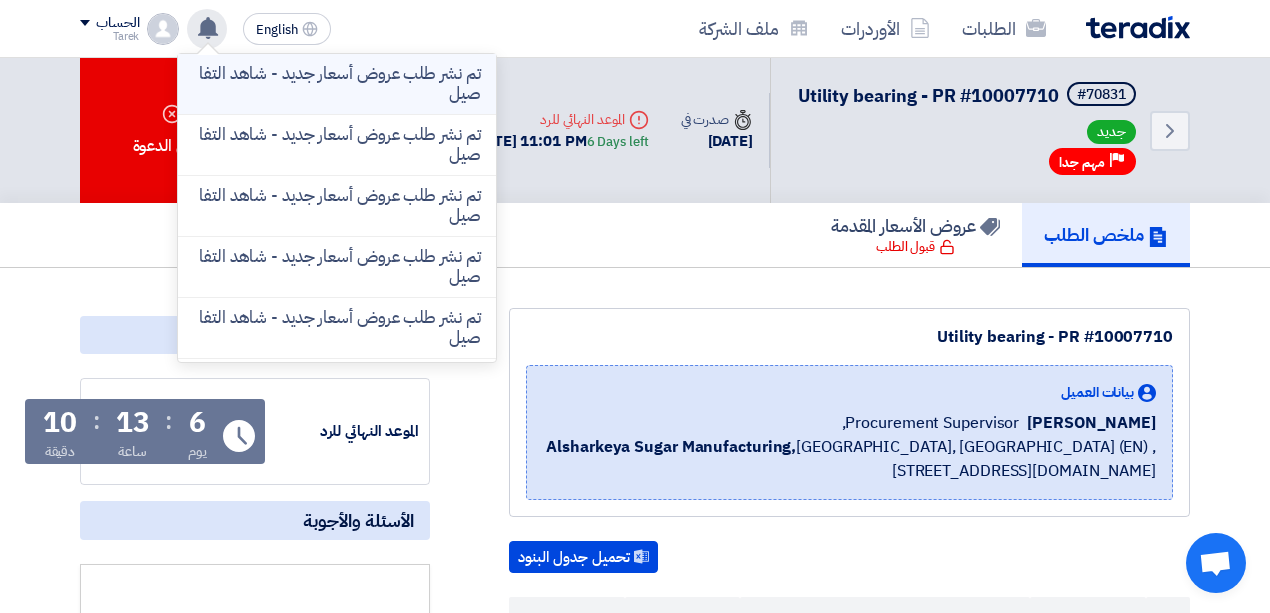 click on "تم نشر طلب عروض أسعار جديد - شاهد التفاصيل" 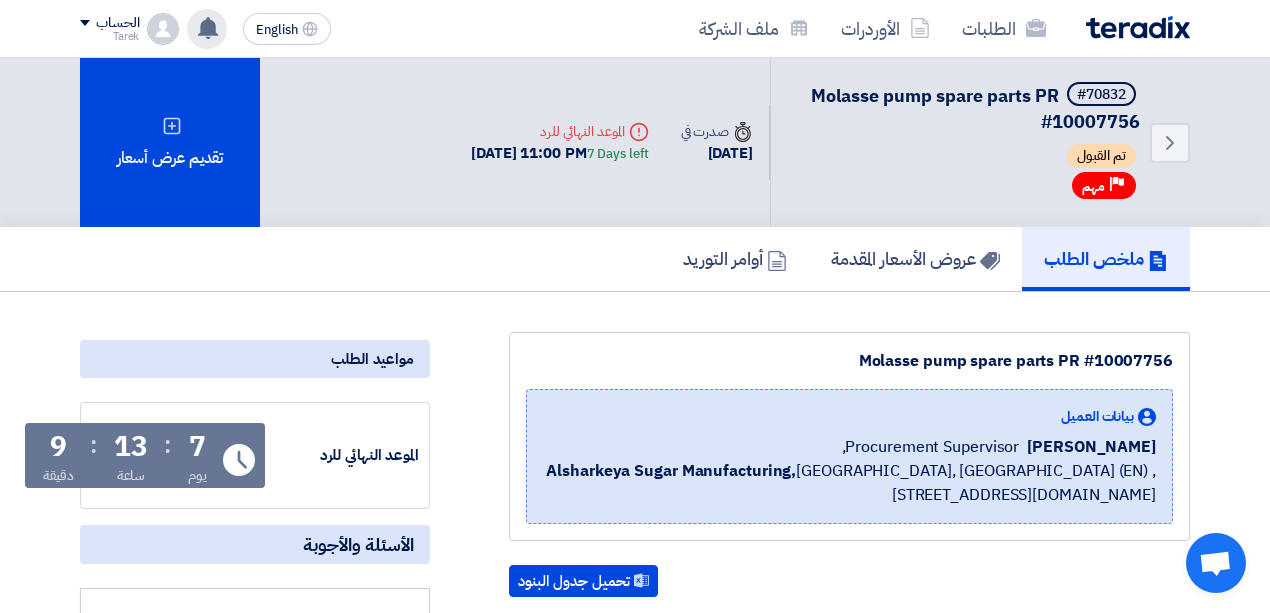 click 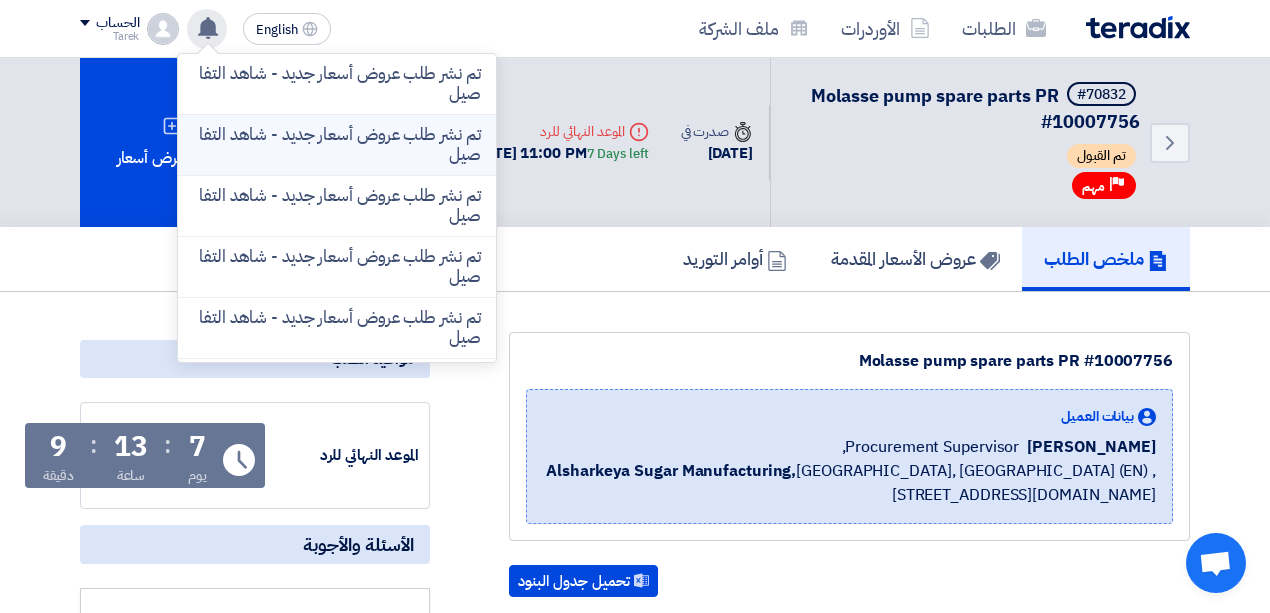 click on "تم نشر طلب عروض أسعار جديد - شاهد التفاصيل" 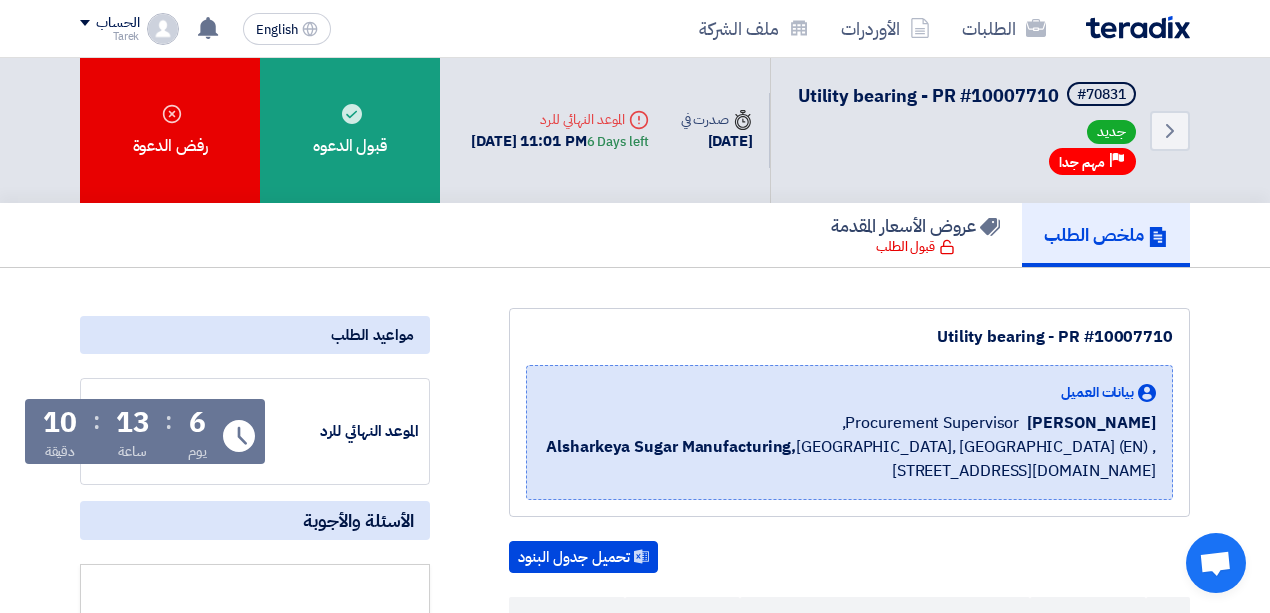 scroll, scrollTop: 333, scrollLeft: 0, axis: vertical 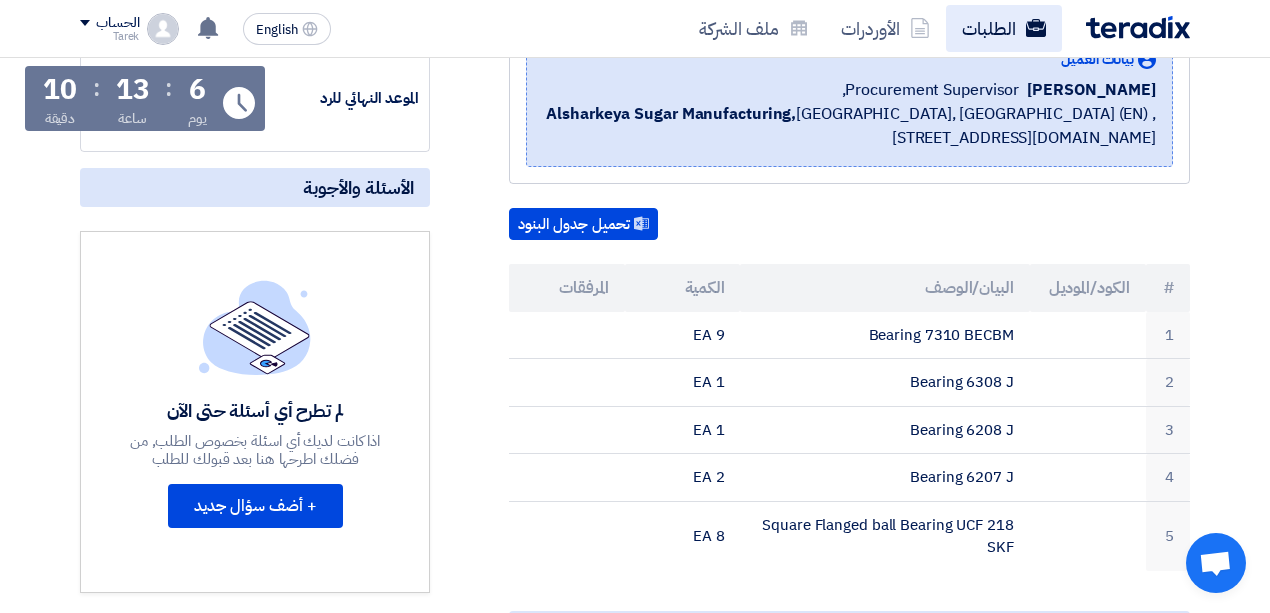 click on "الطلبات" 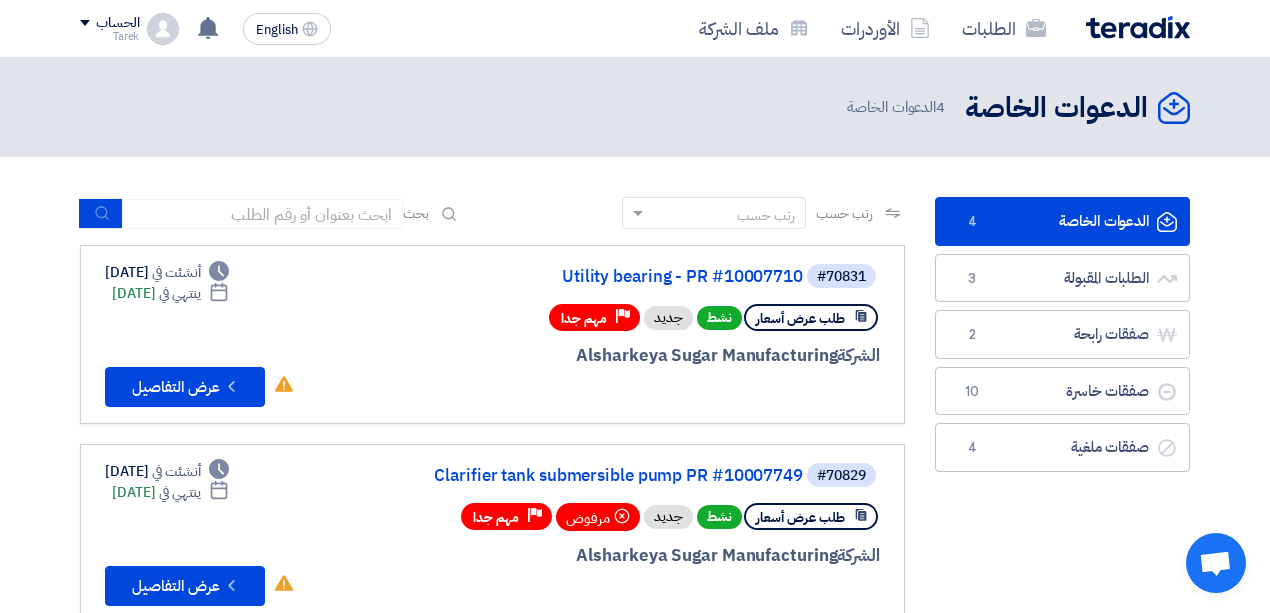scroll, scrollTop: 133, scrollLeft: 0, axis: vertical 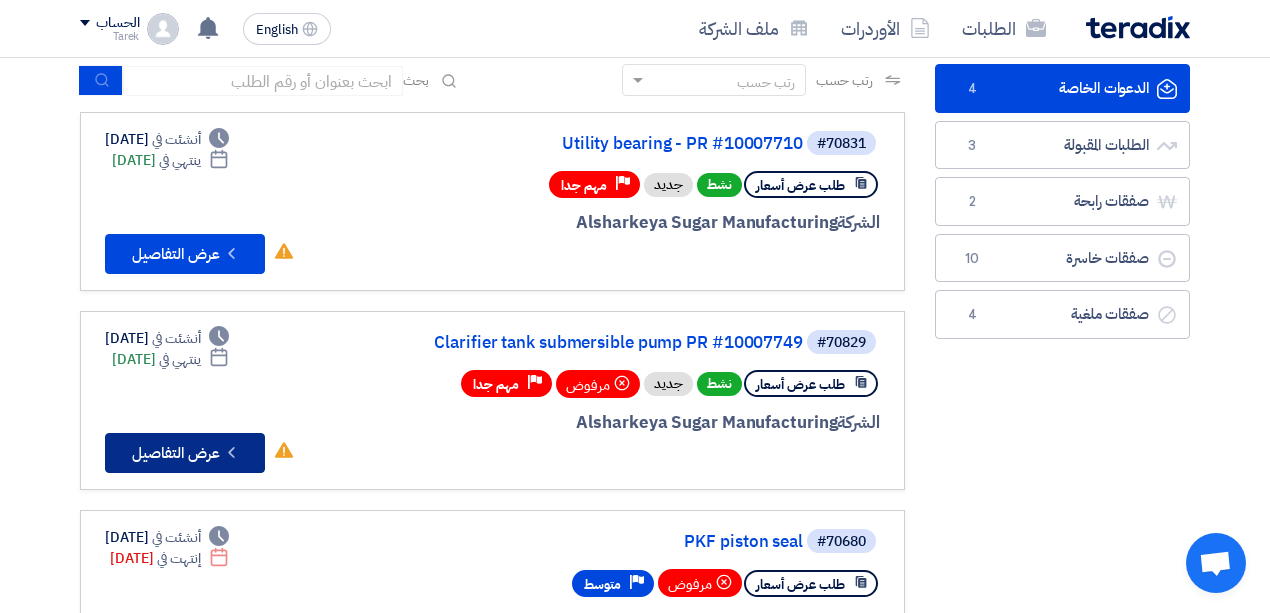 click on "Check details
عرض التفاصيل" 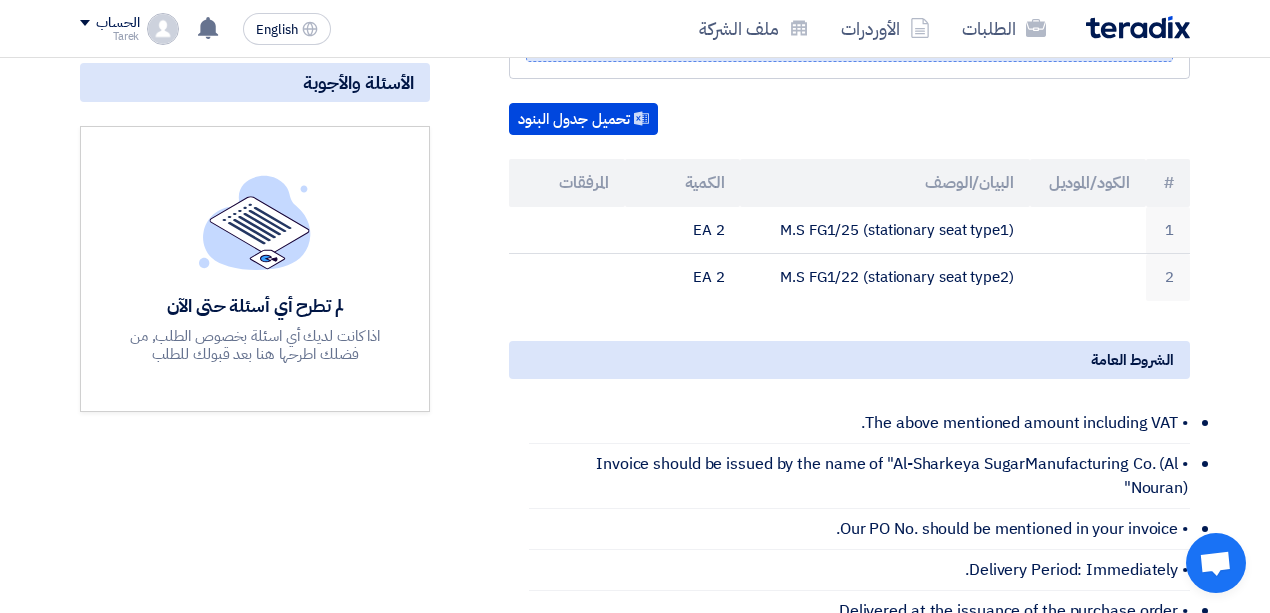 scroll, scrollTop: 66, scrollLeft: 0, axis: vertical 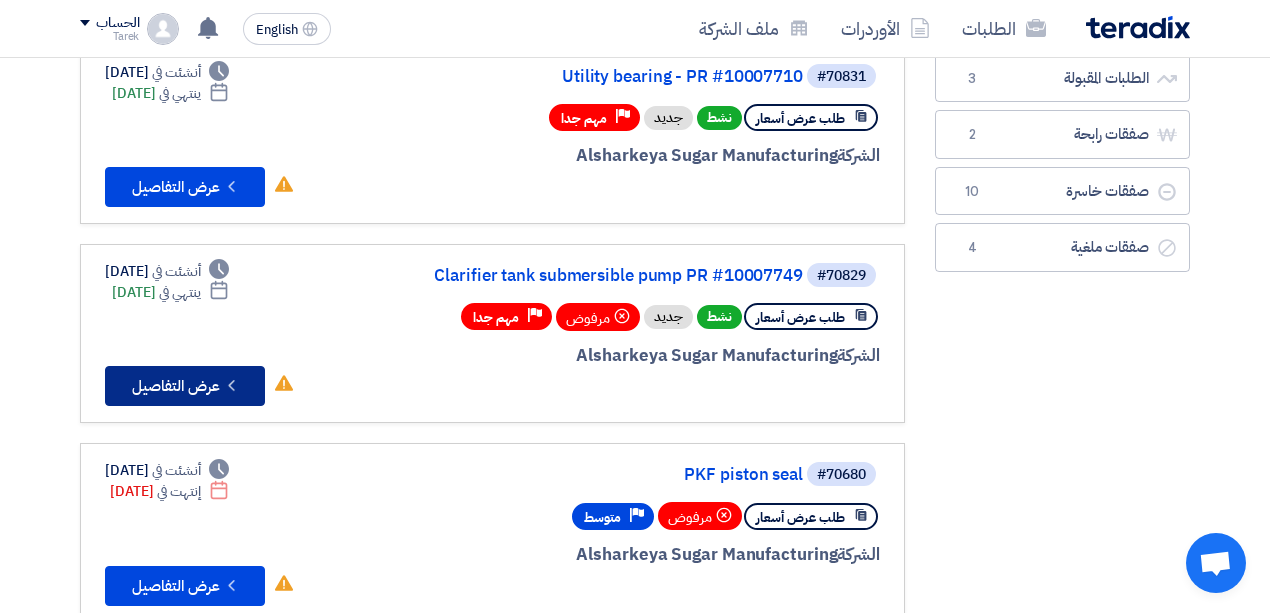 click on "Check details
عرض التفاصيل" 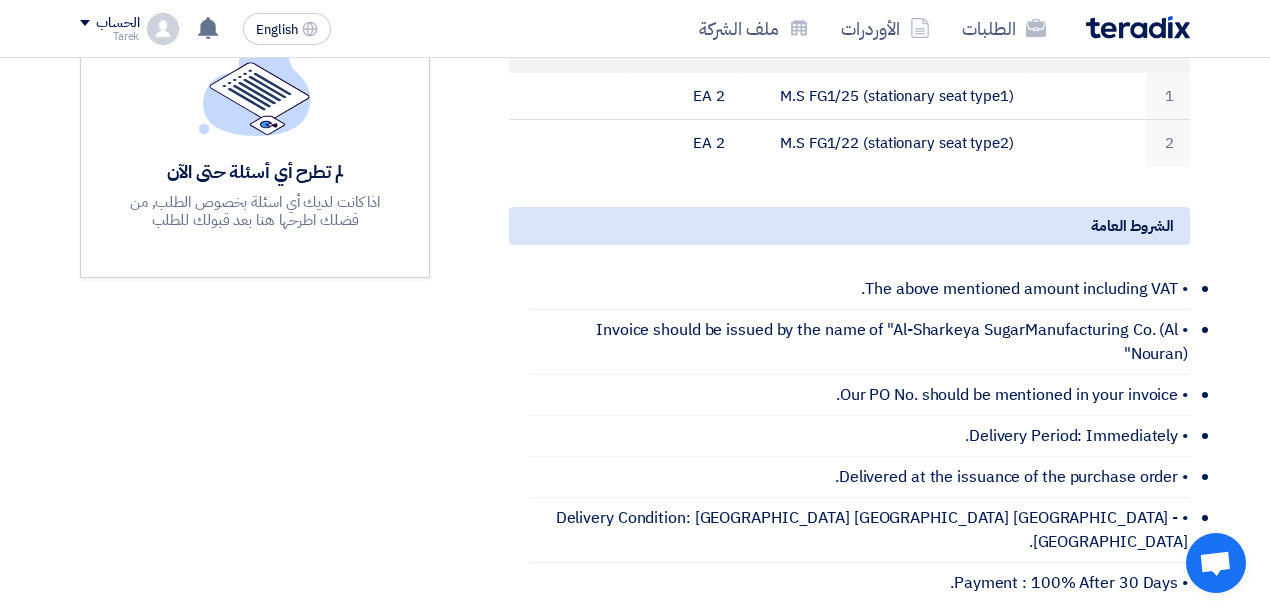 scroll, scrollTop: 533, scrollLeft: 0, axis: vertical 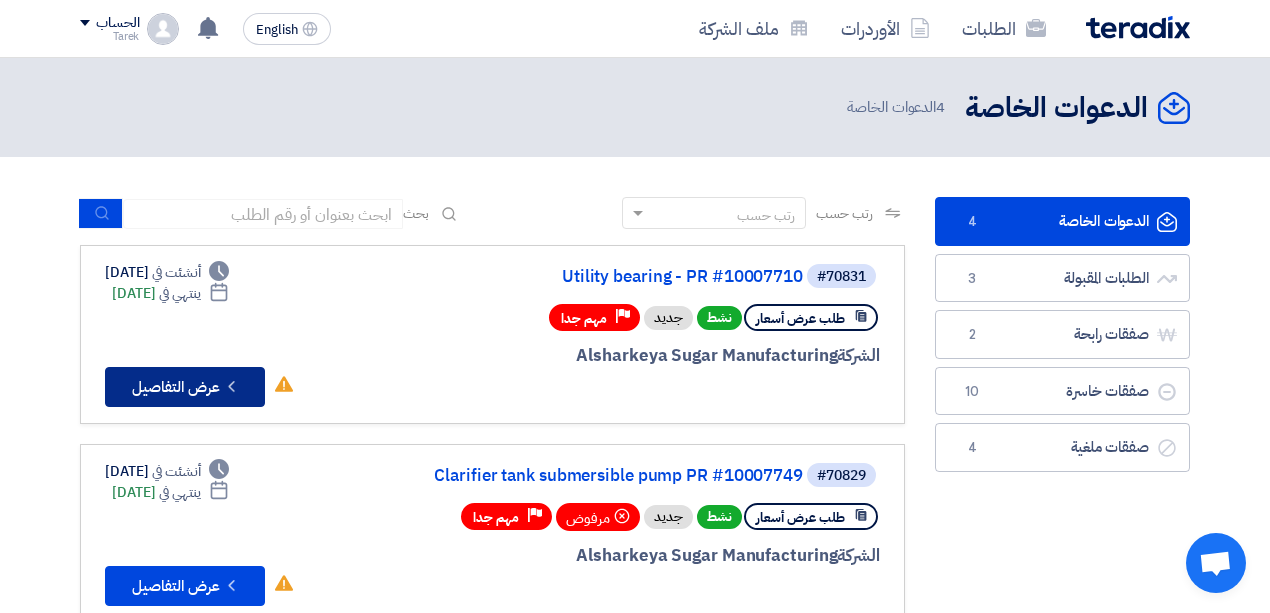 click on "Check details
عرض التفاصيل" 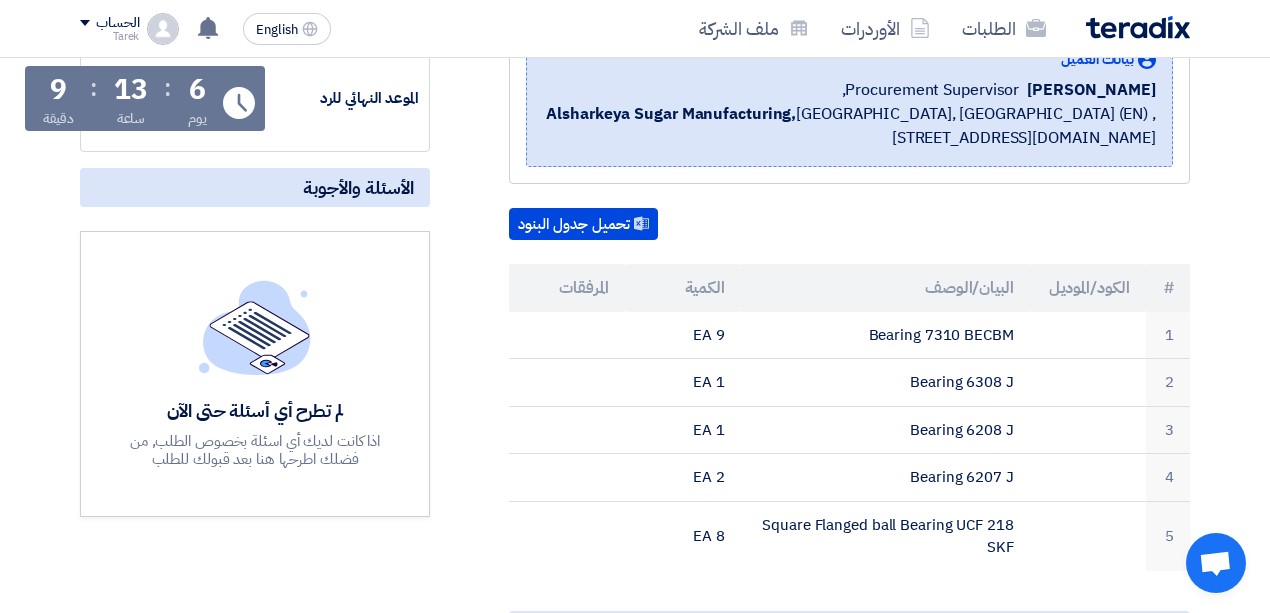 scroll, scrollTop: 0, scrollLeft: 0, axis: both 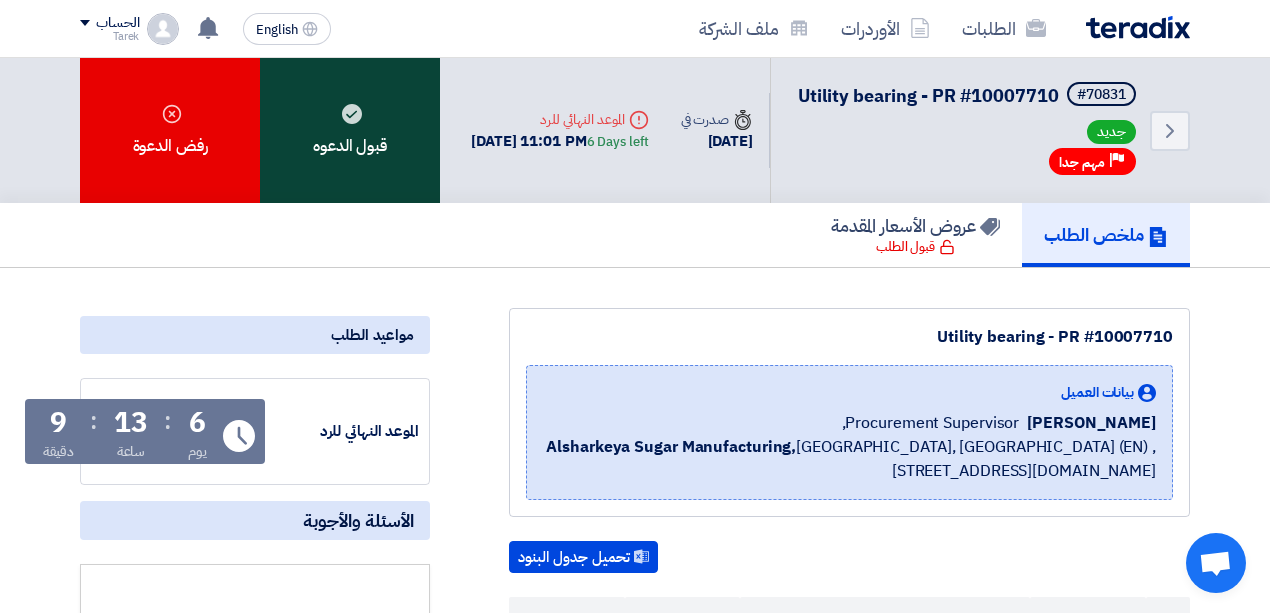 click on "قبول الدعوه" 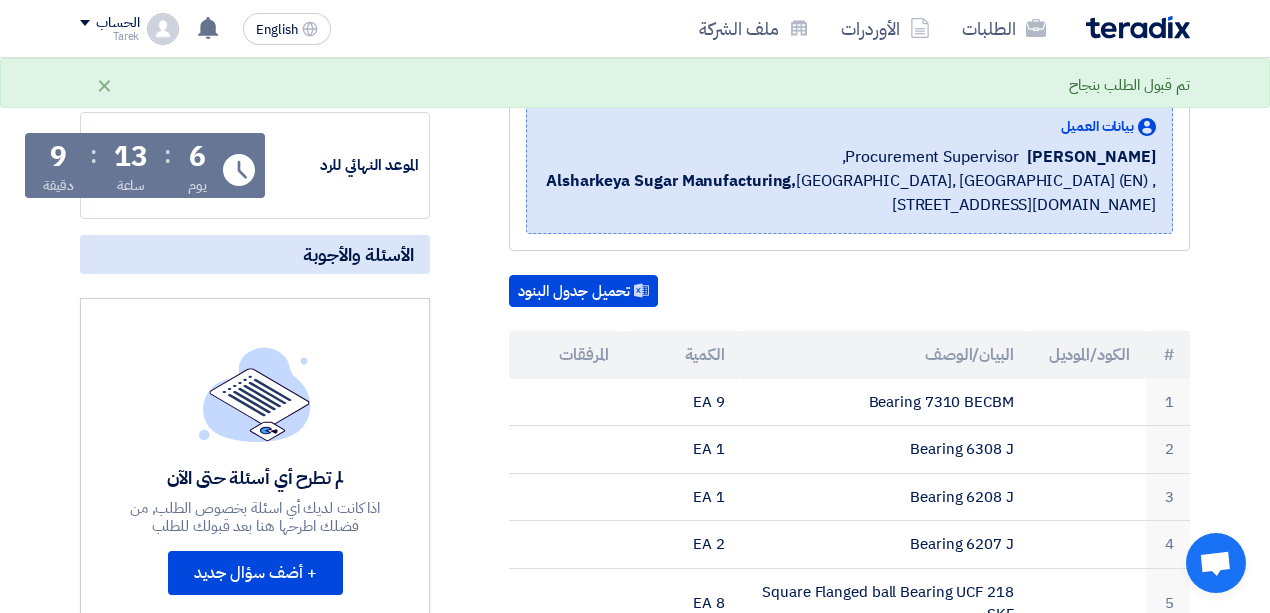 scroll, scrollTop: 0, scrollLeft: 0, axis: both 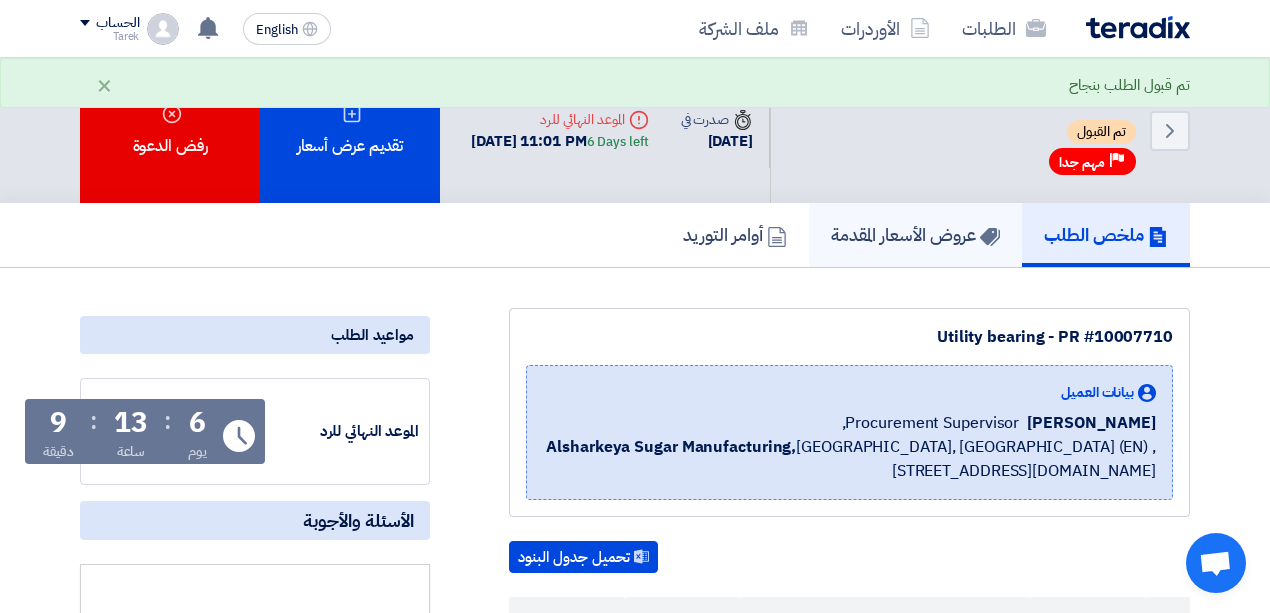click on "عروض الأسعار المقدمة" 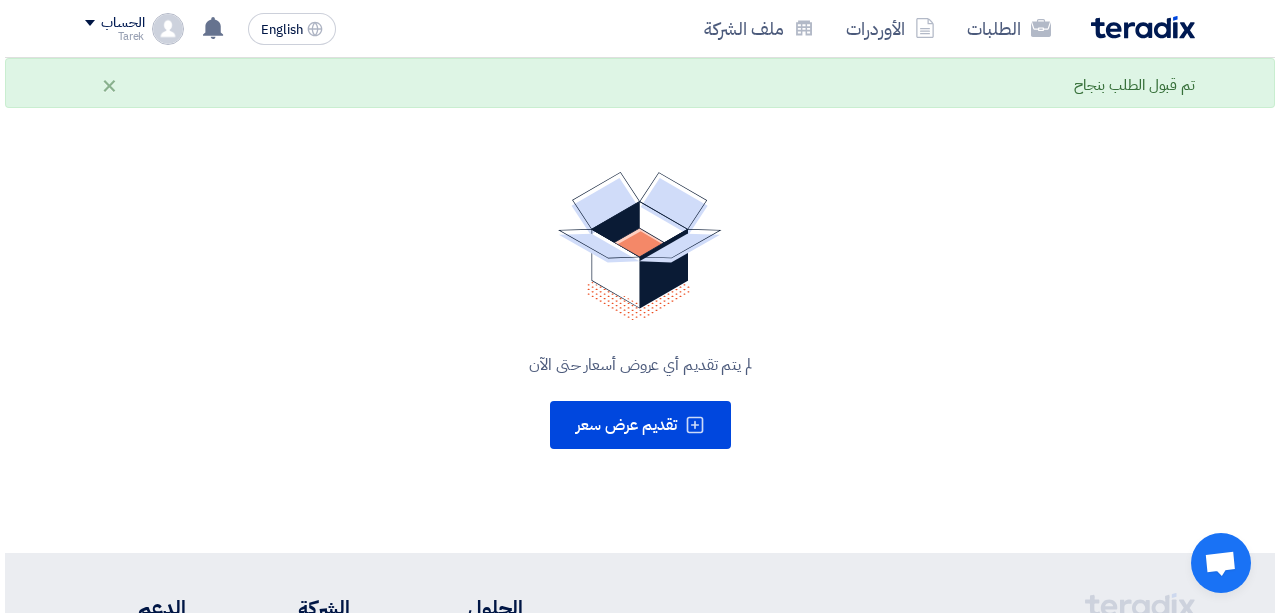 scroll, scrollTop: 266, scrollLeft: 0, axis: vertical 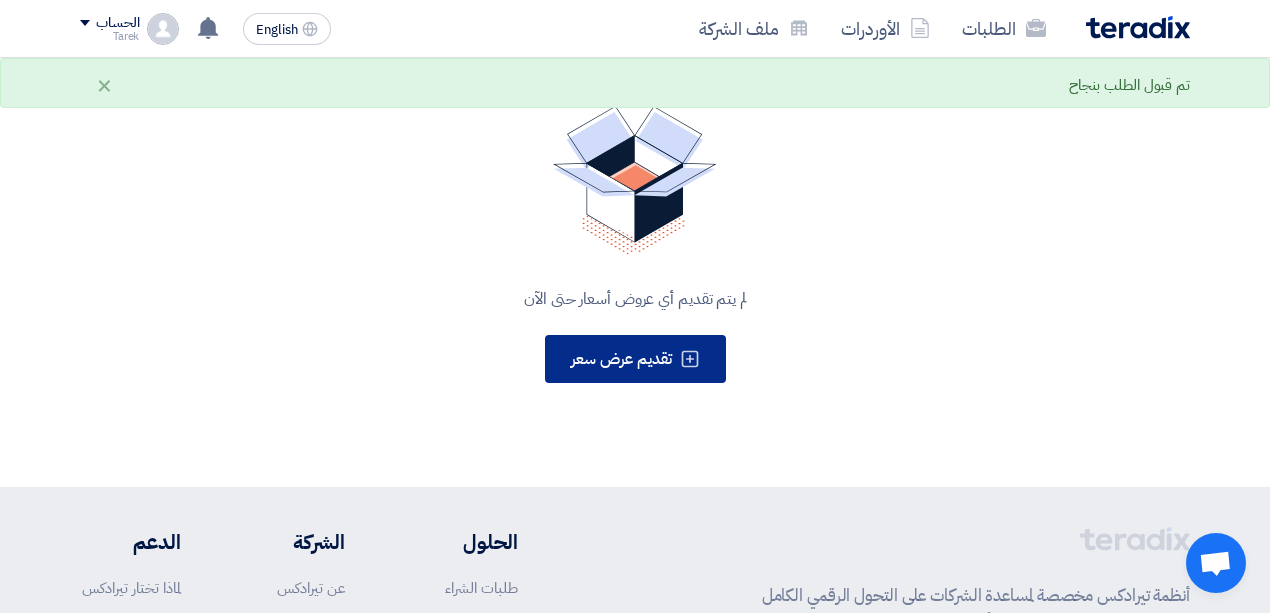click on "تقديم عرض سعر" 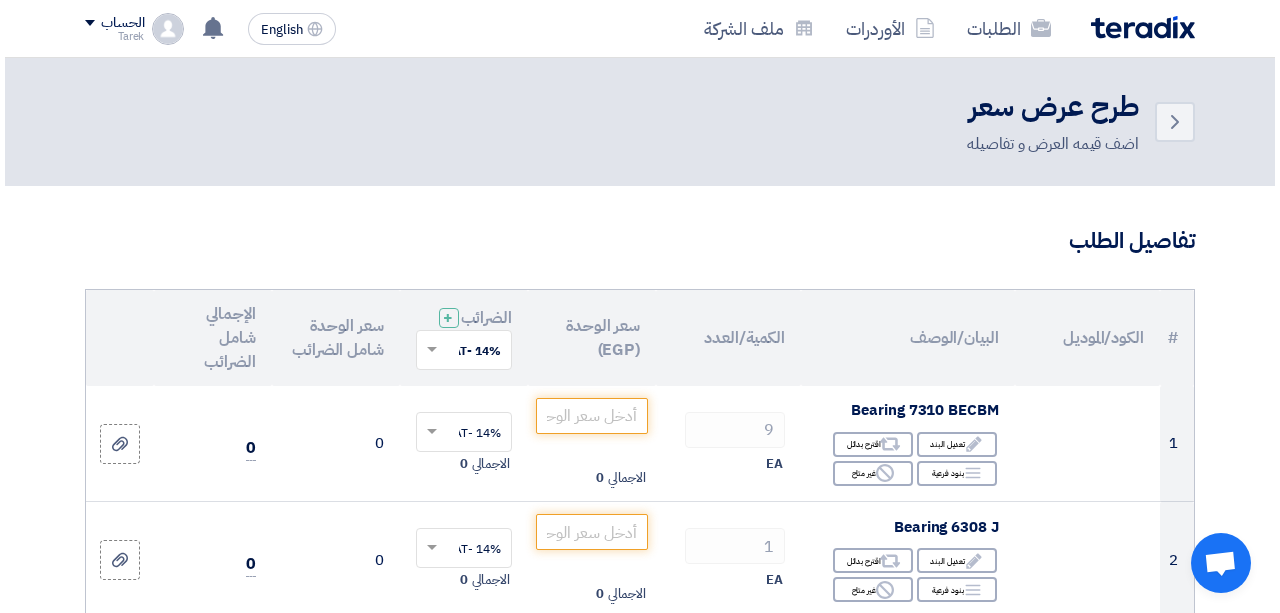 scroll, scrollTop: 200, scrollLeft: 0, axis: vertical 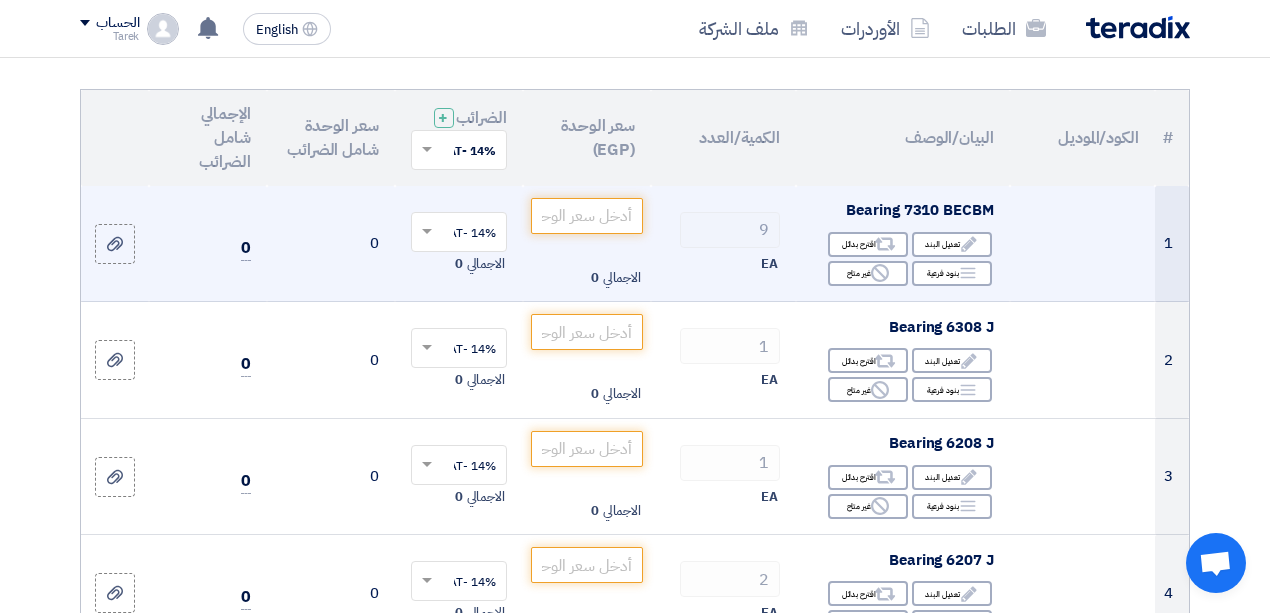 click on "الاجمالي
0" 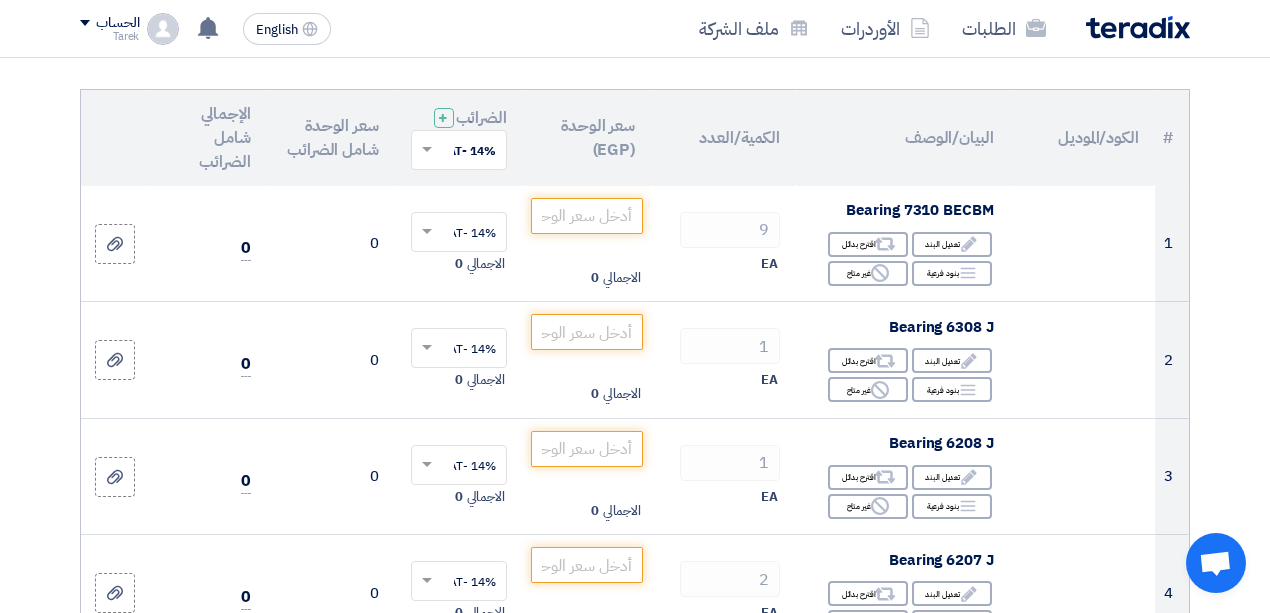 click on "سعر الوحدة (EGP)" 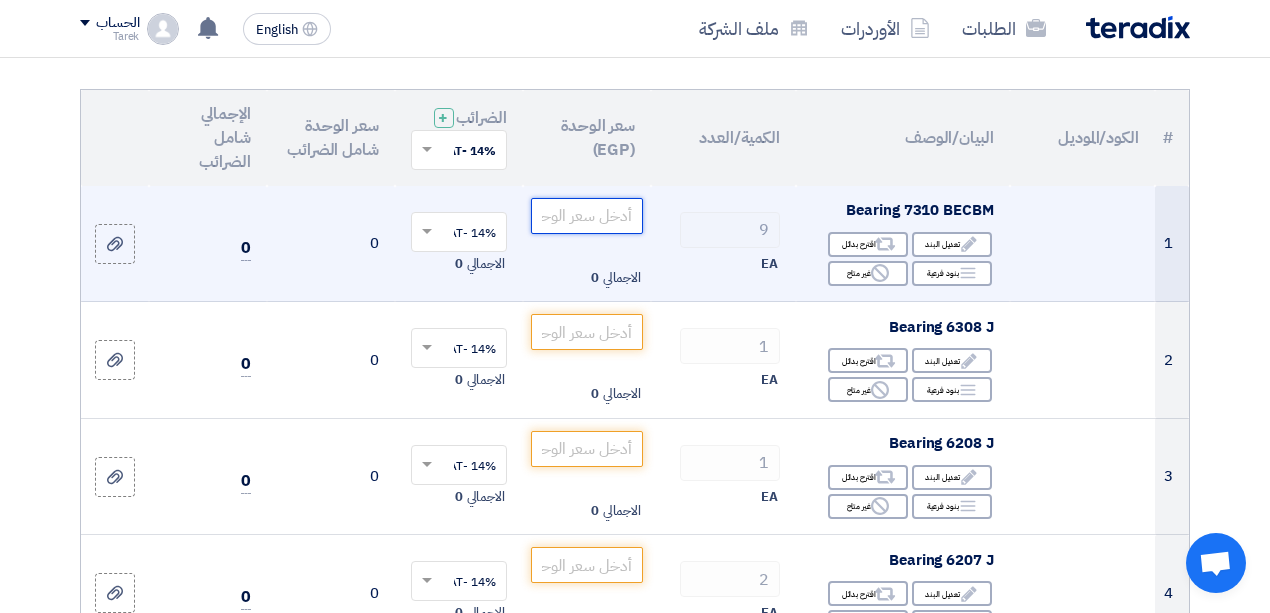 click 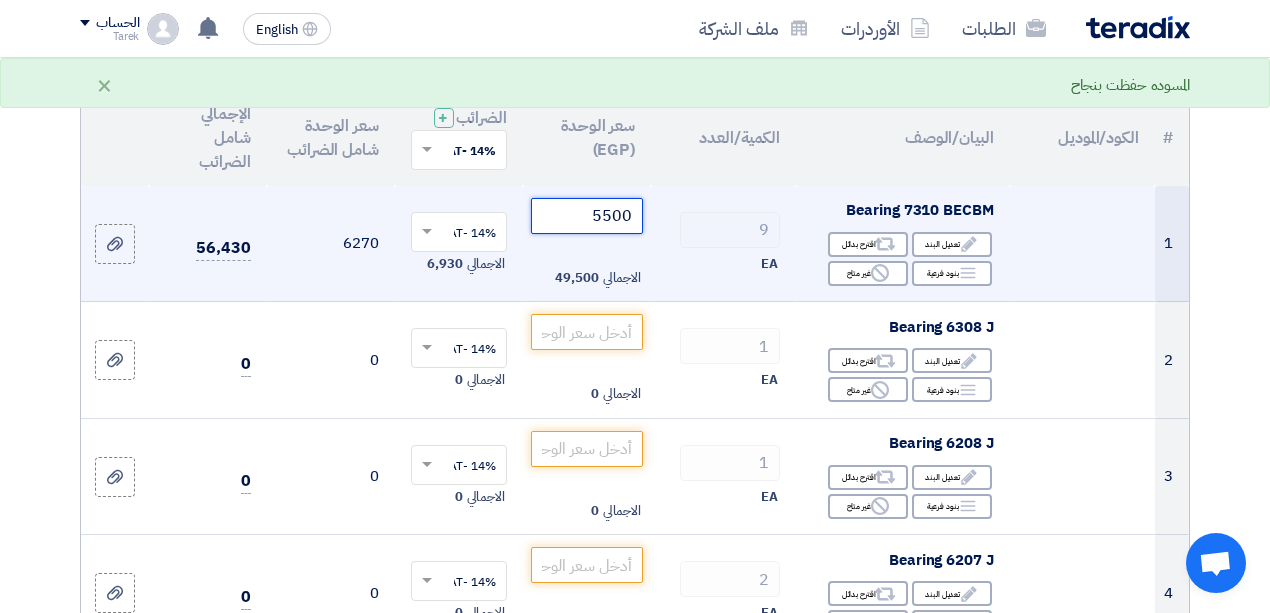 type on "5500" 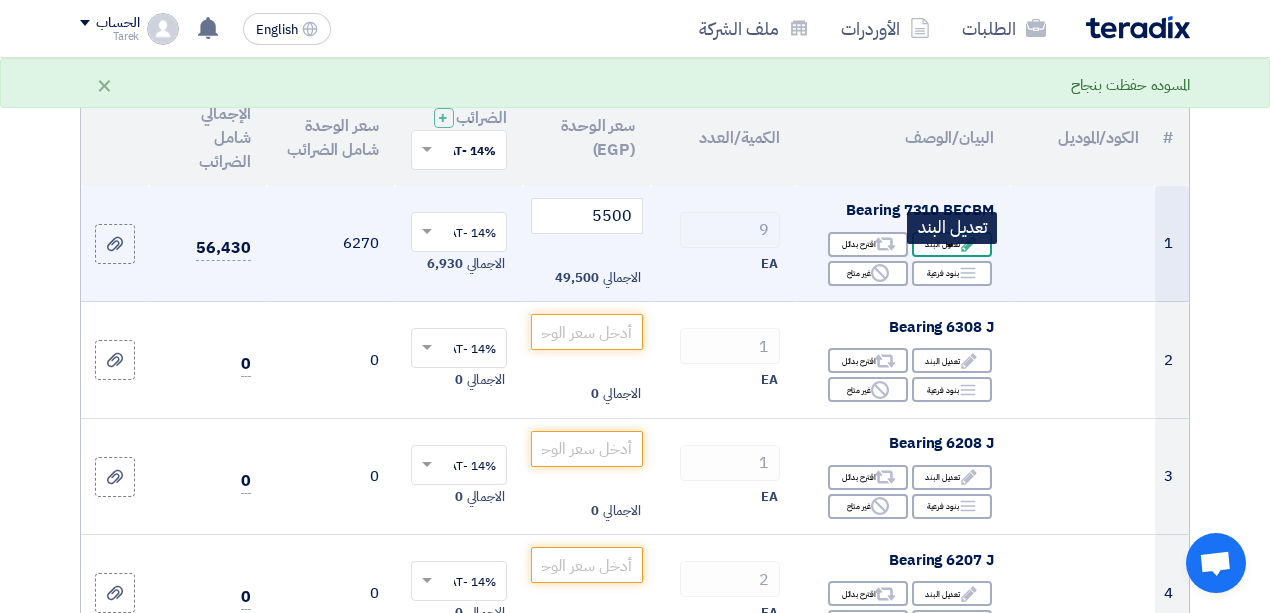 click on "Edit
تعديل البند" 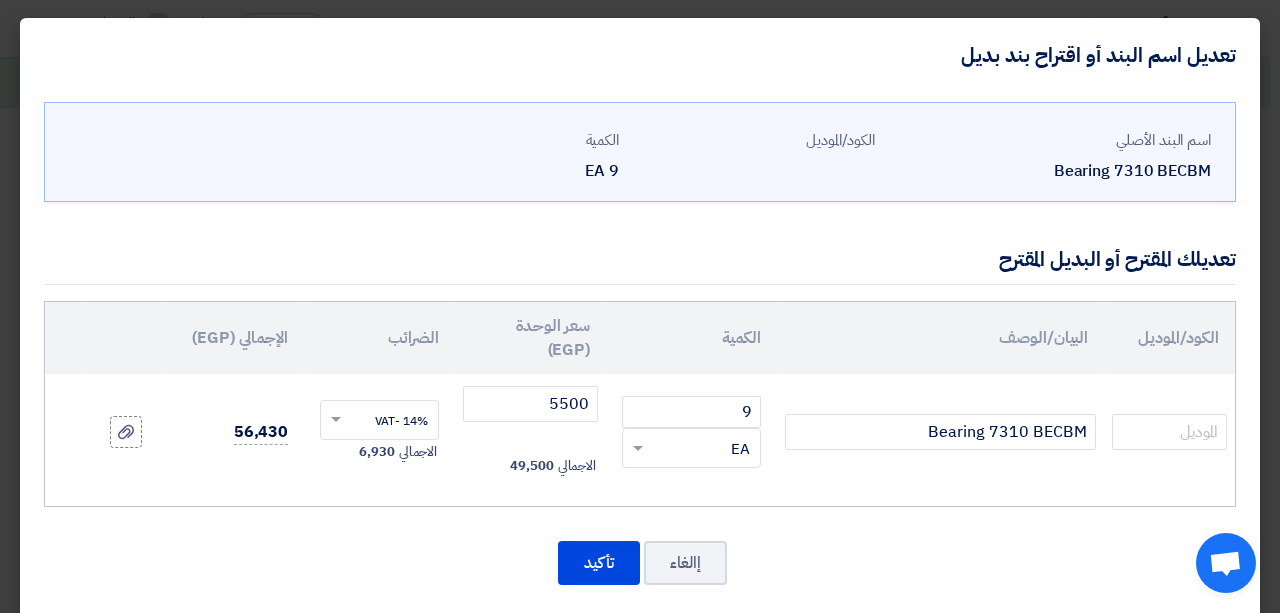 scroll, scrollTop: 22, scrollLeft: 0, axis: vertical 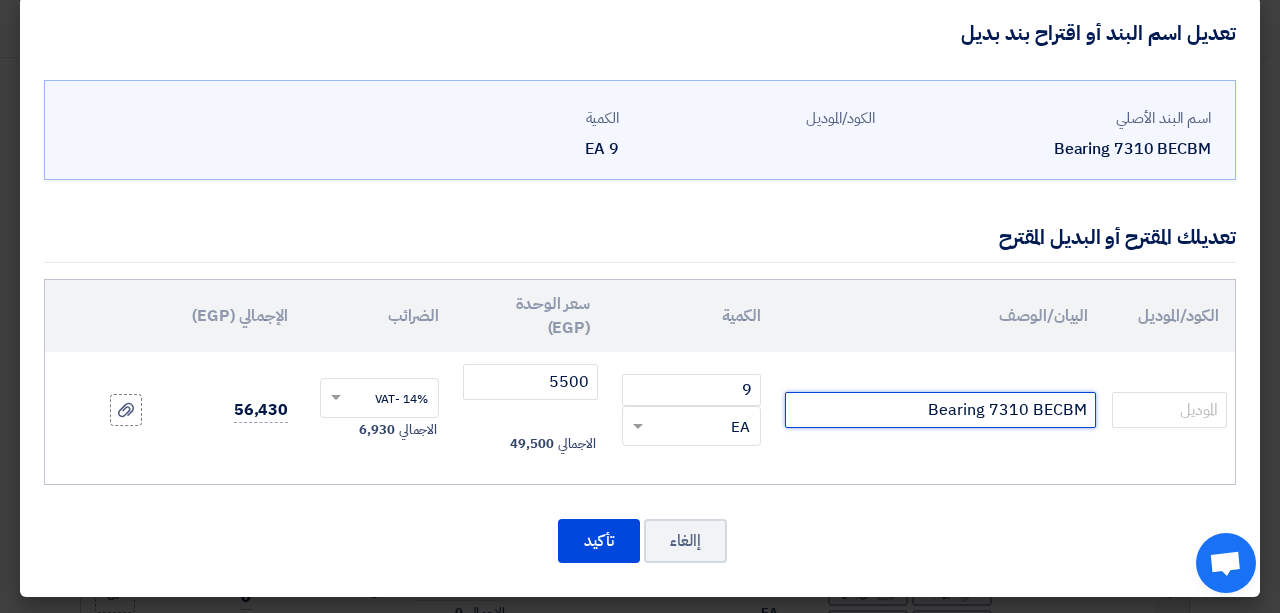 click on "Bearing 7310 BECBM" 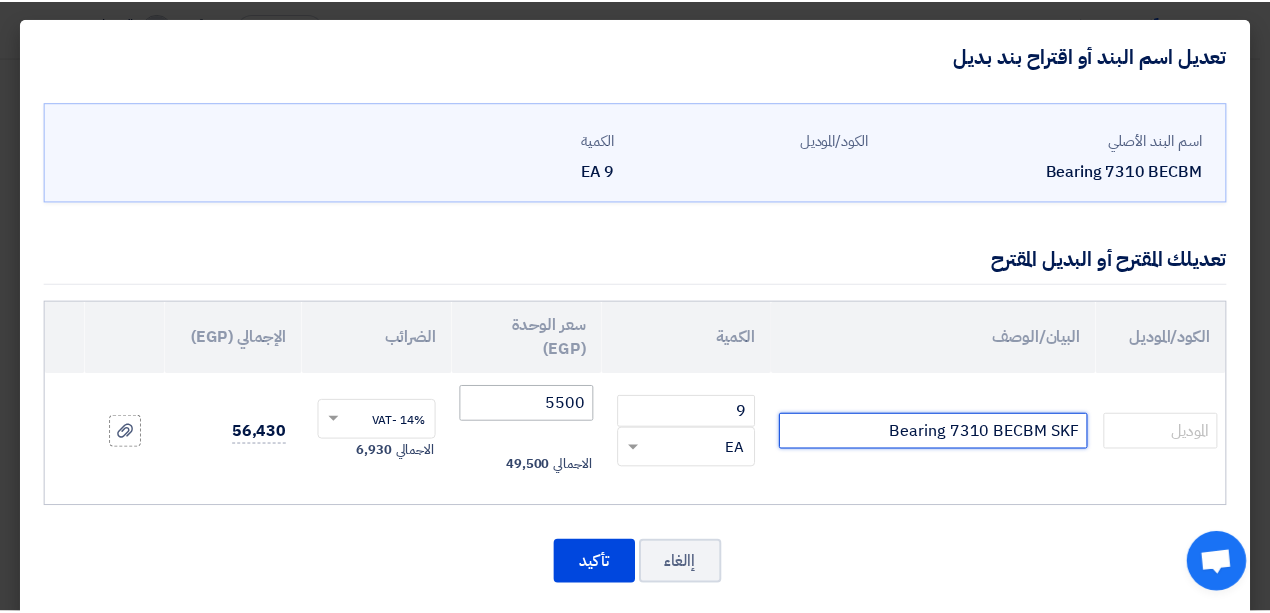 scroll, scrollTop: 22, scrollLeft: 0, axis: vertical 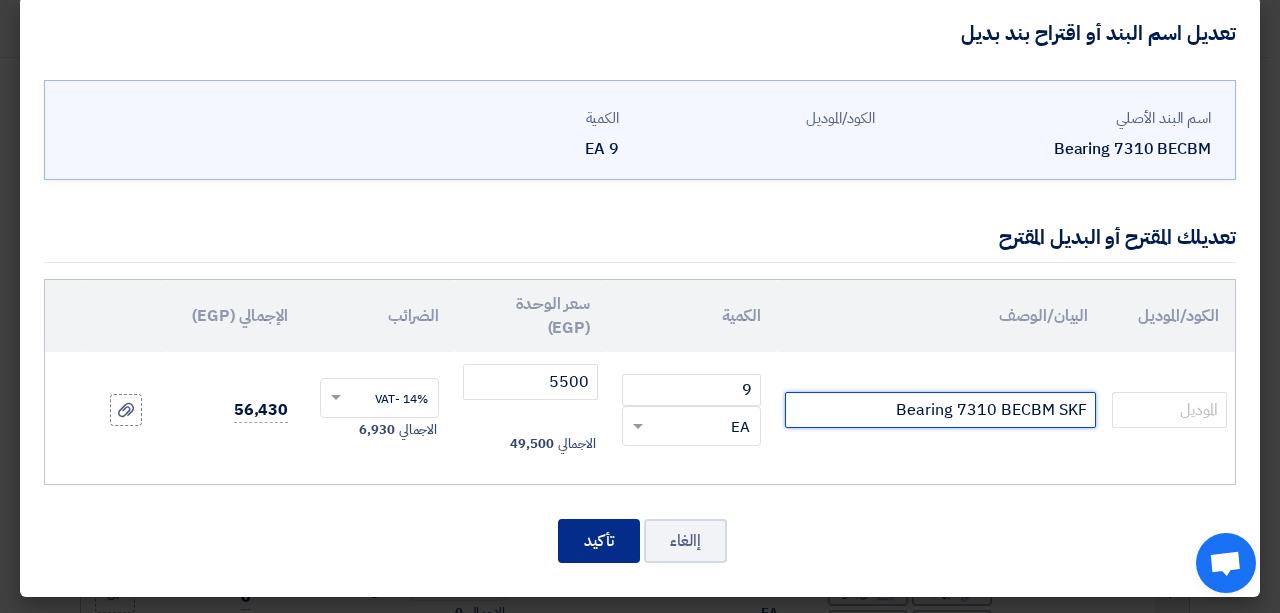 type on "Bearing 7310 BECBM SKF" 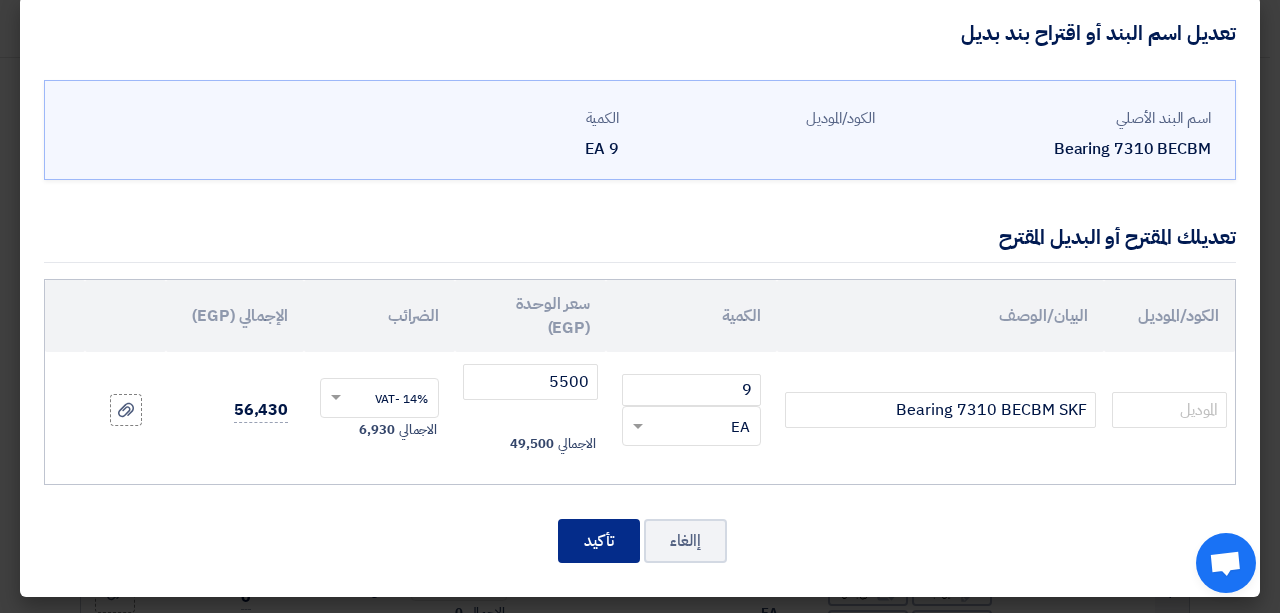 click on "تأكيد" 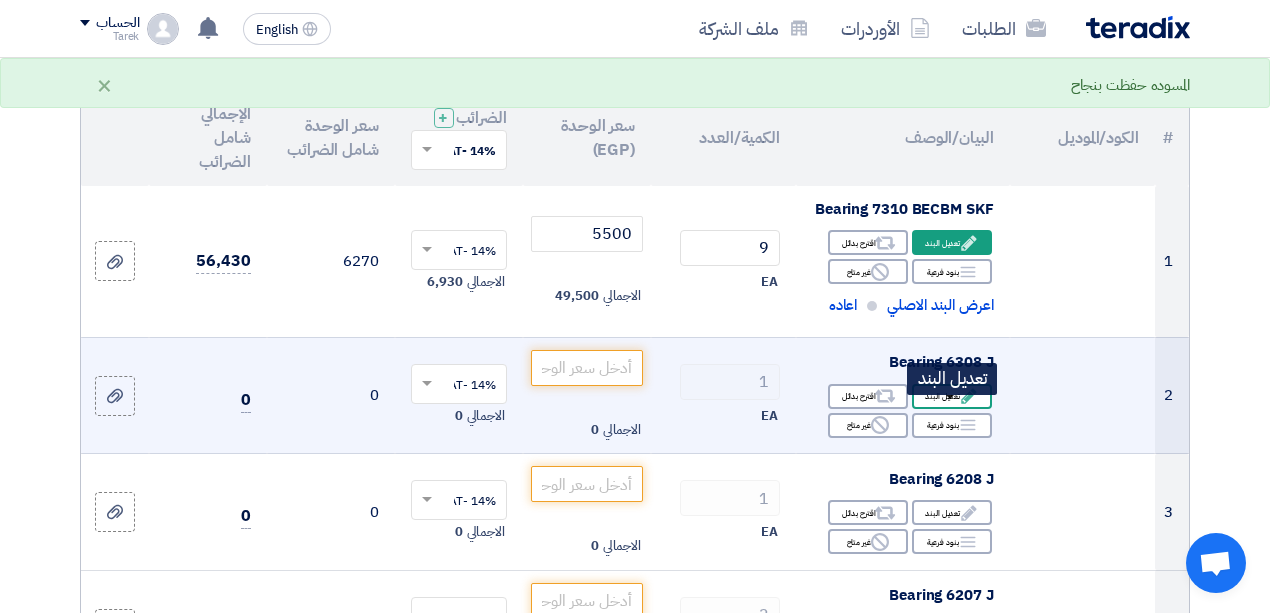 click on "Edit
تعديل البند" 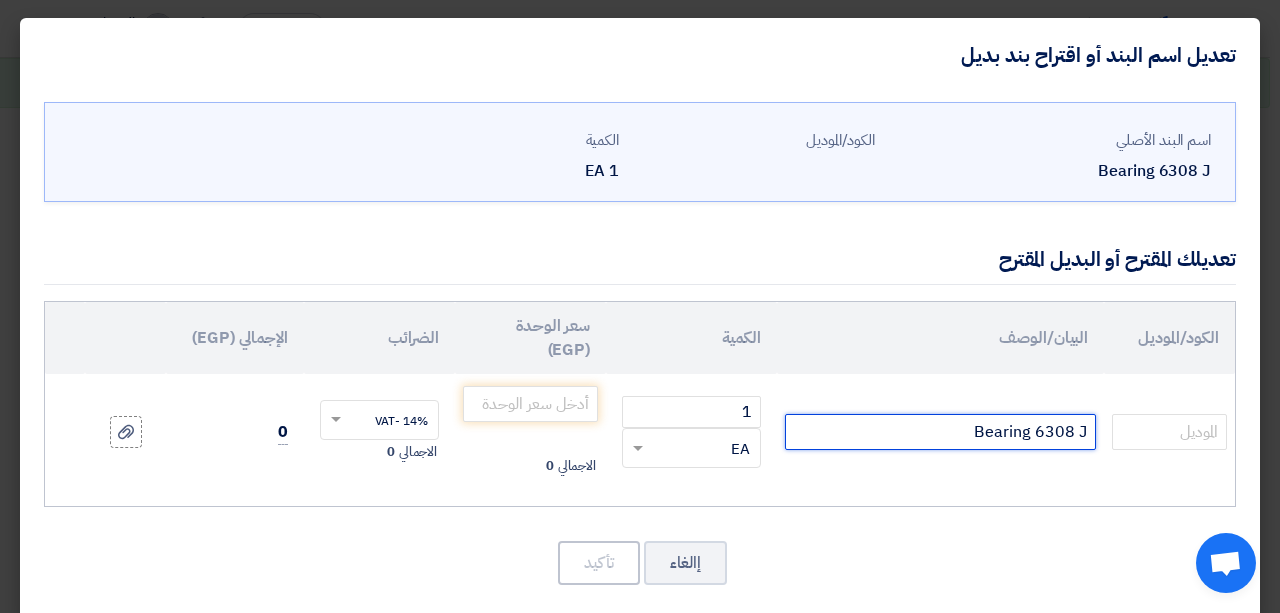 click on "Bearing 6308 J" 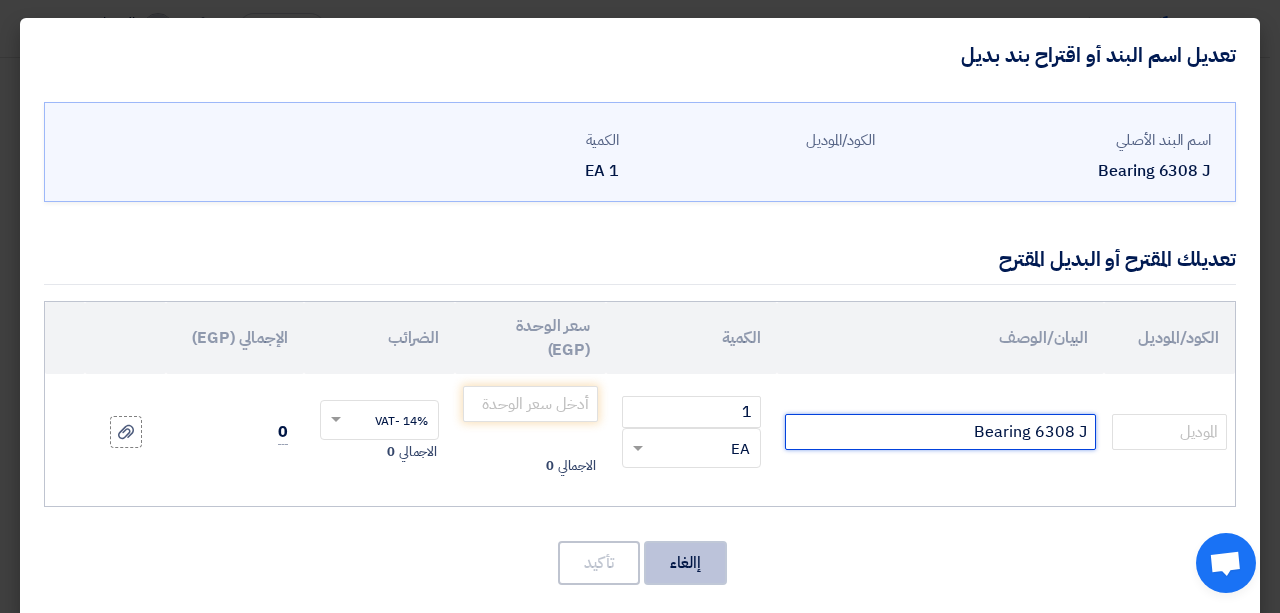 type on "Bearing 6308 J" 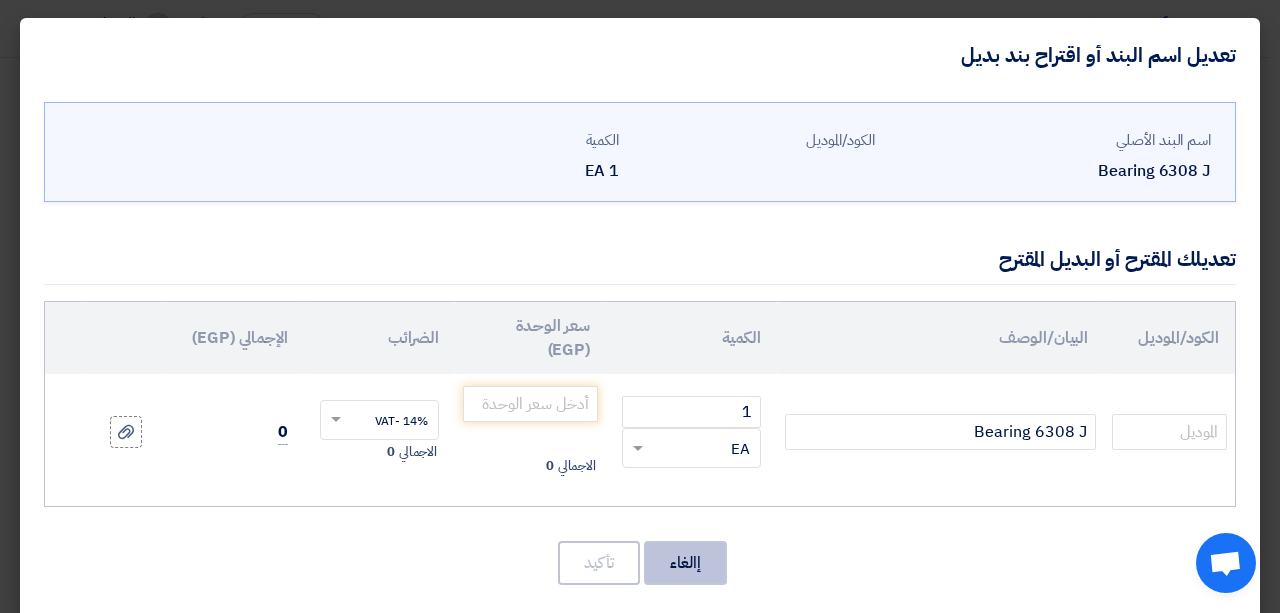 click on "إالغاء" 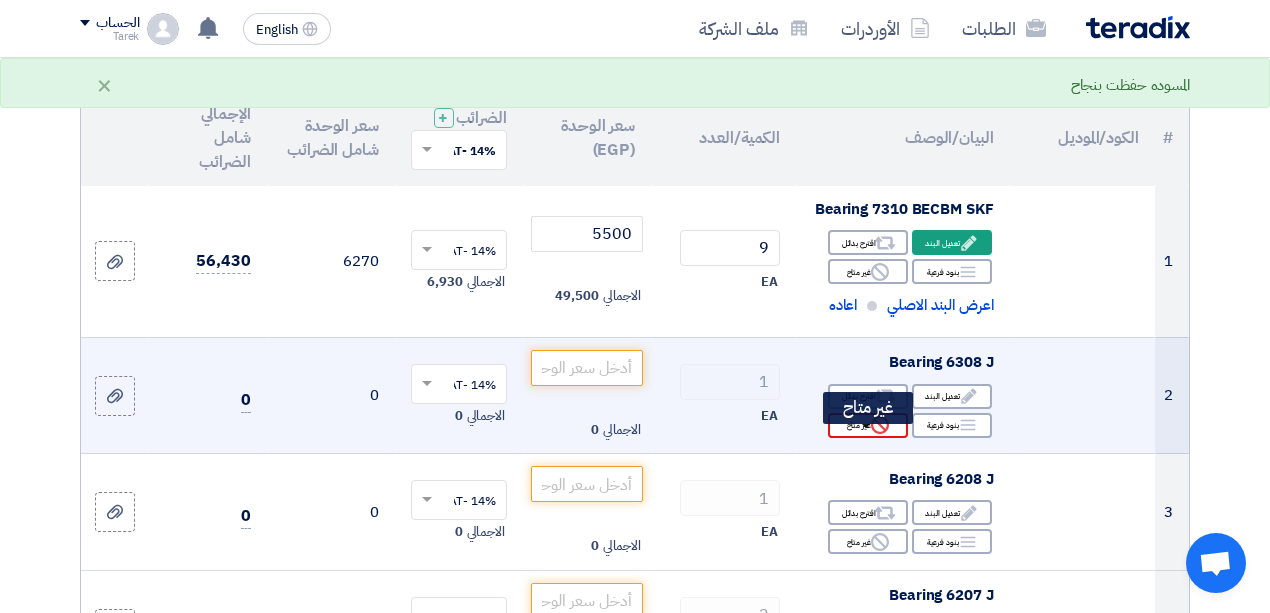 click on "Reject
غير متاح" 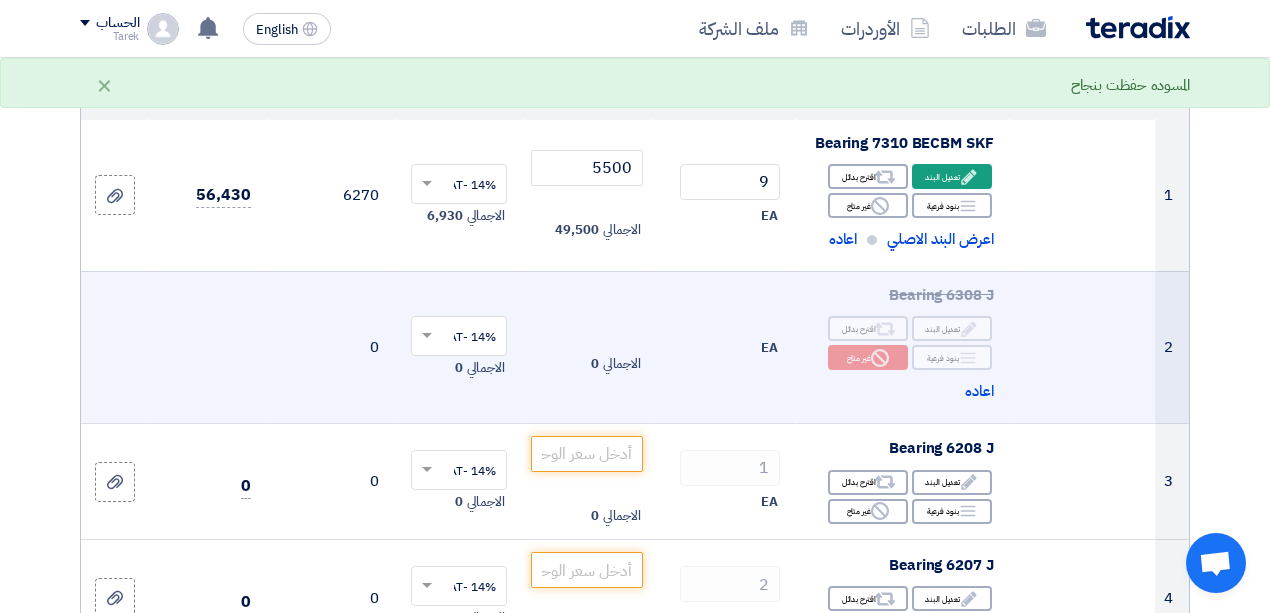 scroll, scrollTop: 400, scrollLeft: 0, axis: vertical 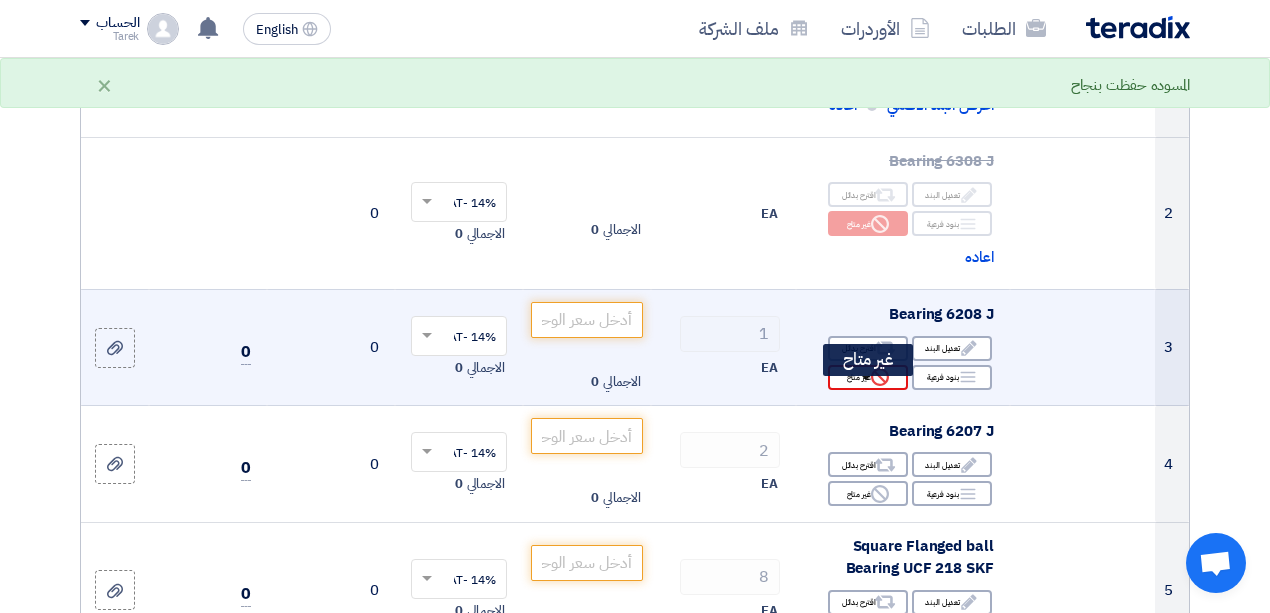 click 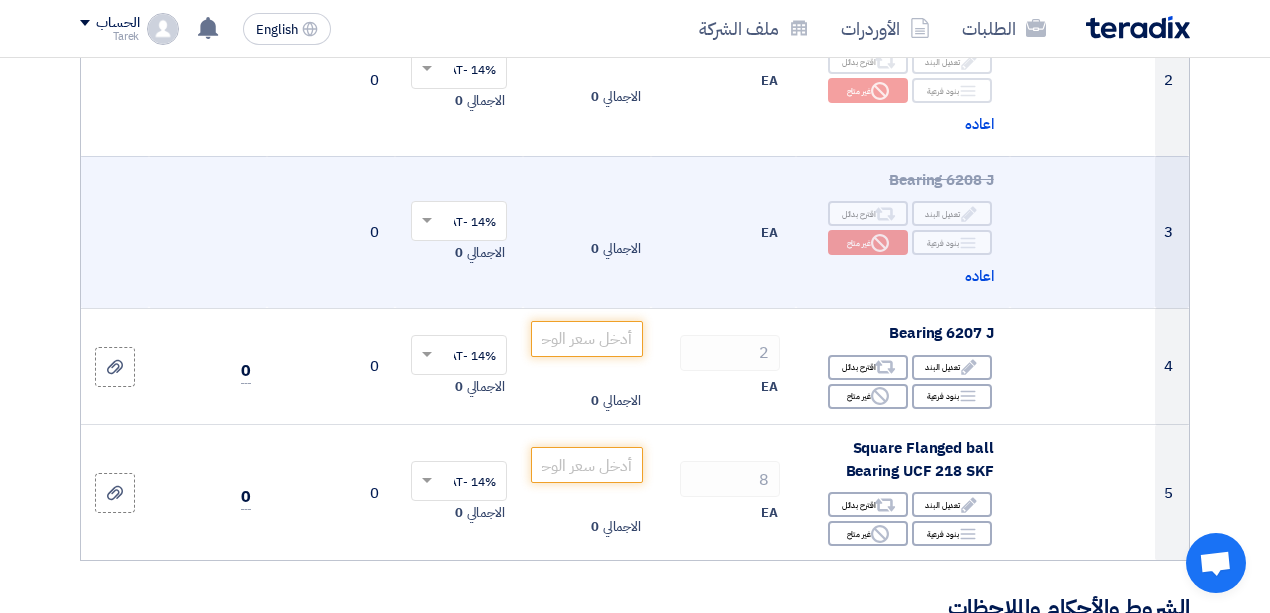 scroll, scrollTop: 600, scrollLeft: 0, axis: vertical 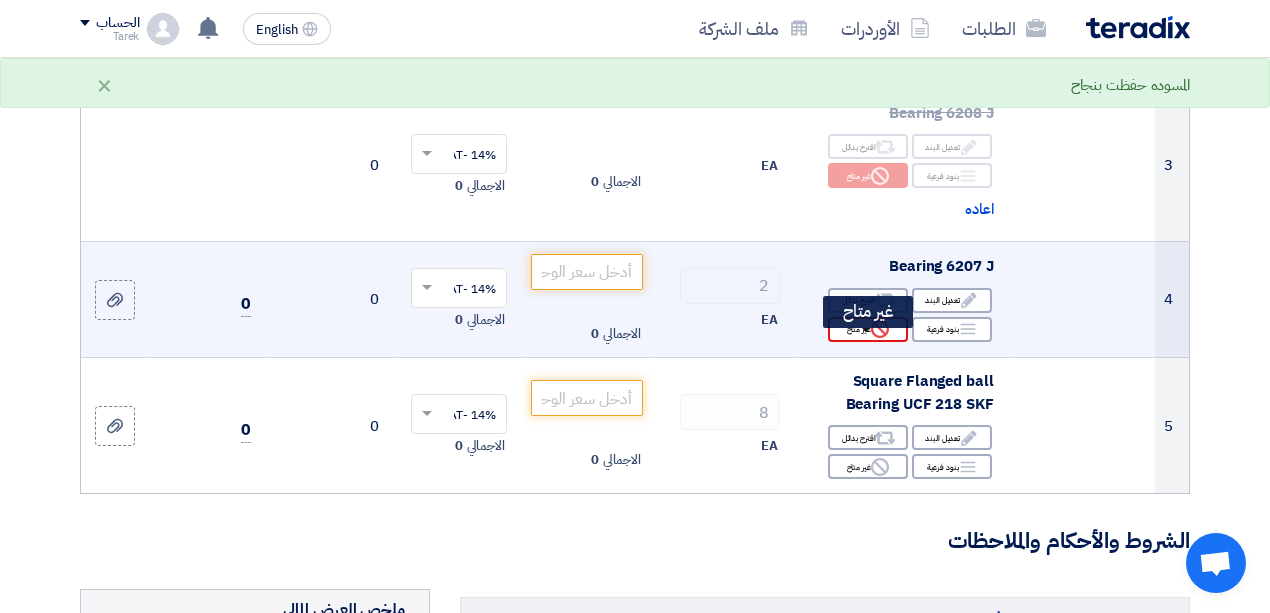click on "Reject
غير متاح" 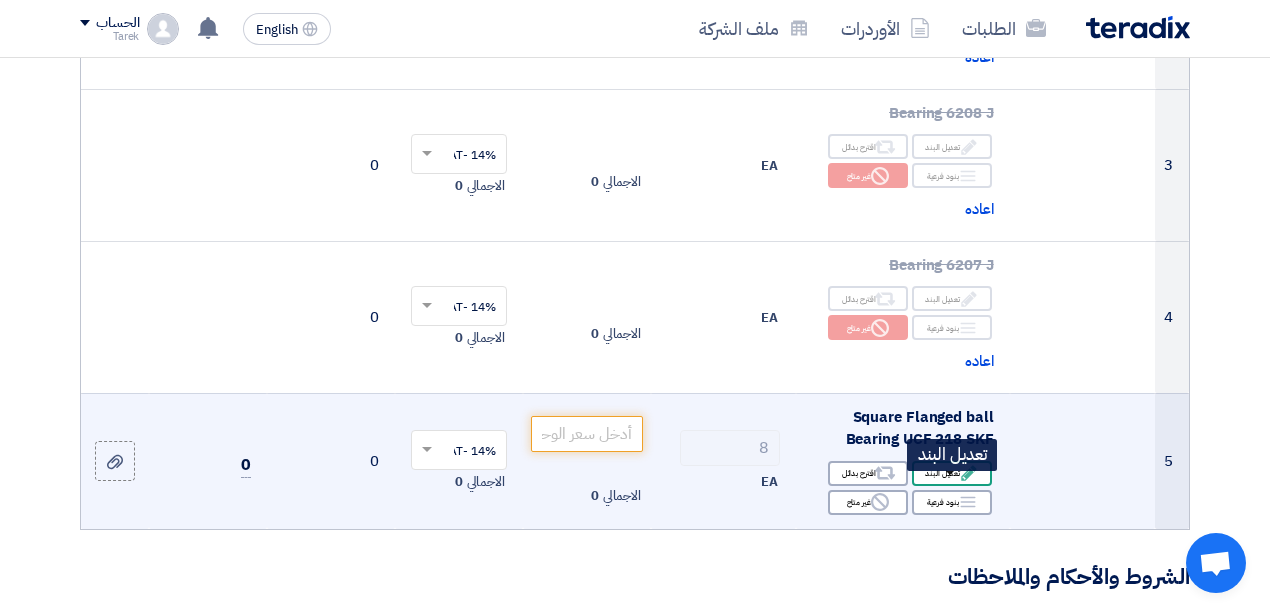 click on "Edit
تعديل البند" 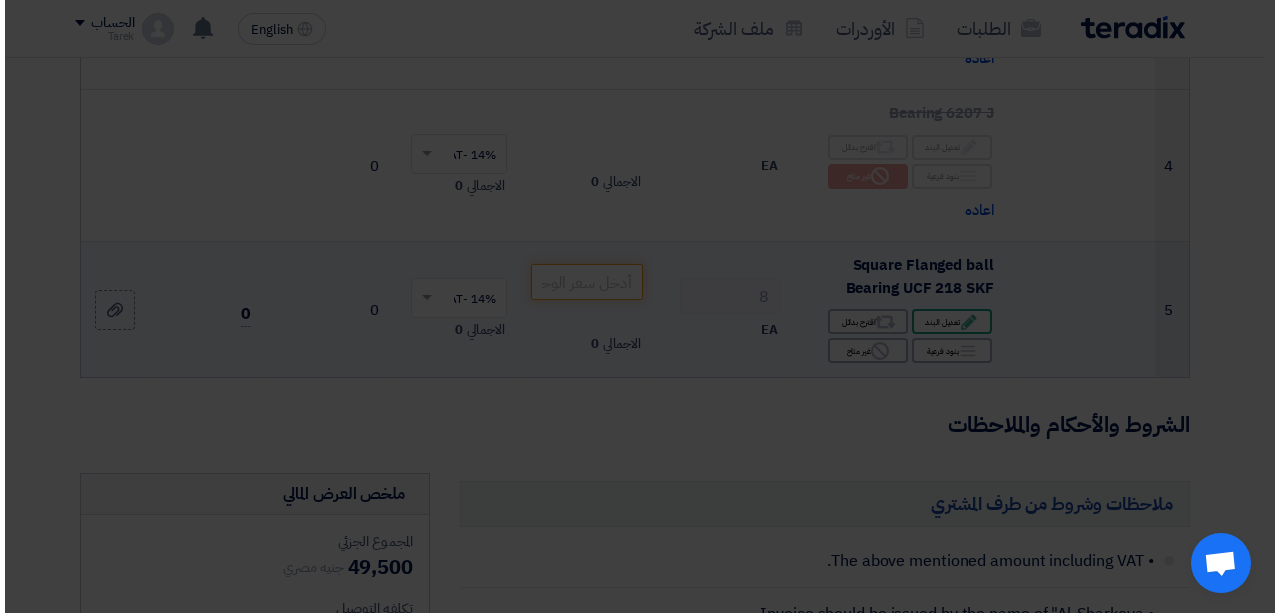 scroll, scrollTop: 448, scrollLeft: 0, axis: vertical 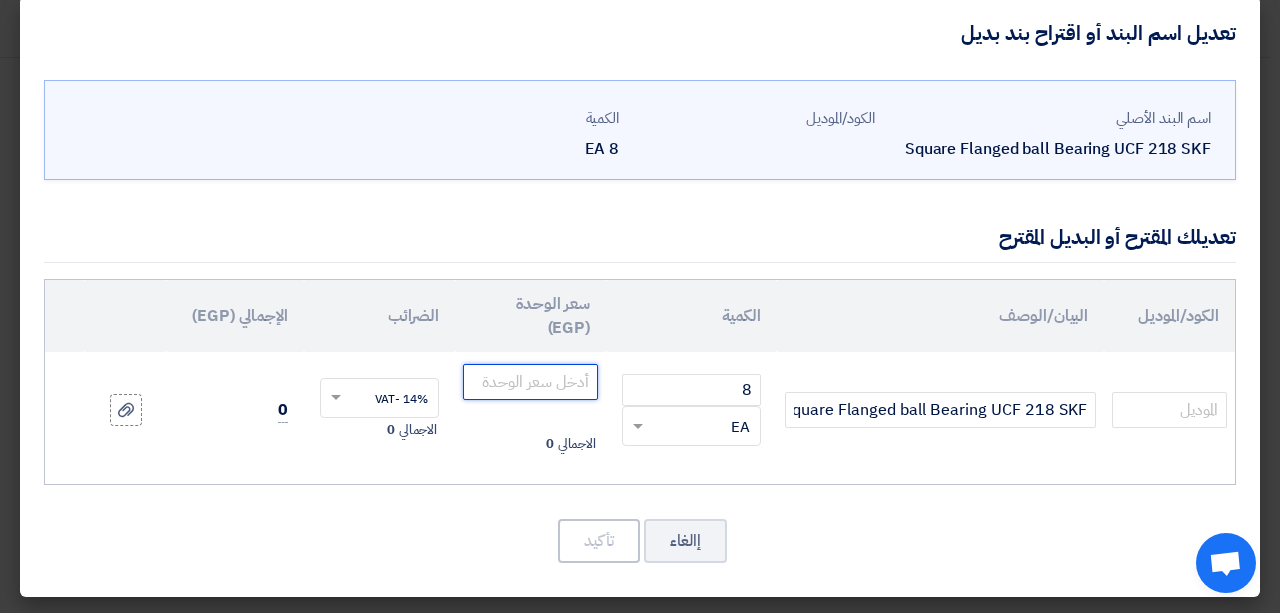 click 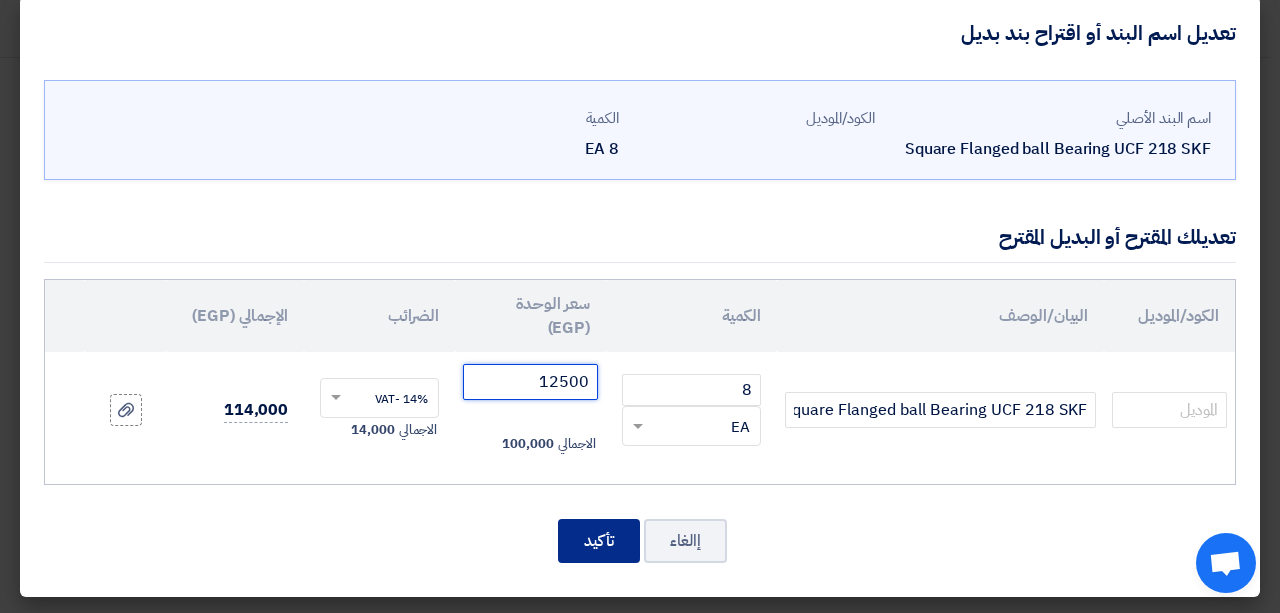 type on "12500" 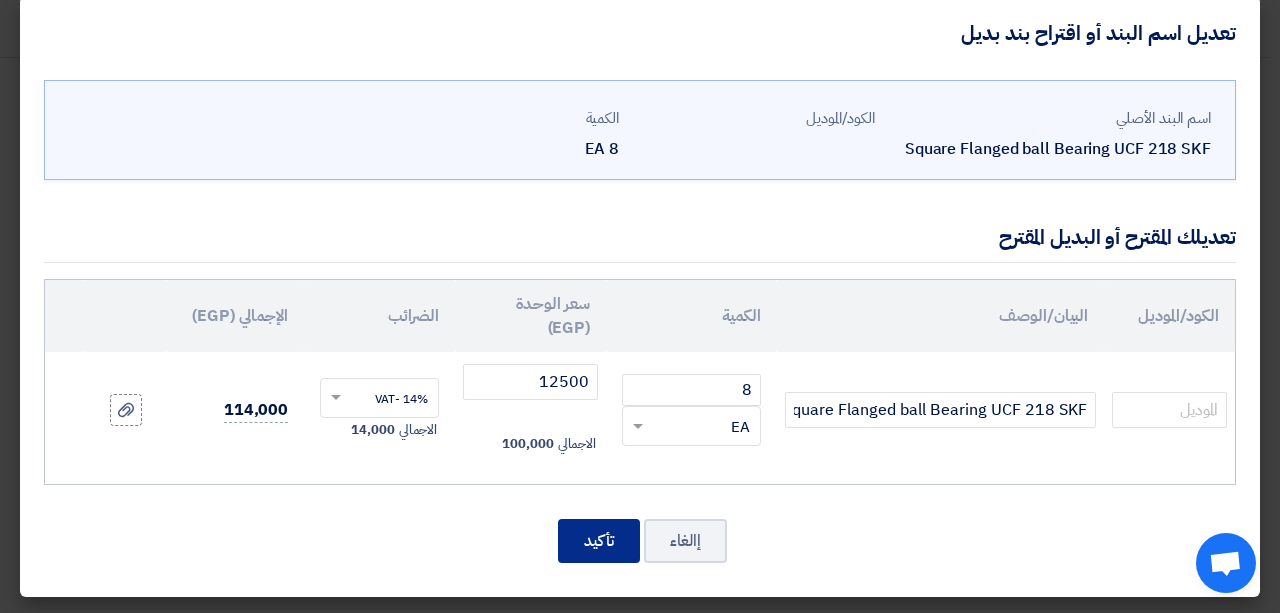 click on "تأكيد" 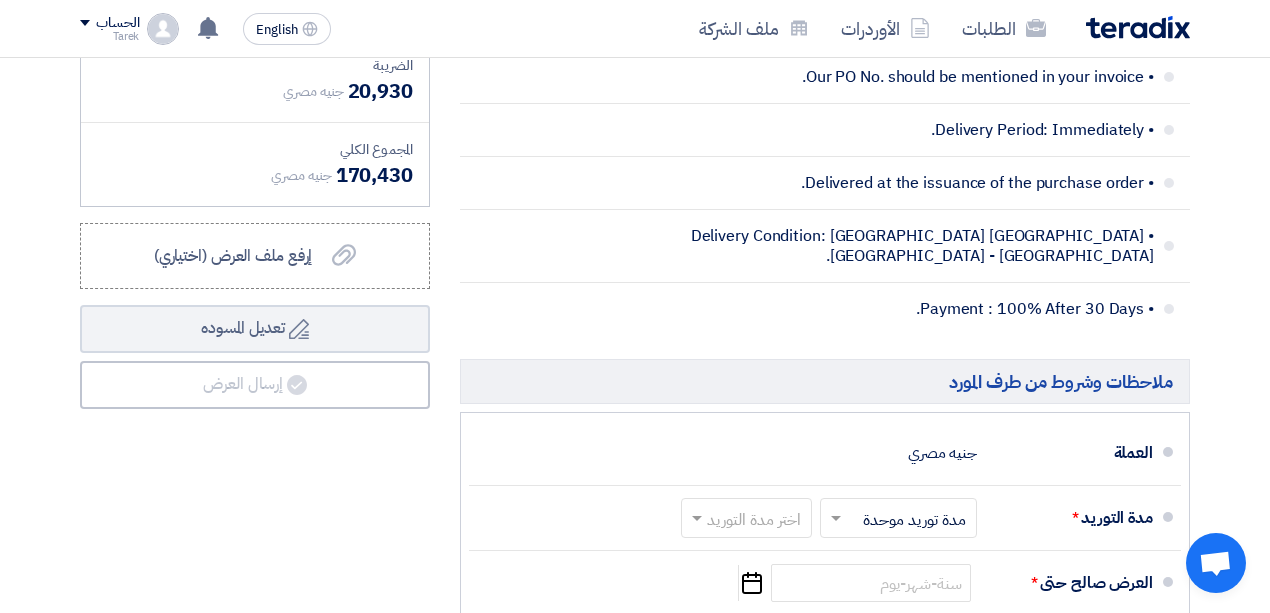 scroll, scrollTop: 1533, scrollLeft: 0, axis: vertical 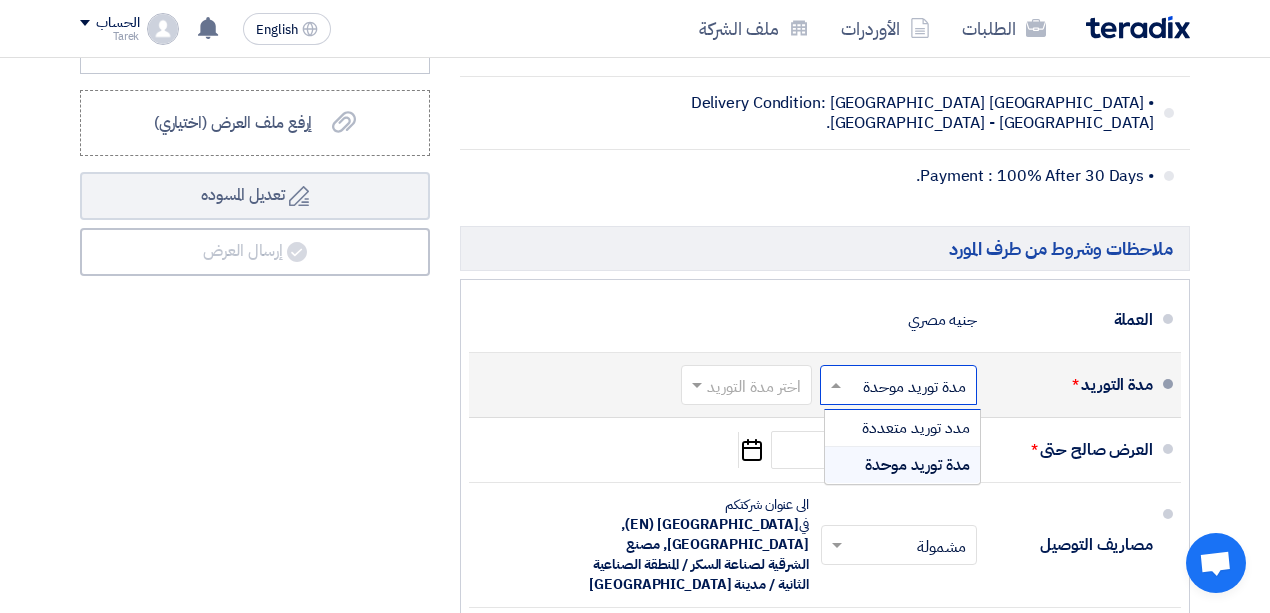 click 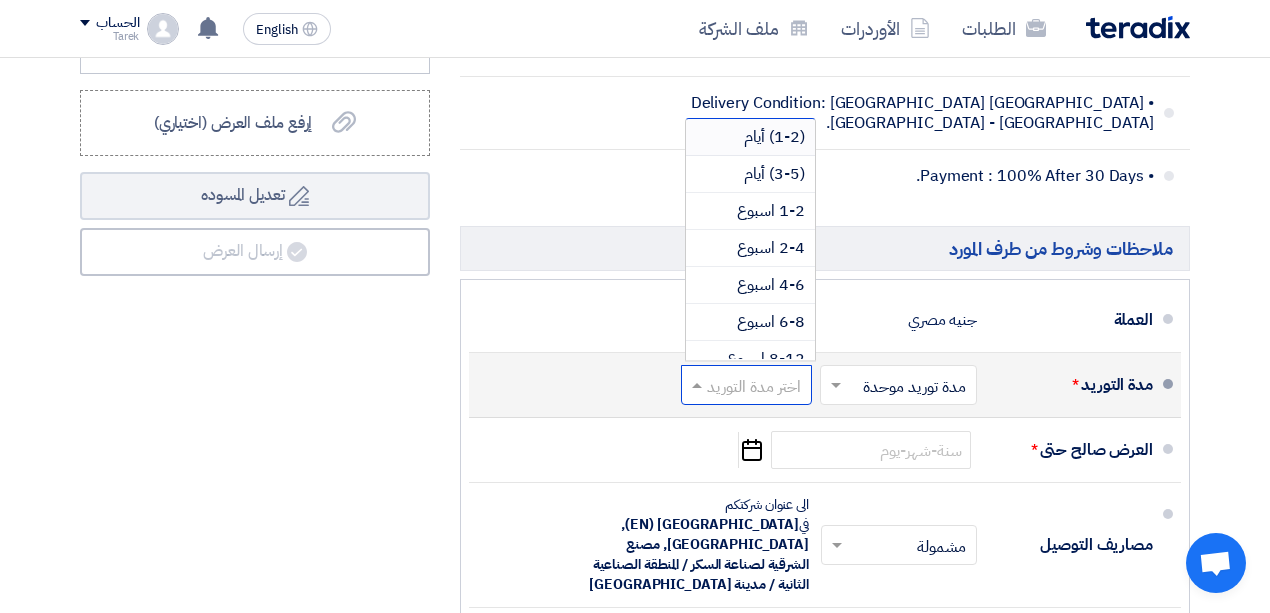 click 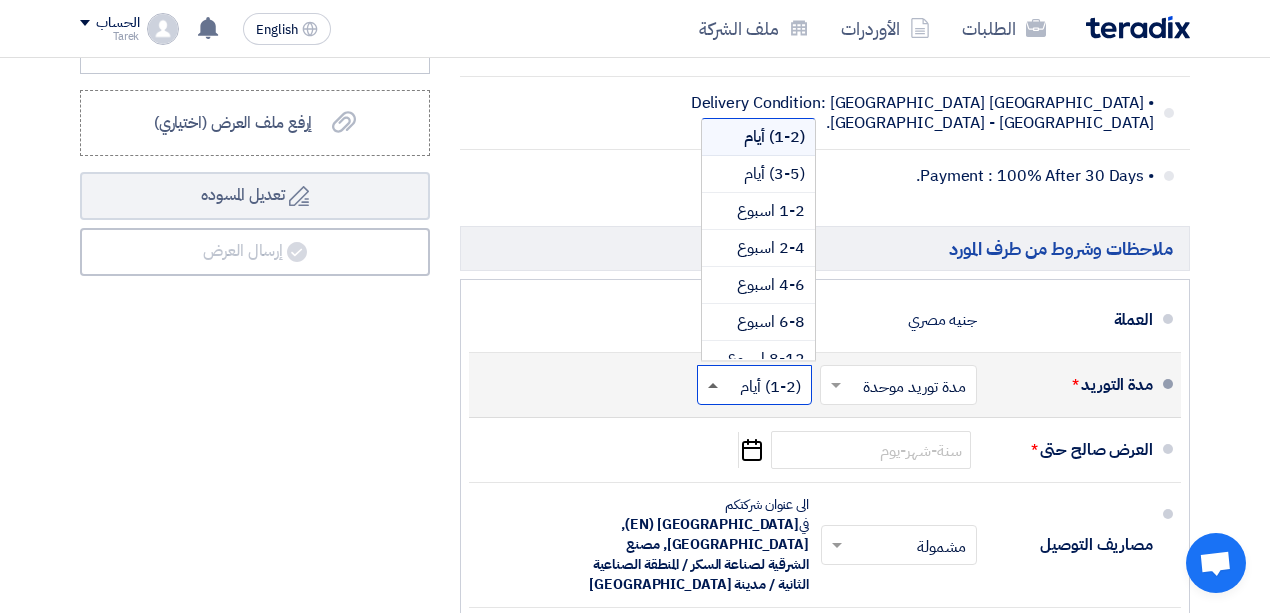 click 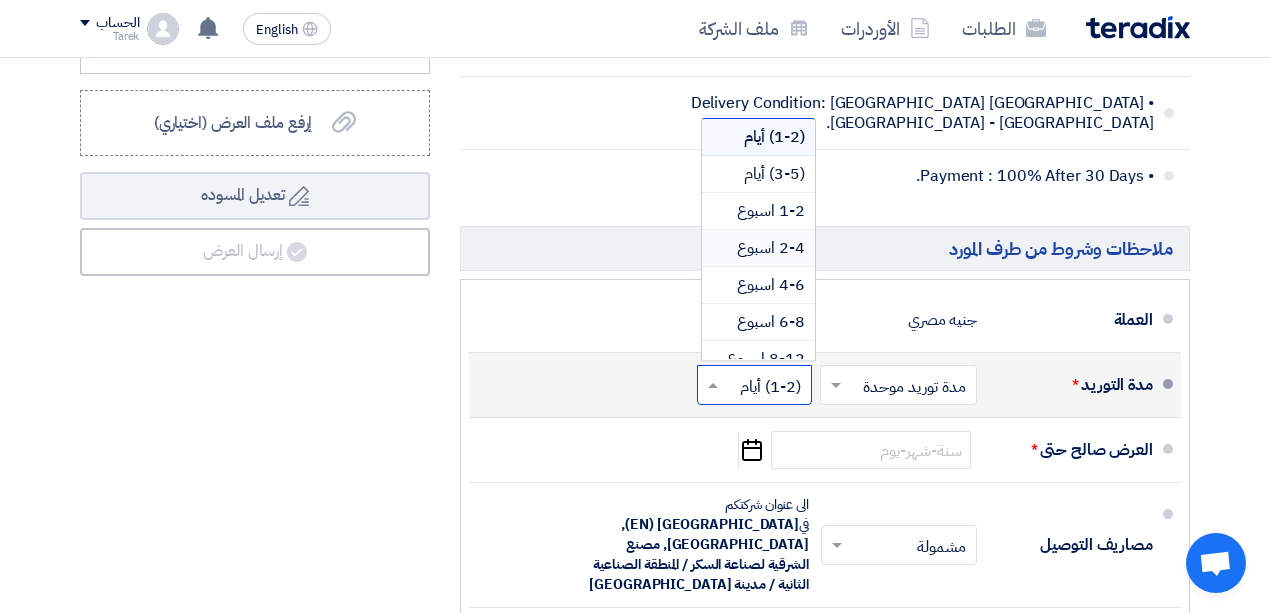 scroll, scrollTop: 66, scrollLeft: 0, axis: vertical 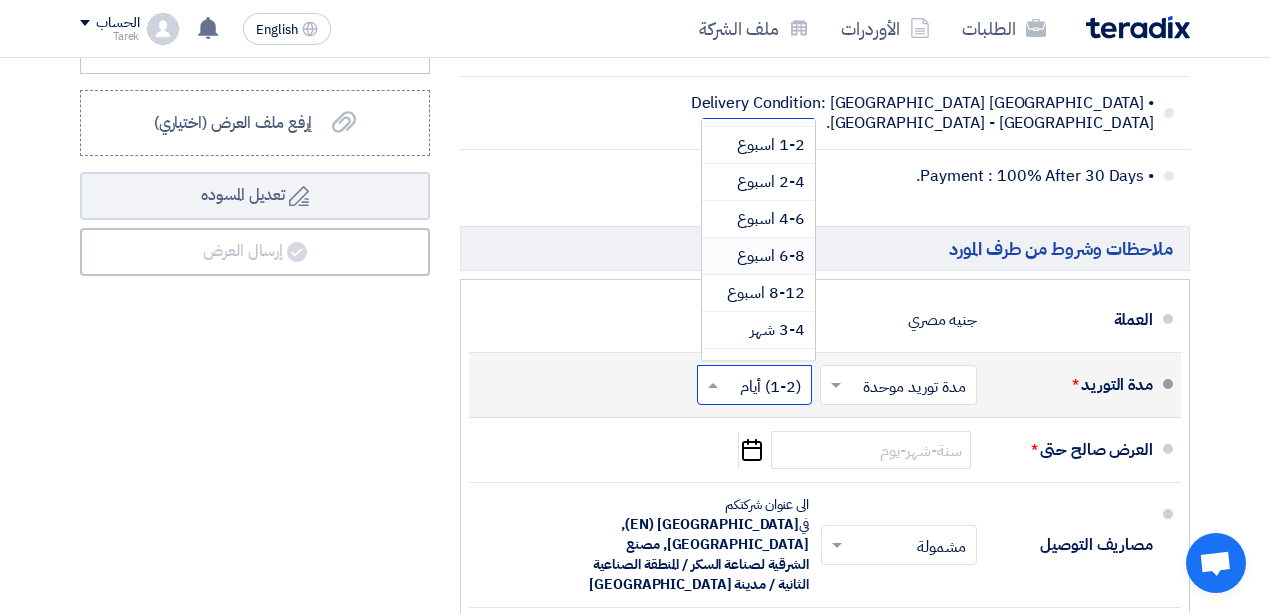 click on "6-8 اسبوع" at bounding box center (771, 256) 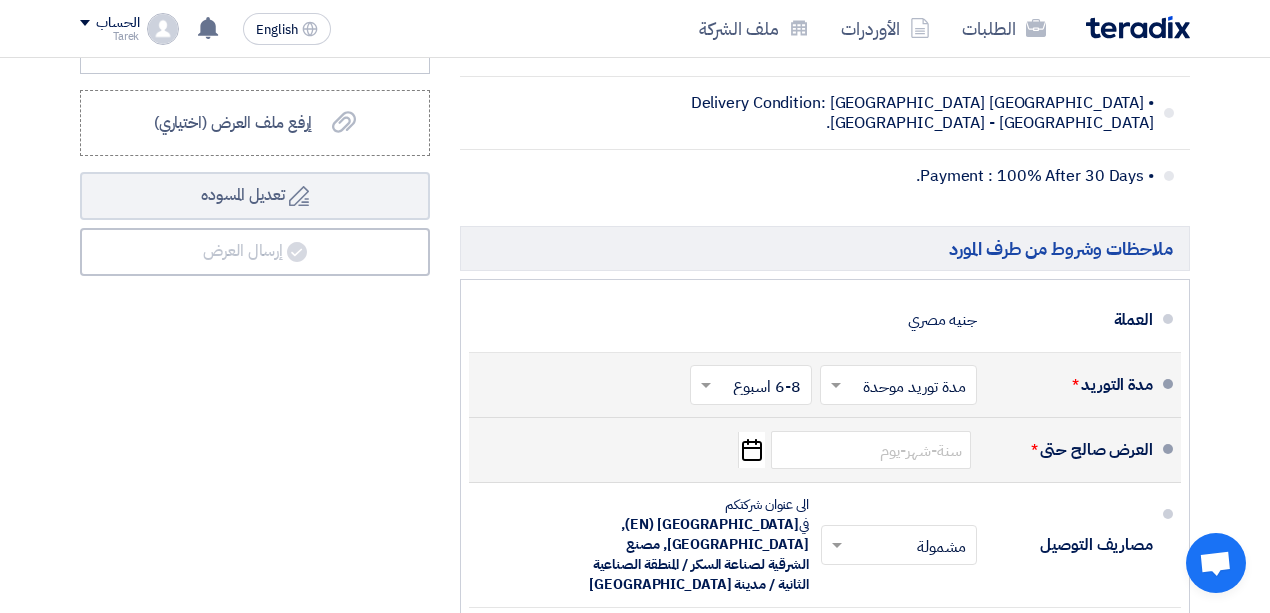 scroll, scrollTop: 1666, scrollLeft: 0, axis: vertical 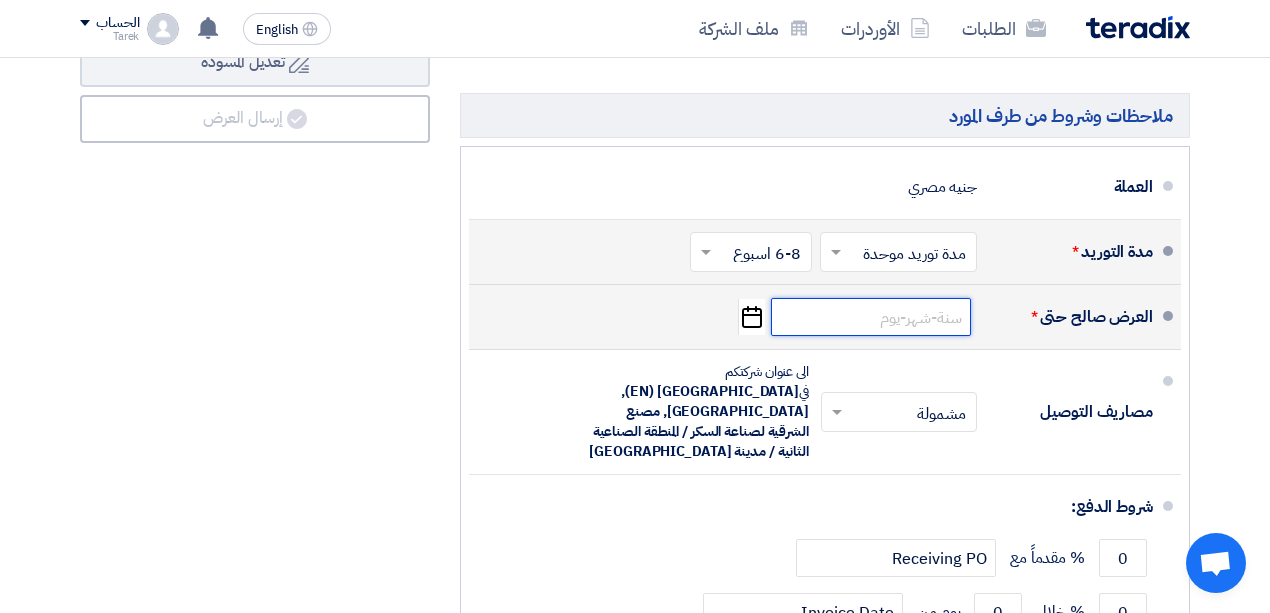 click 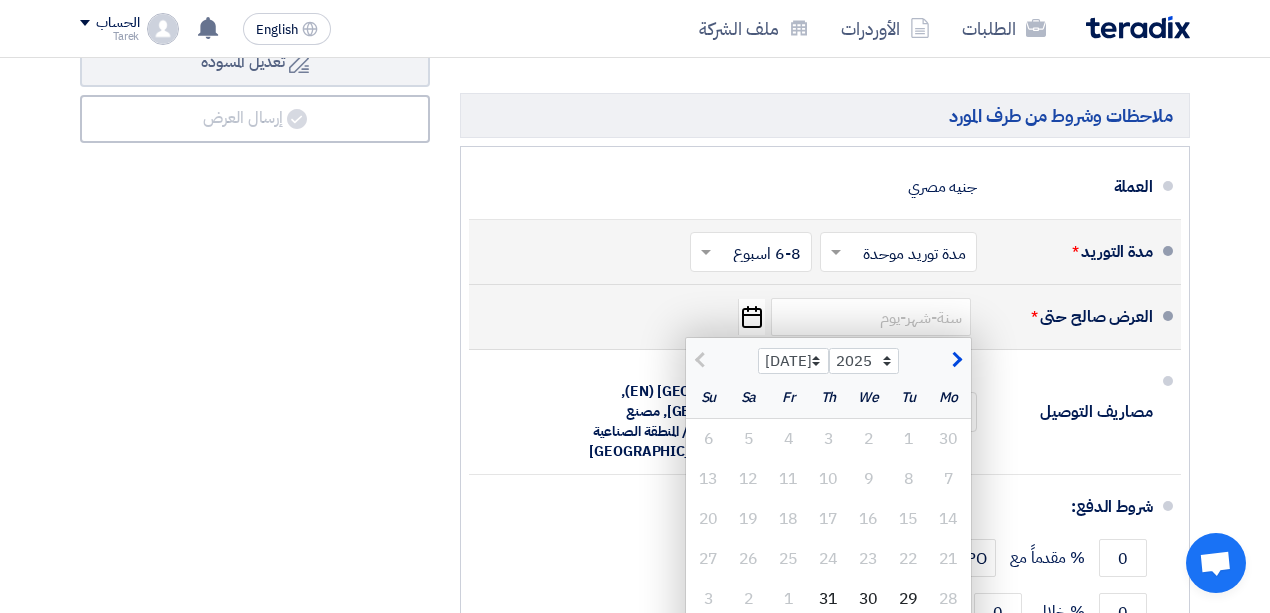click on "Pick a date" 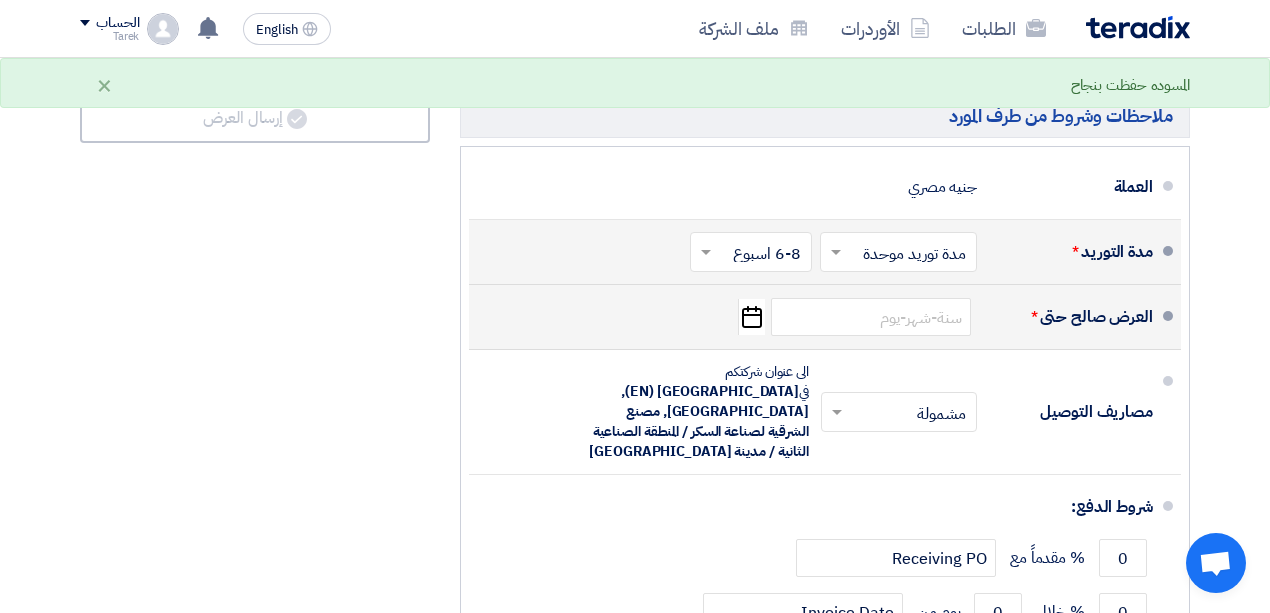 click on "Pick a date" 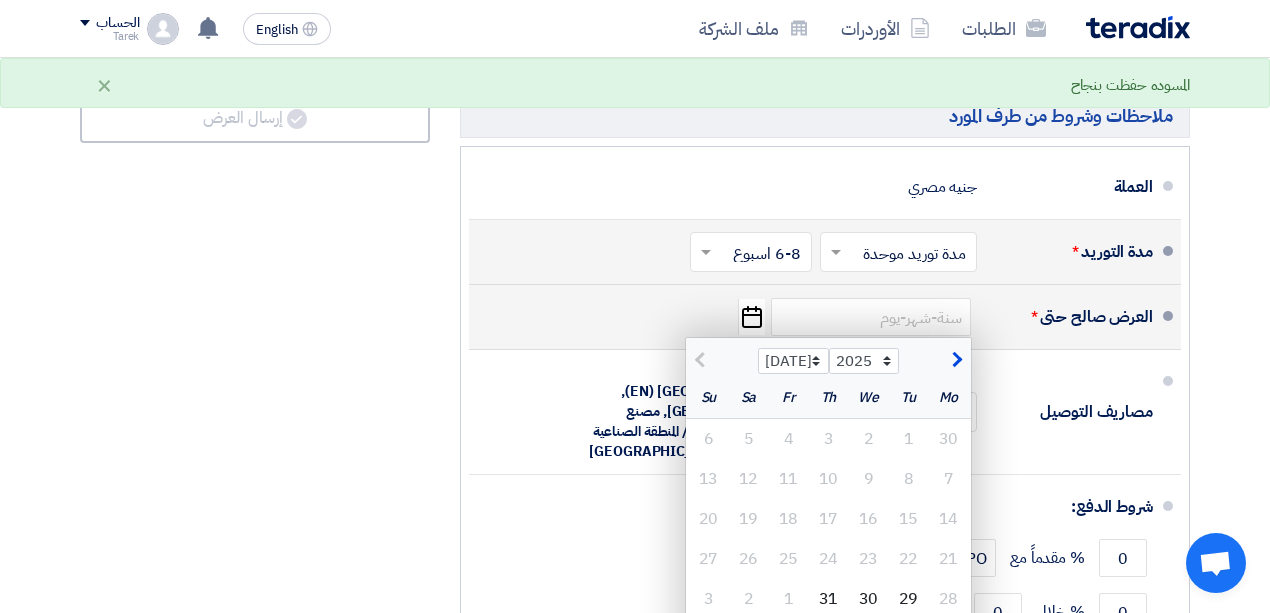 click 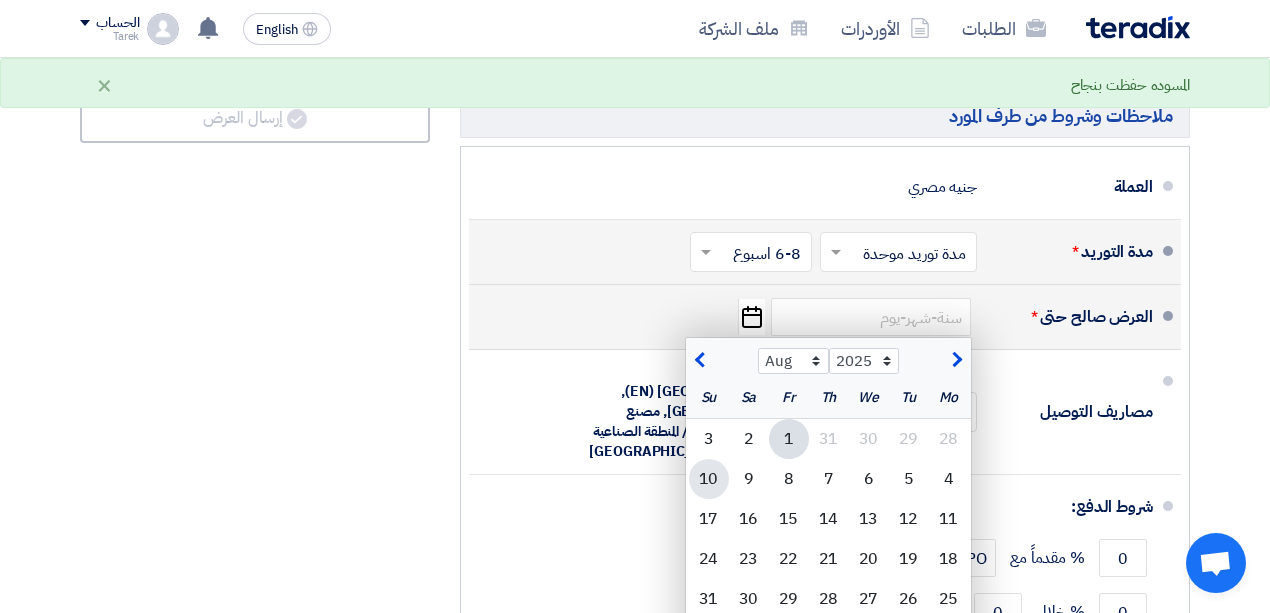 click on "10" 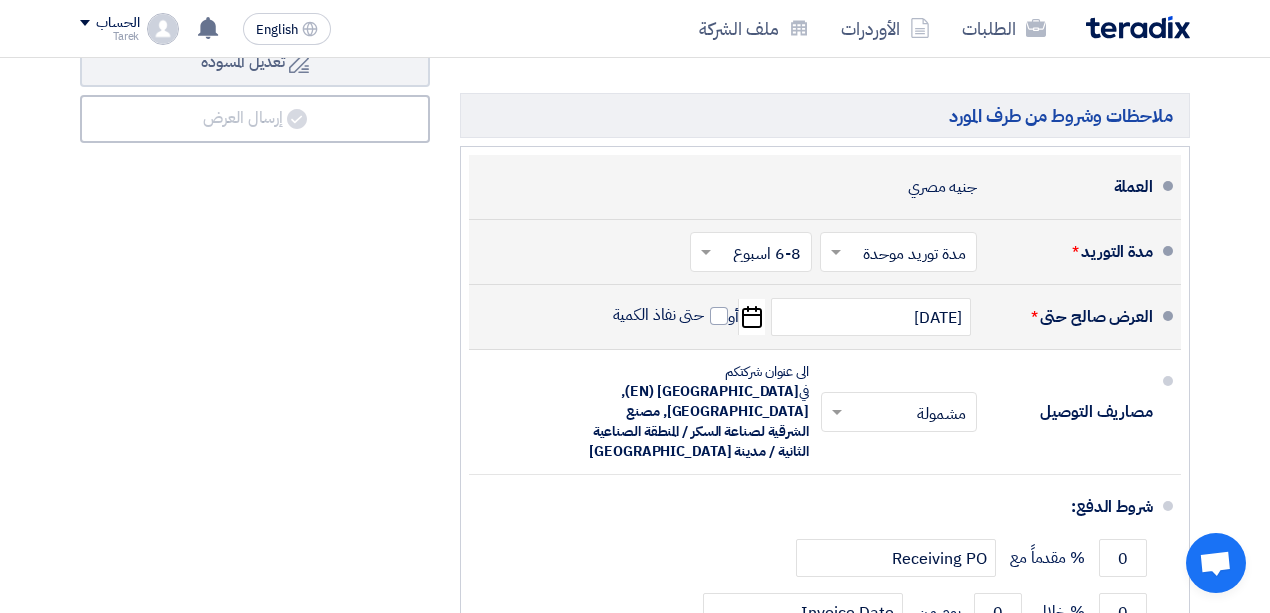 click on "العملة
جنيه مصري" 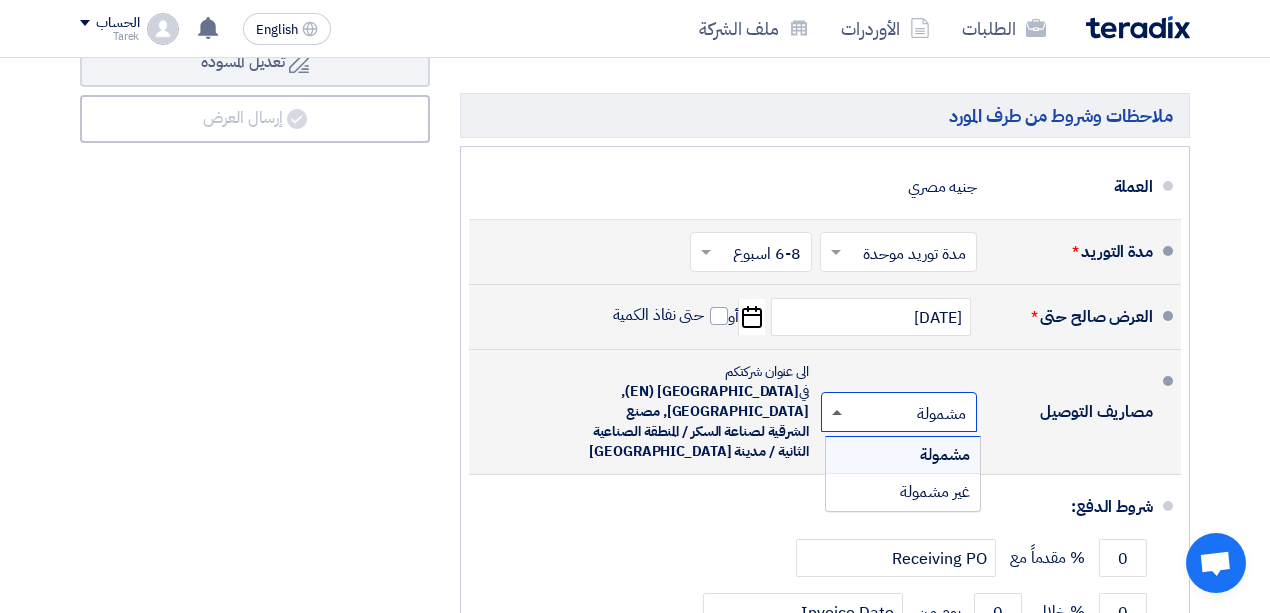 click 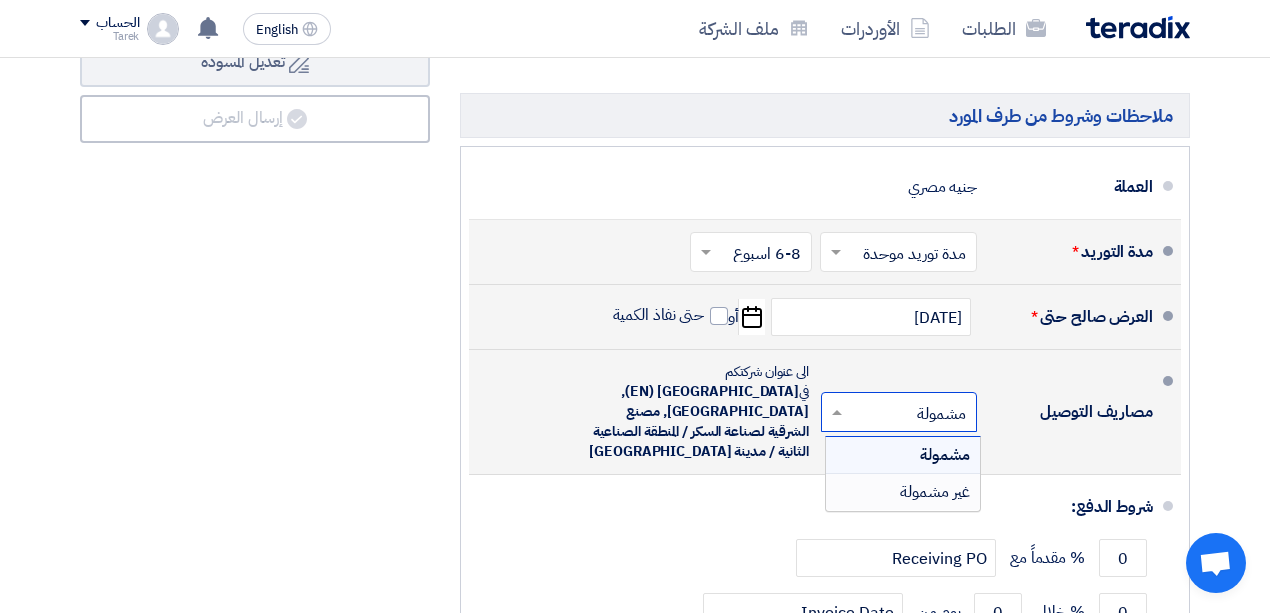 click on "غير مشمولة" at bounding box center [935, 492] 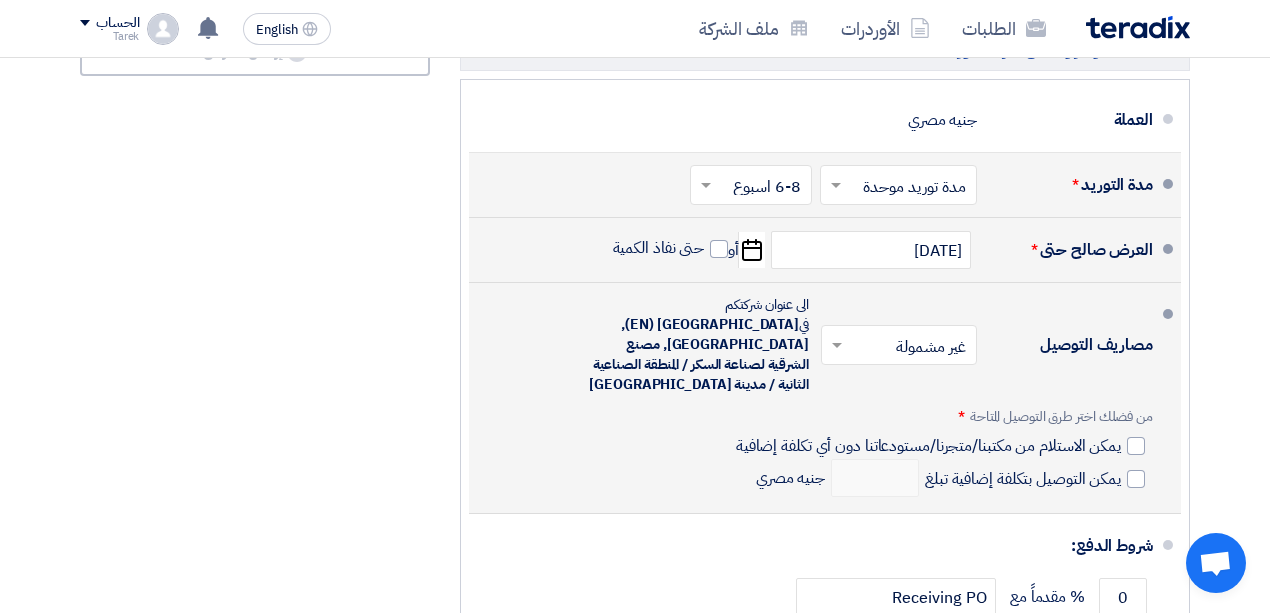 scroll, scrollTop: 1800, scrollLeft: 0, axis: vertical 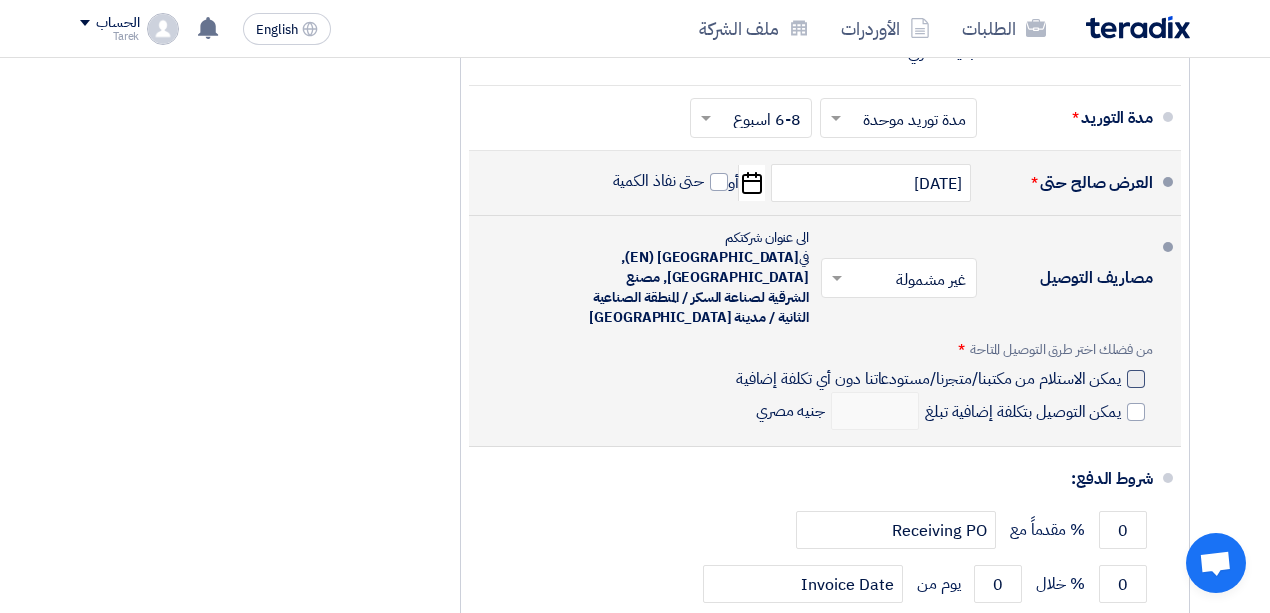 click 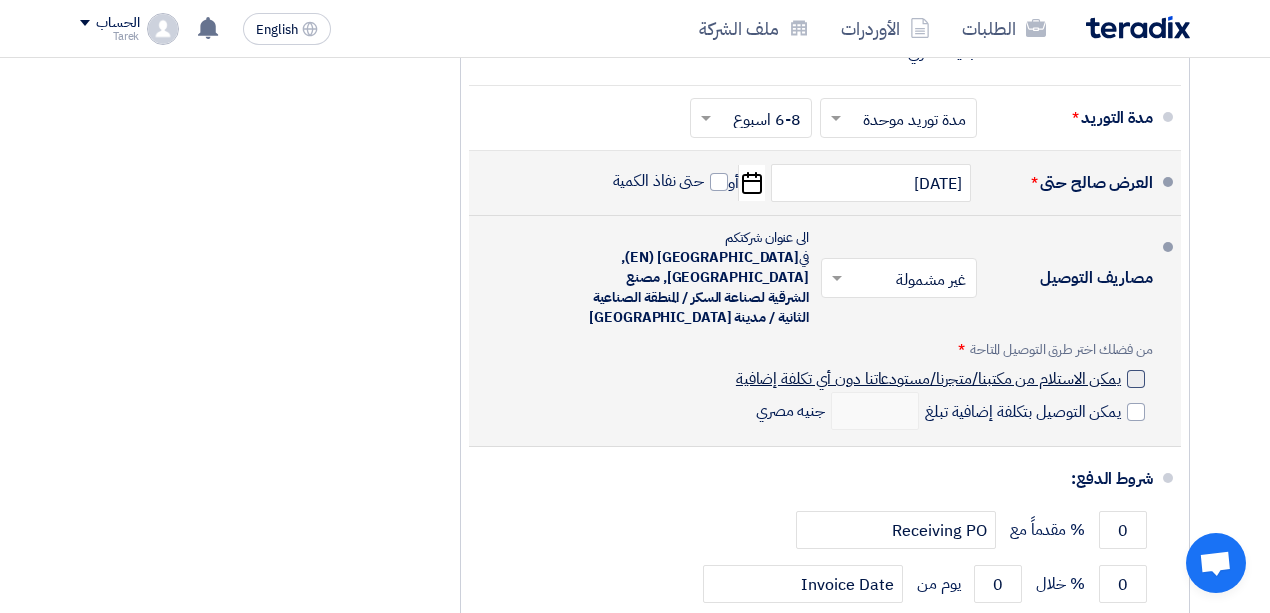 click on "يمكن الاستلام من مكتبنا/متجرنا/مستودعاتنا دون أي تكلفة إضافية" 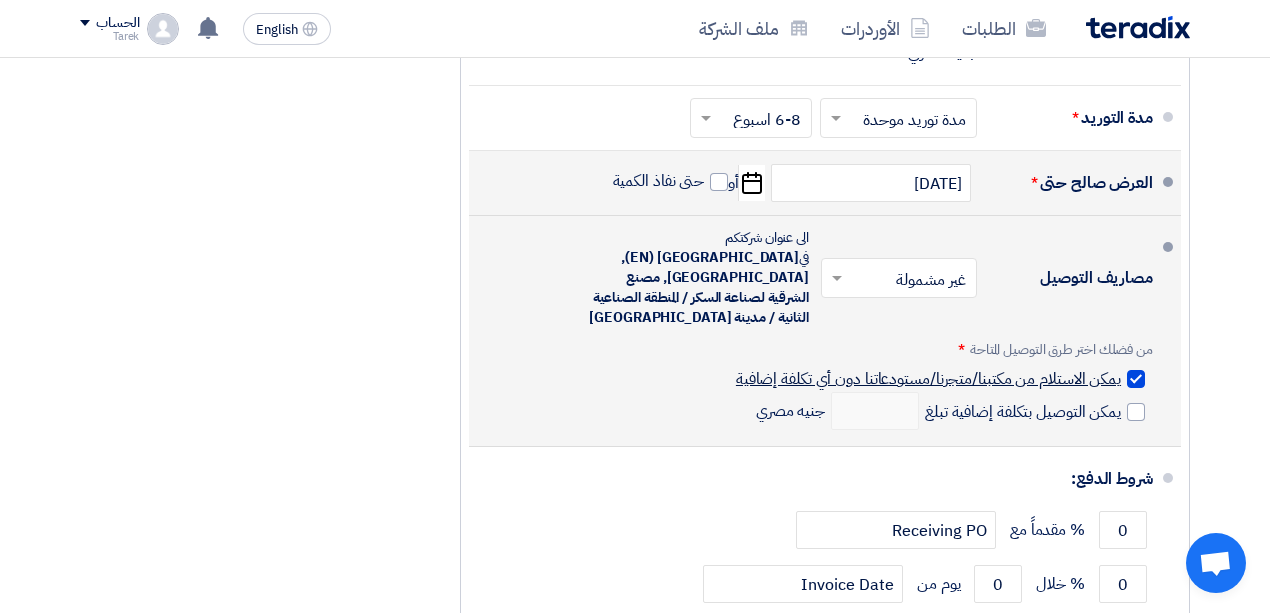 checkbox on "true" 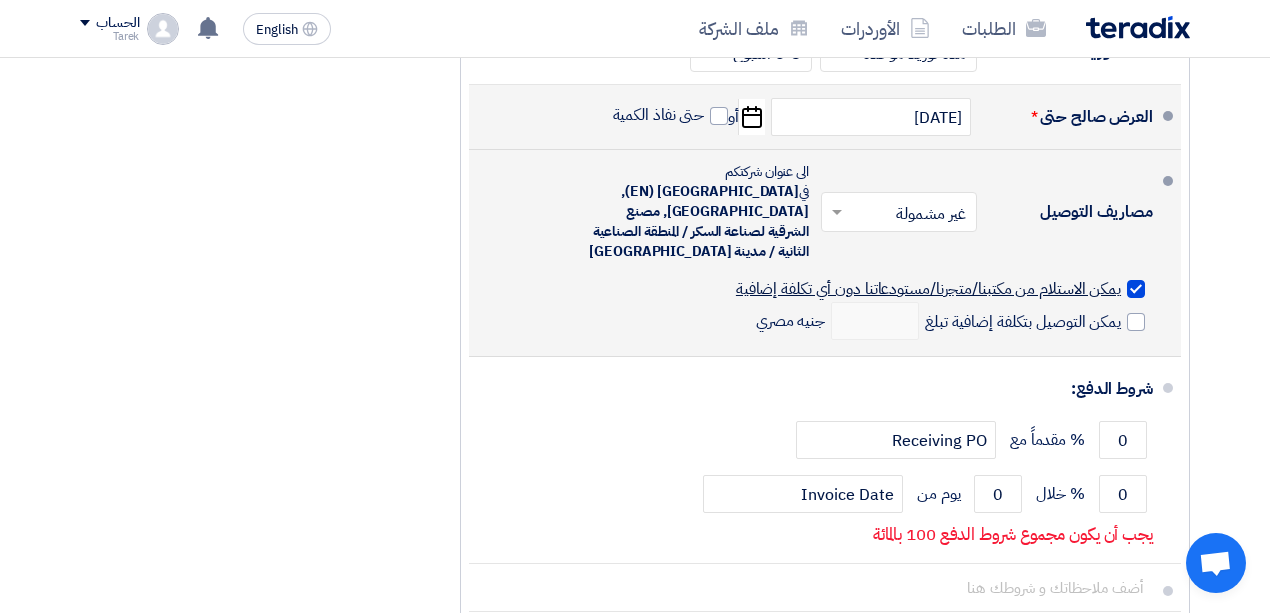 scroll, scrollTop: 1933, scrollLeft: 0, axis: vertical 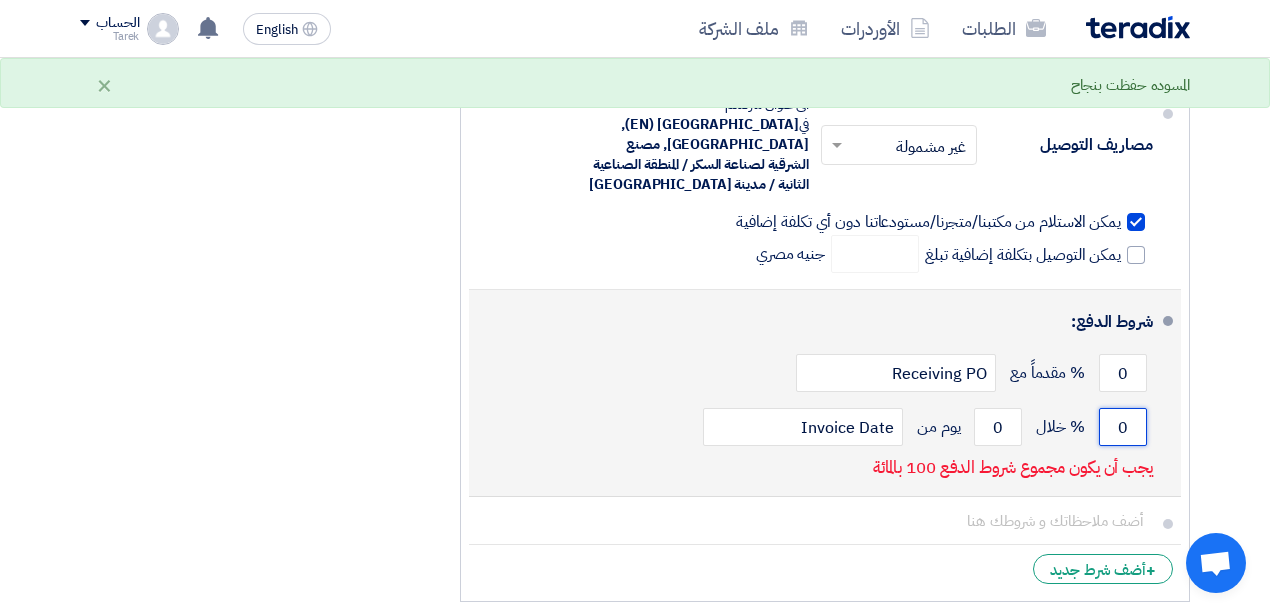 click on "0" 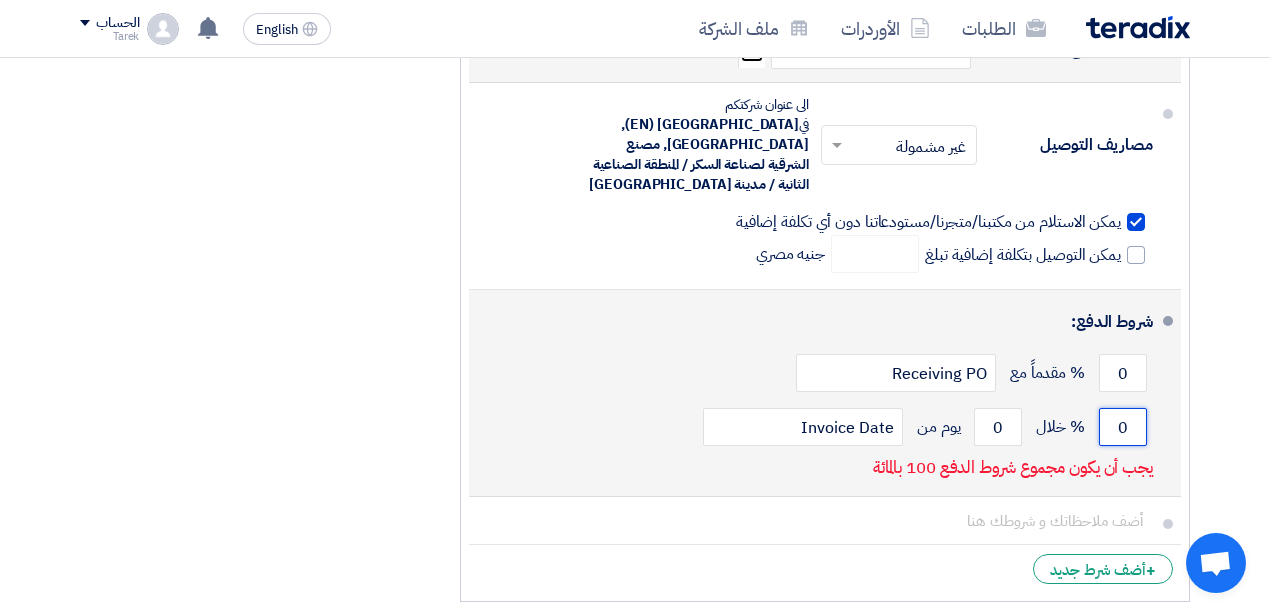 click on "0" 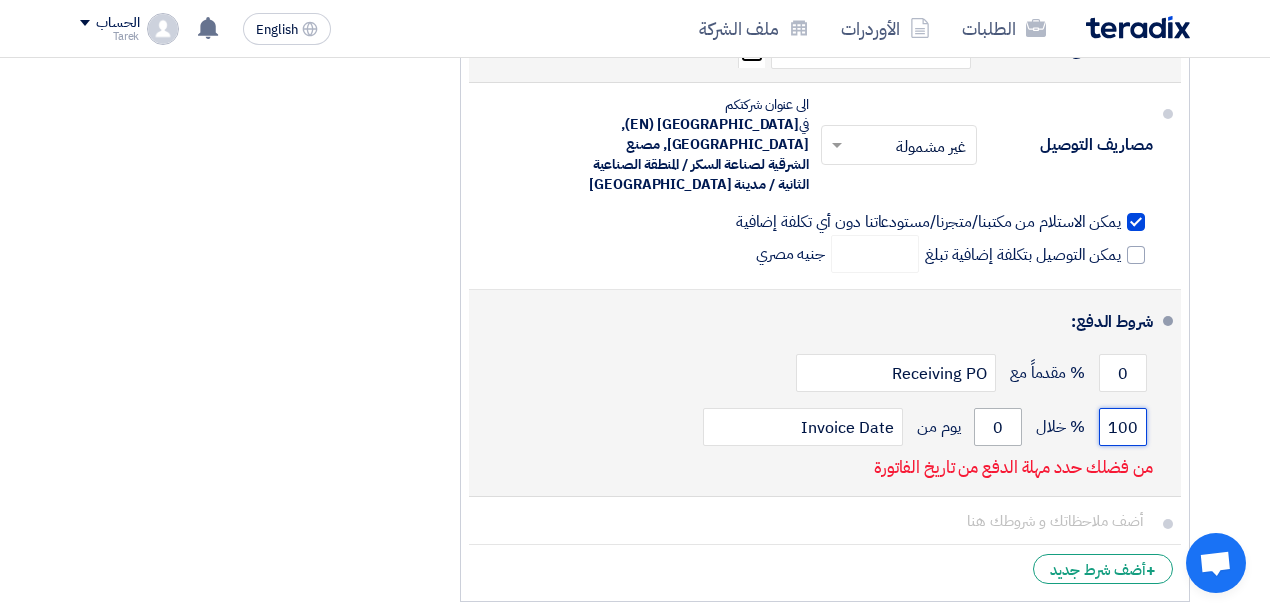 type on "100" 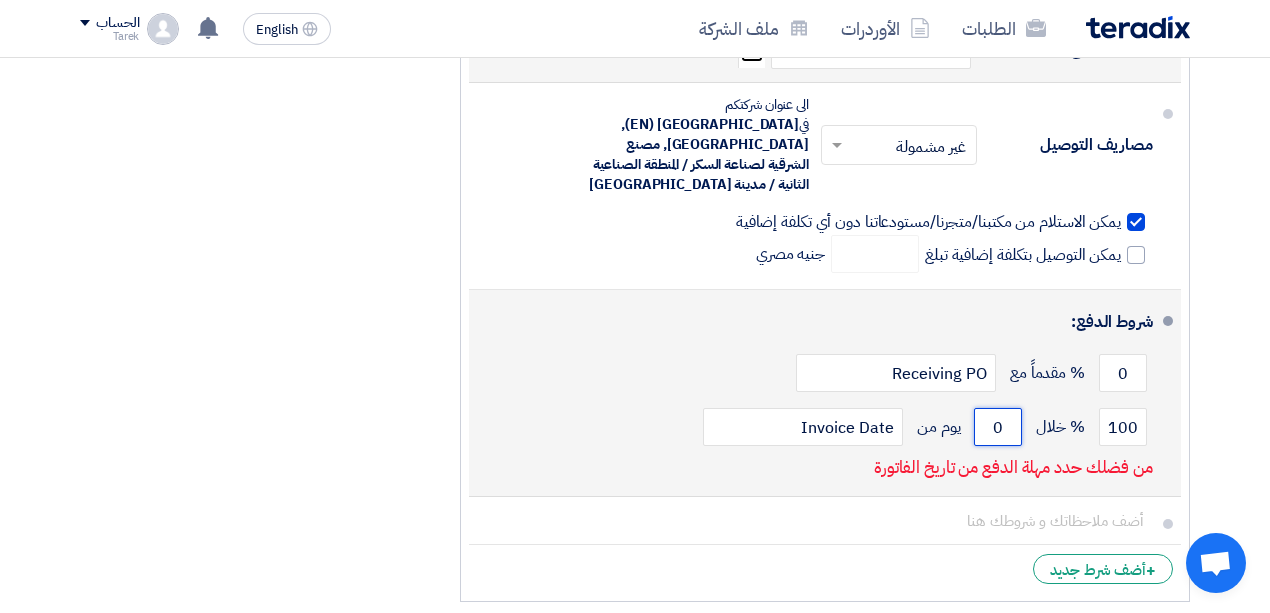 click on "0" 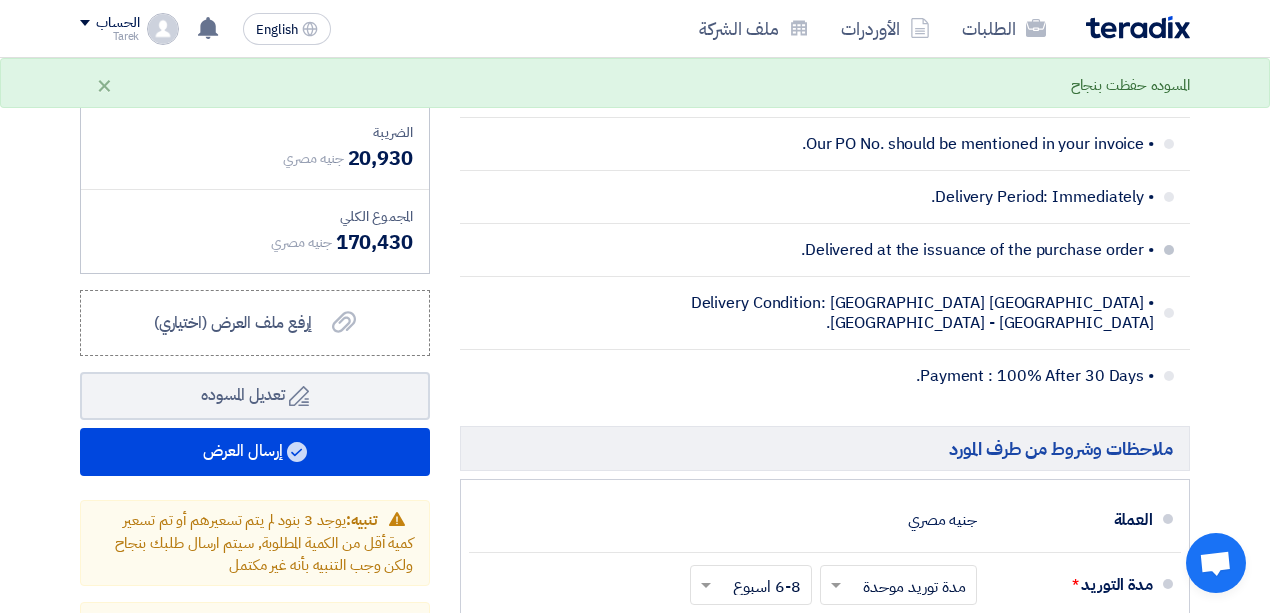 scroll, scrollTop: 1266, scrollLeft: 0, axis: vertical 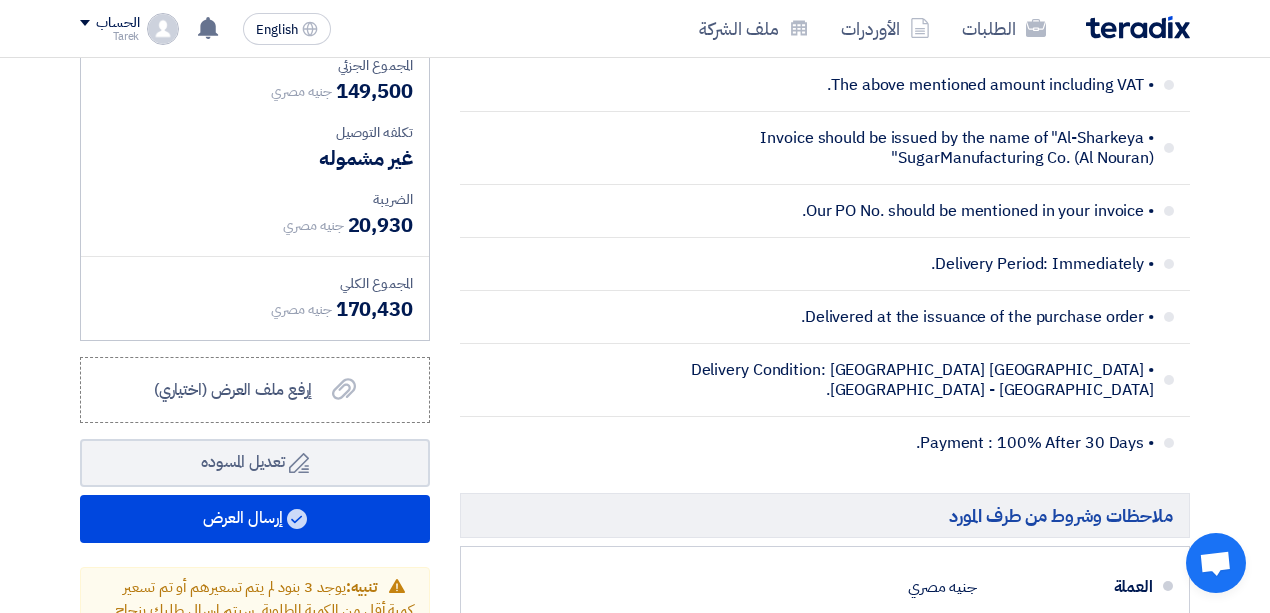 type on "30" 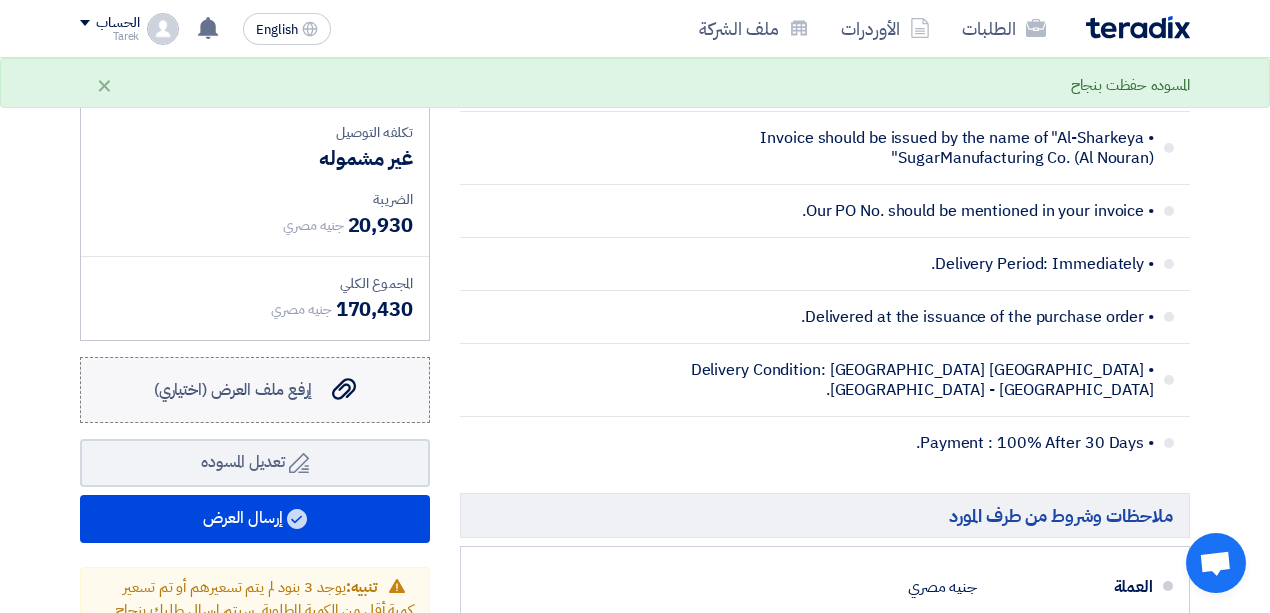 click on "إرفع ملف العرض (اختياري)" 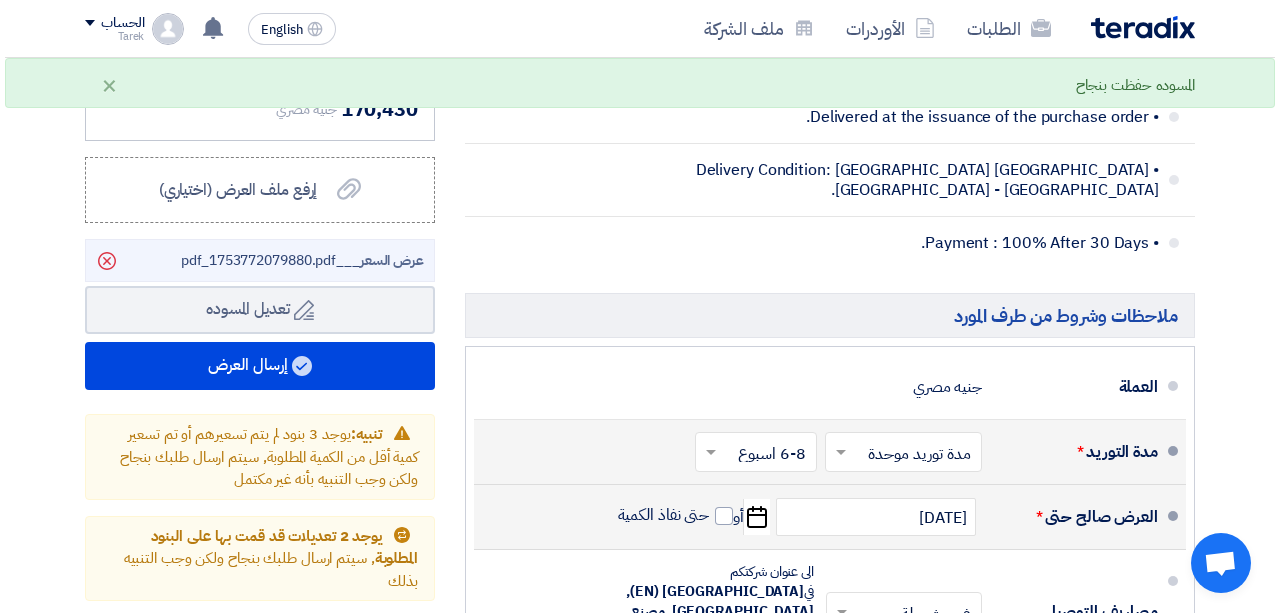 scroll, scrollTop: 1533, scrollLeft: 0, axis: vertical 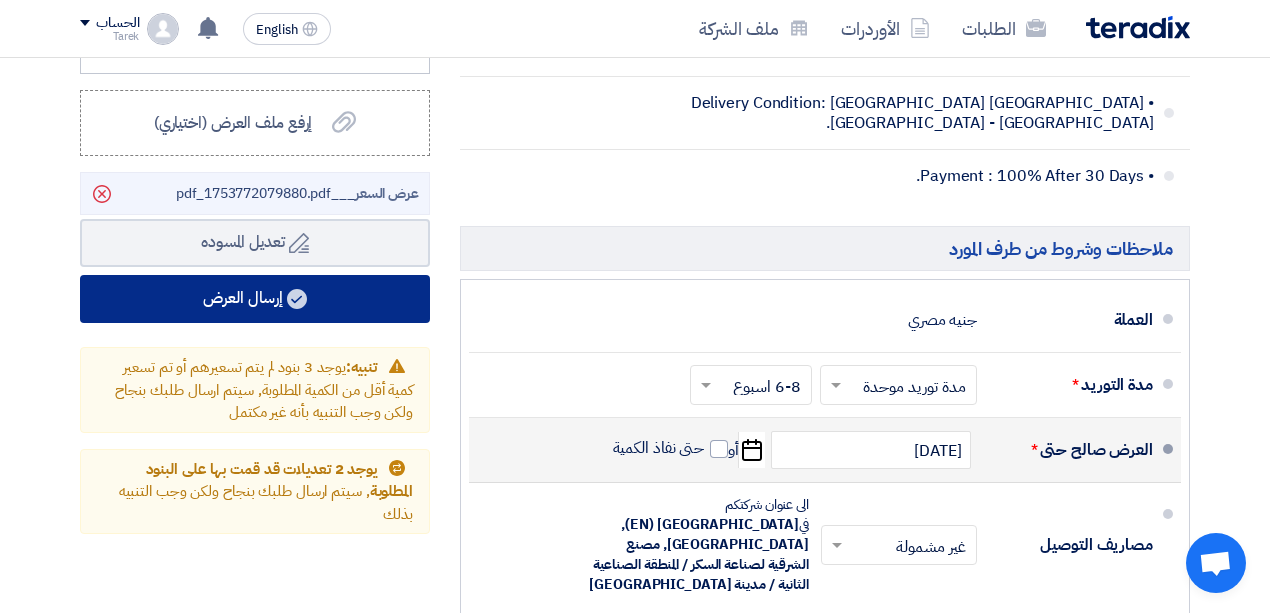 click on "إرسال العرض" 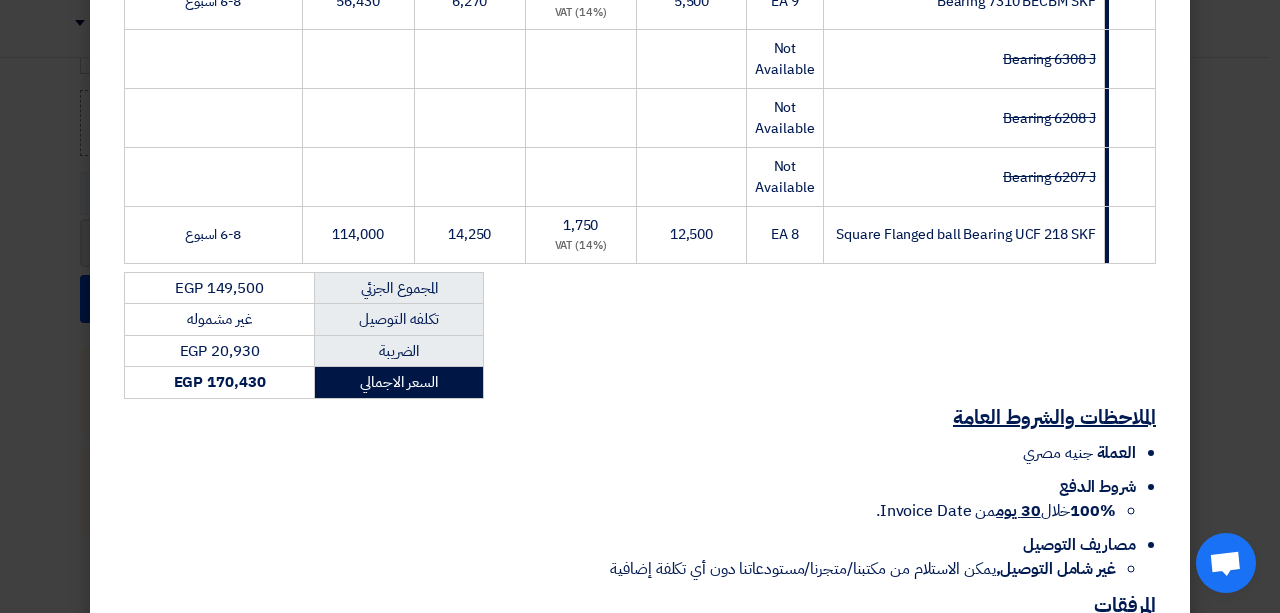 scroll, scrollTop: 610, scrollLeft: 0, axis: vertical 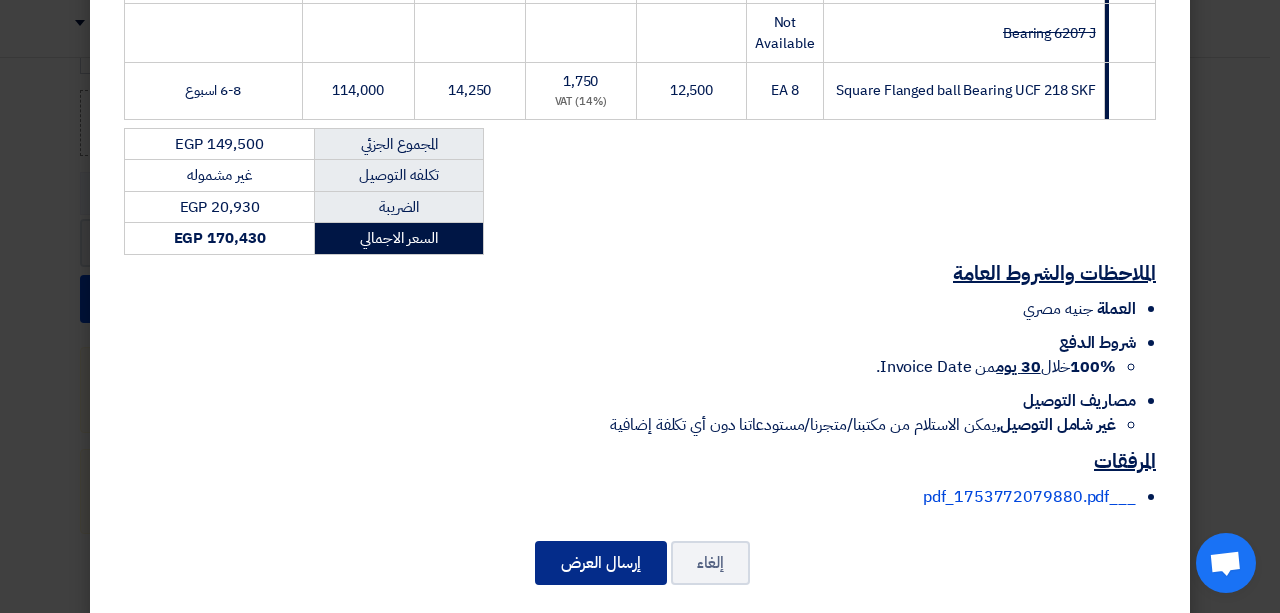 click on "إرسال العرض" 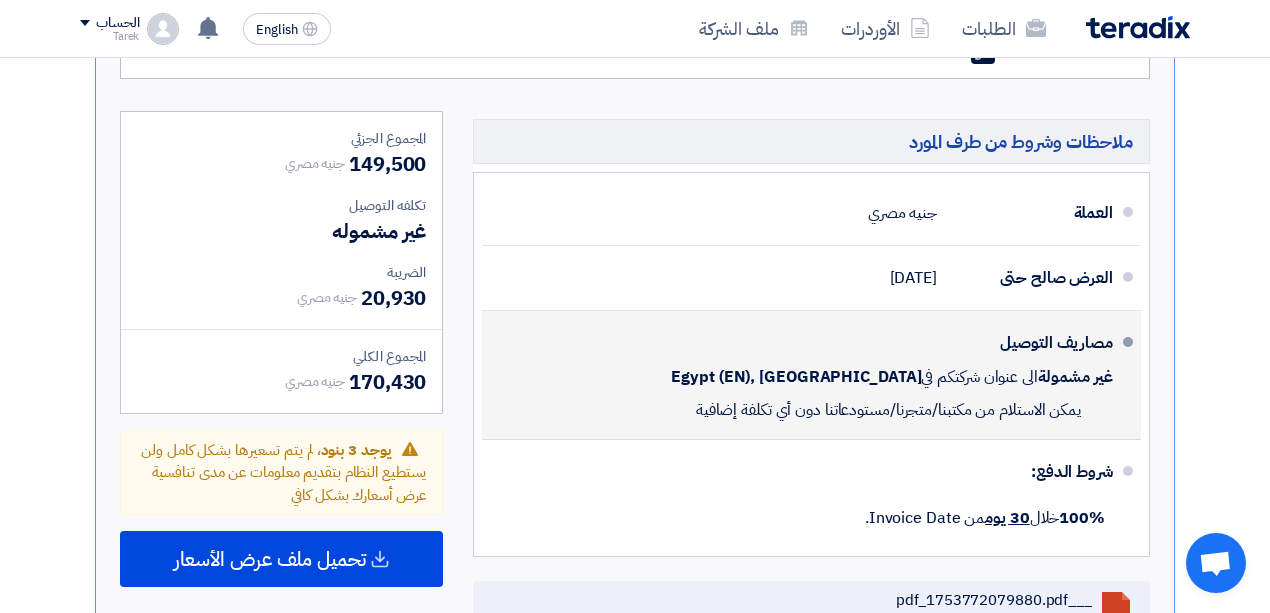 scroll, scrollTop: 1460, scrollLeft: 0, axis: vertical 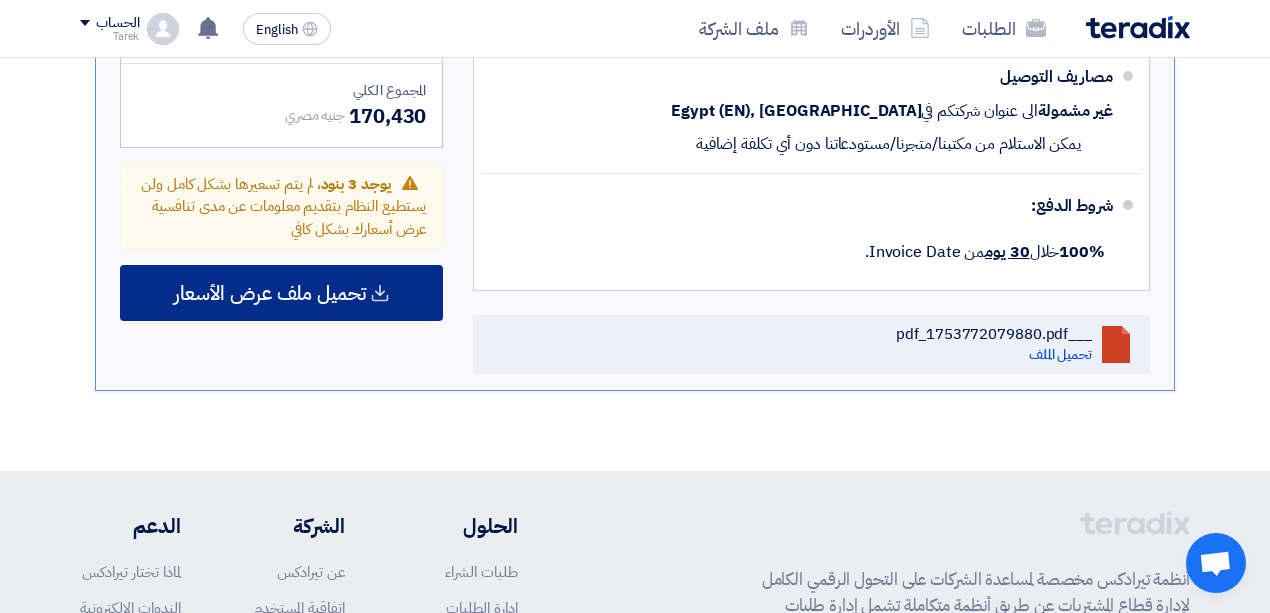 click on "تحميل ملف عرض الأسعار" at bounding box center (270, 293) 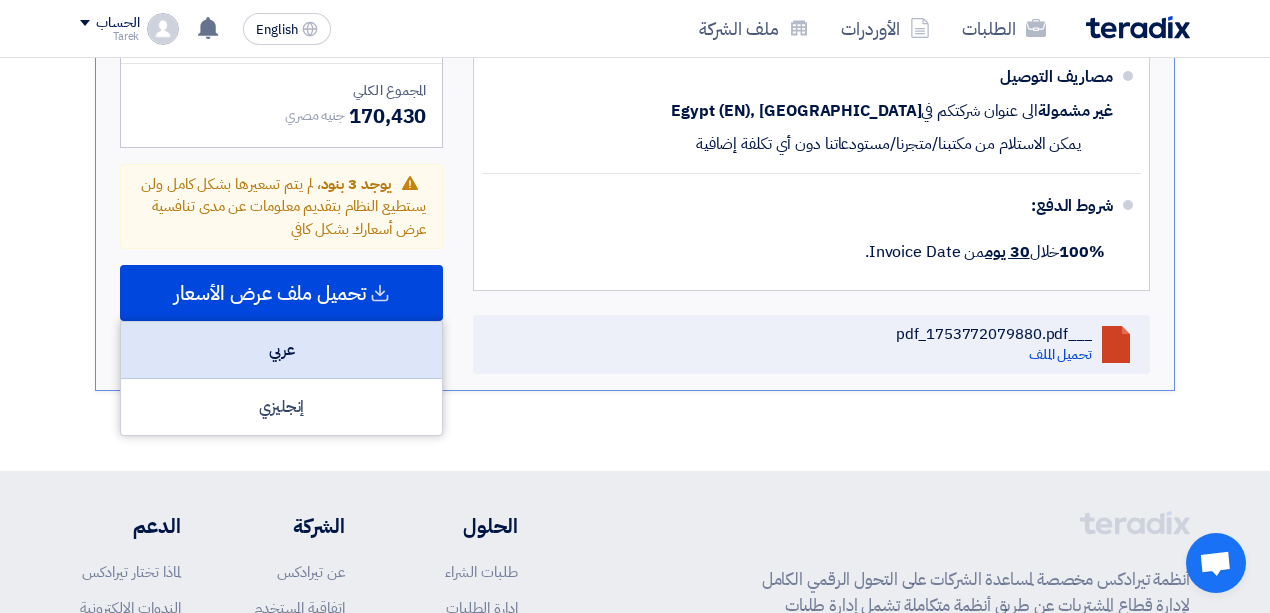 click on "عربي" at bounding box center [281, 350] 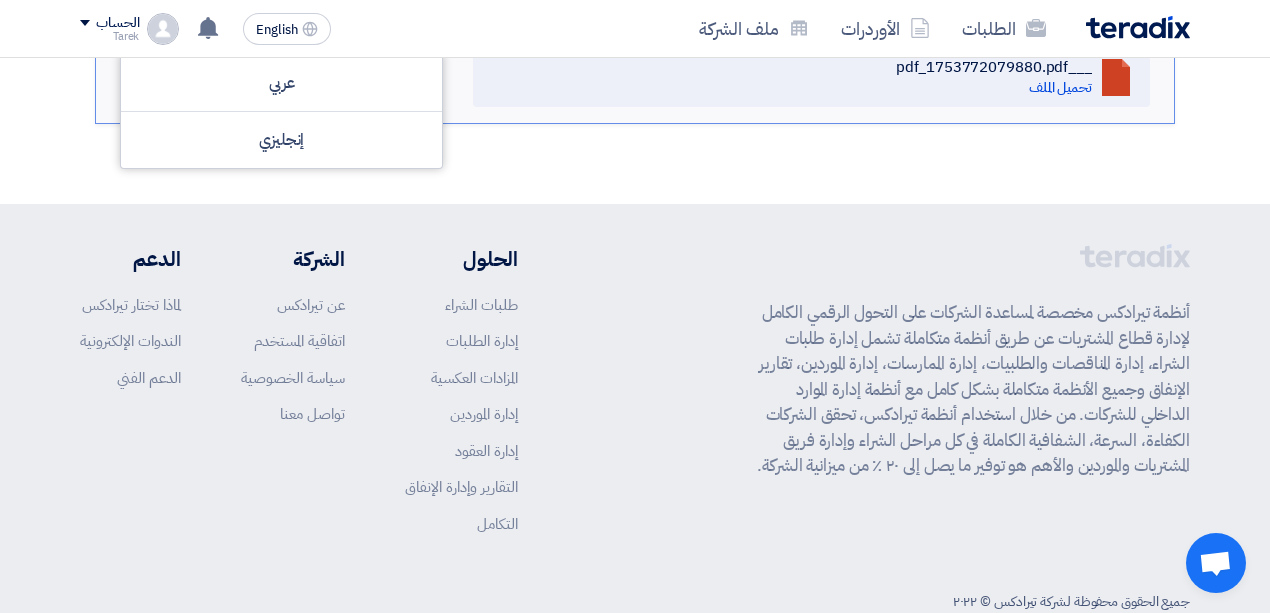 scroll, scrollTop: 1794, scrollLeft: 0, axis: vertical 